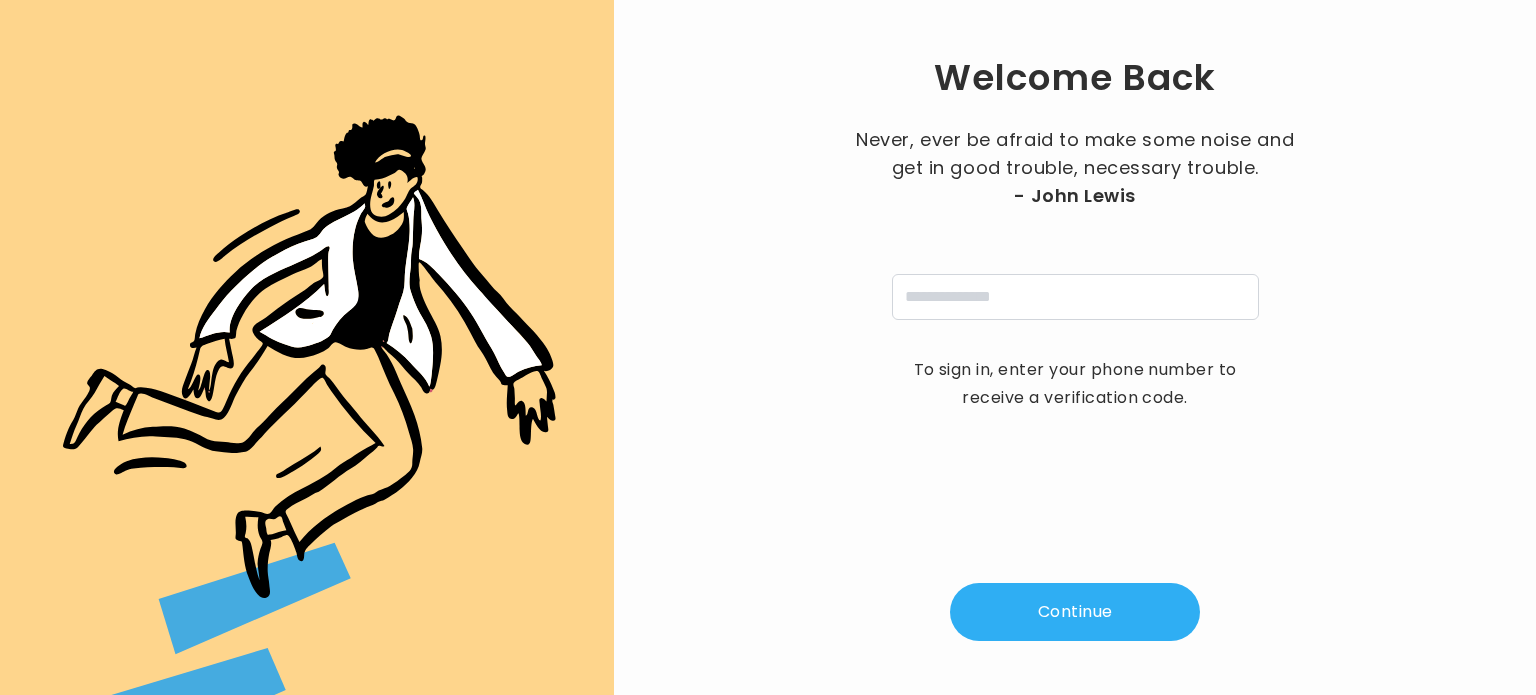 scroll, scrollTop: 0, scrollLeft: 0, axis: both 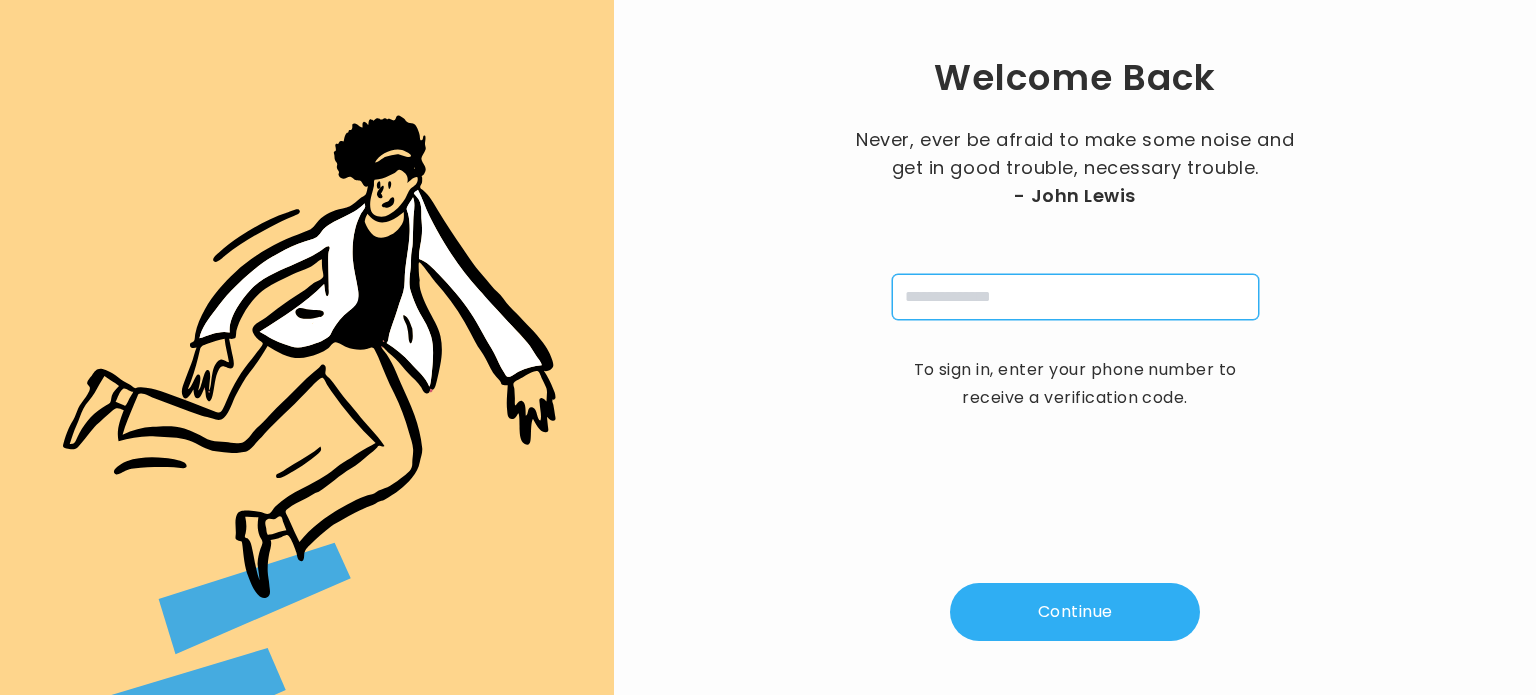 click at bounding box center [1075, 297] 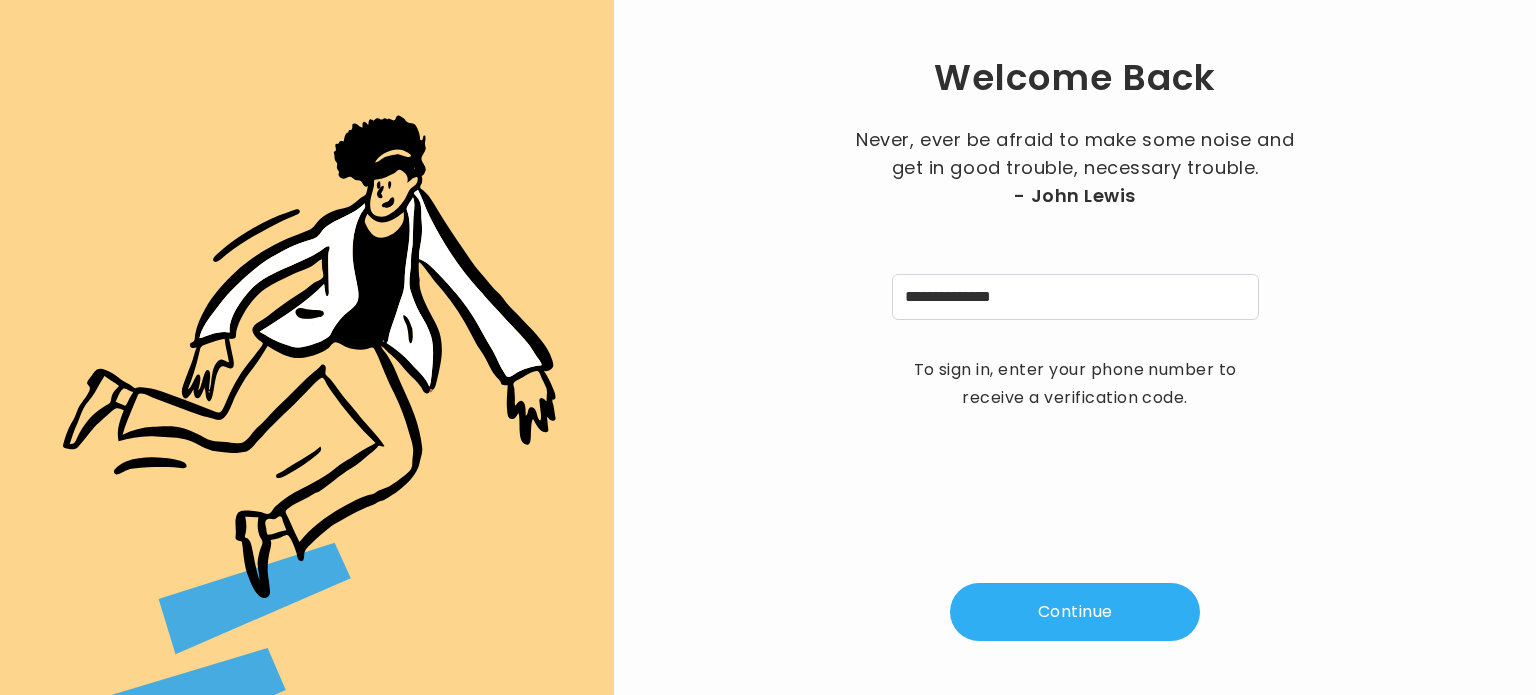 click on "Continue" at bounding box center [1075, 612] 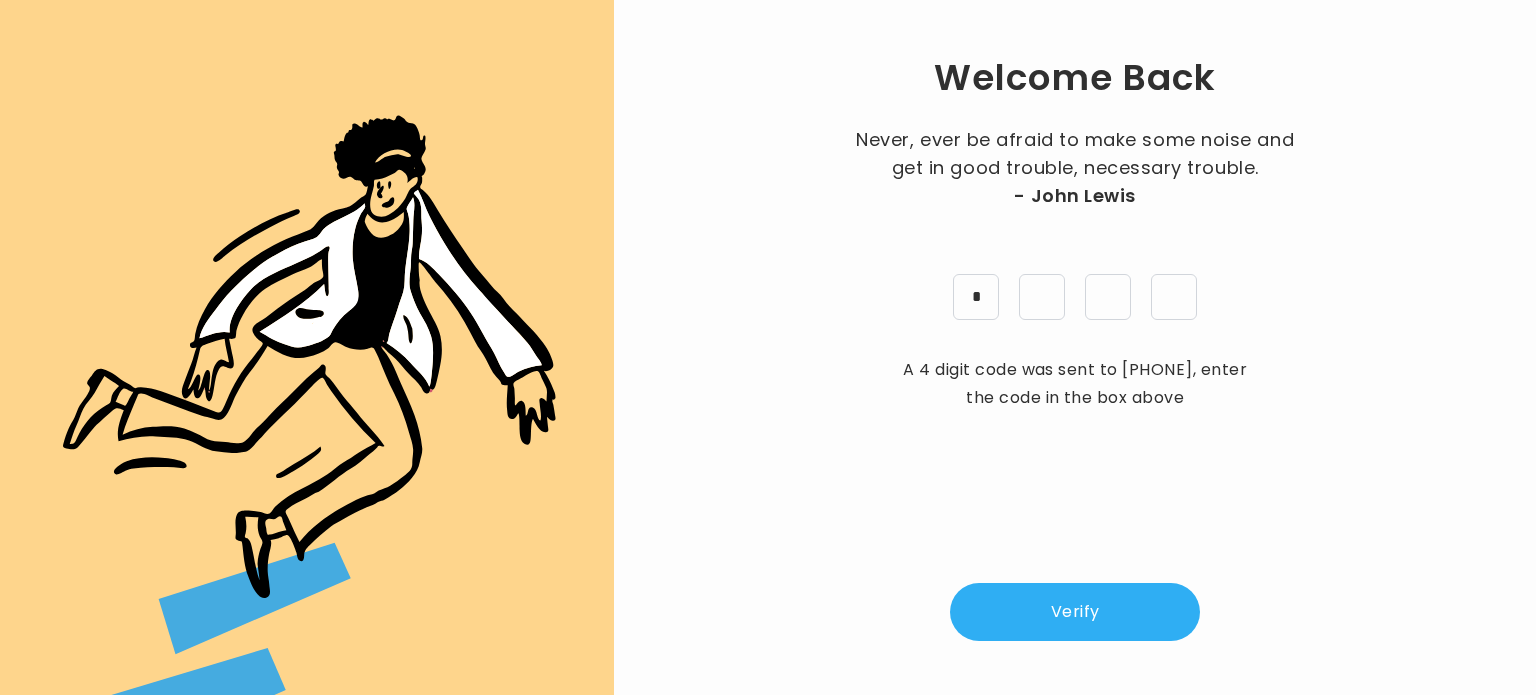 type on "*" 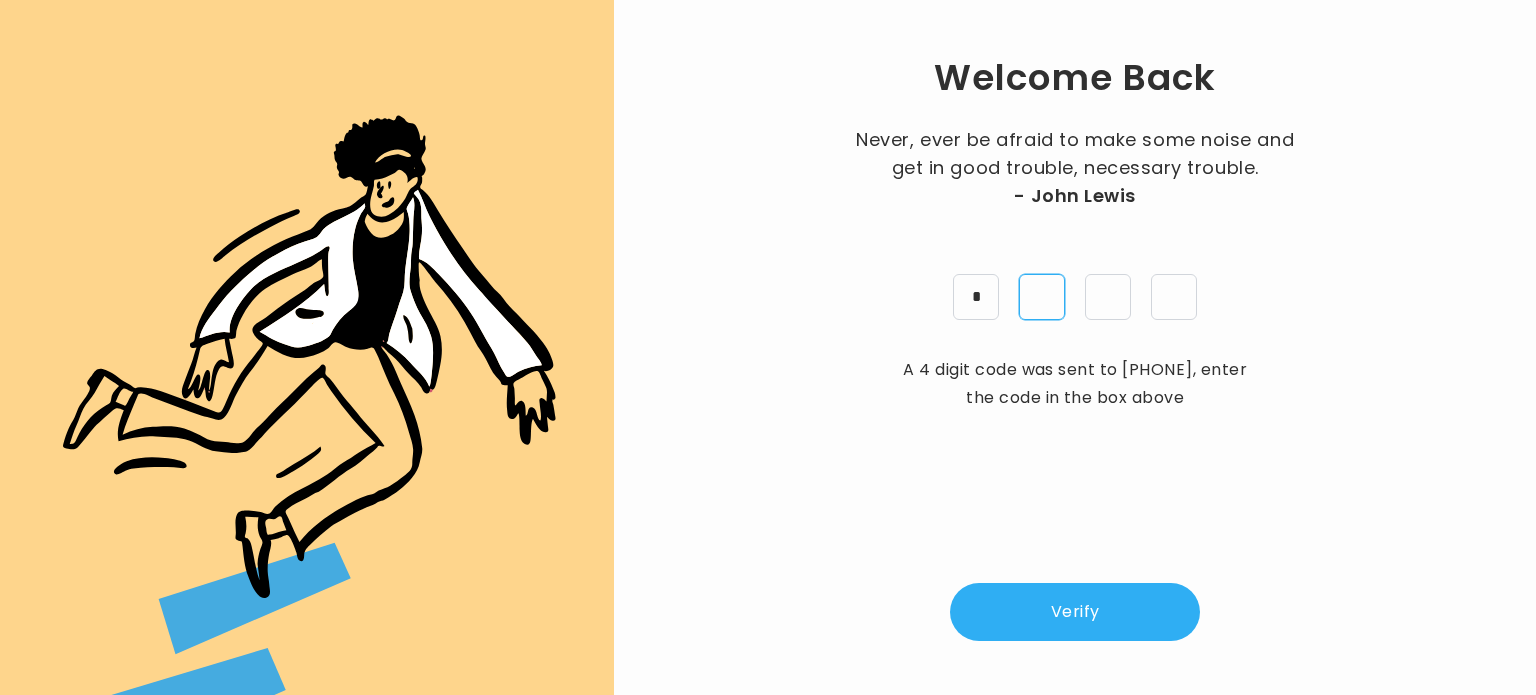 type on "*" 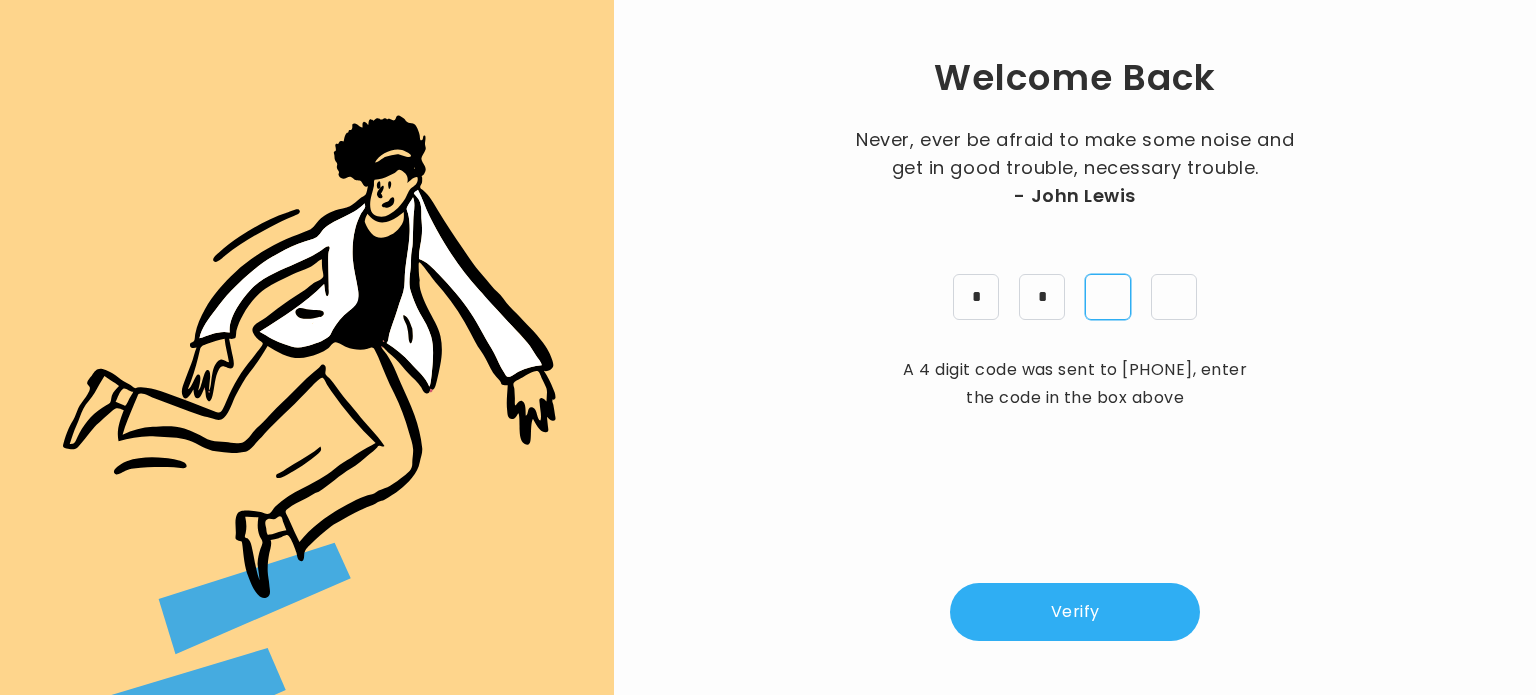 type on "*" 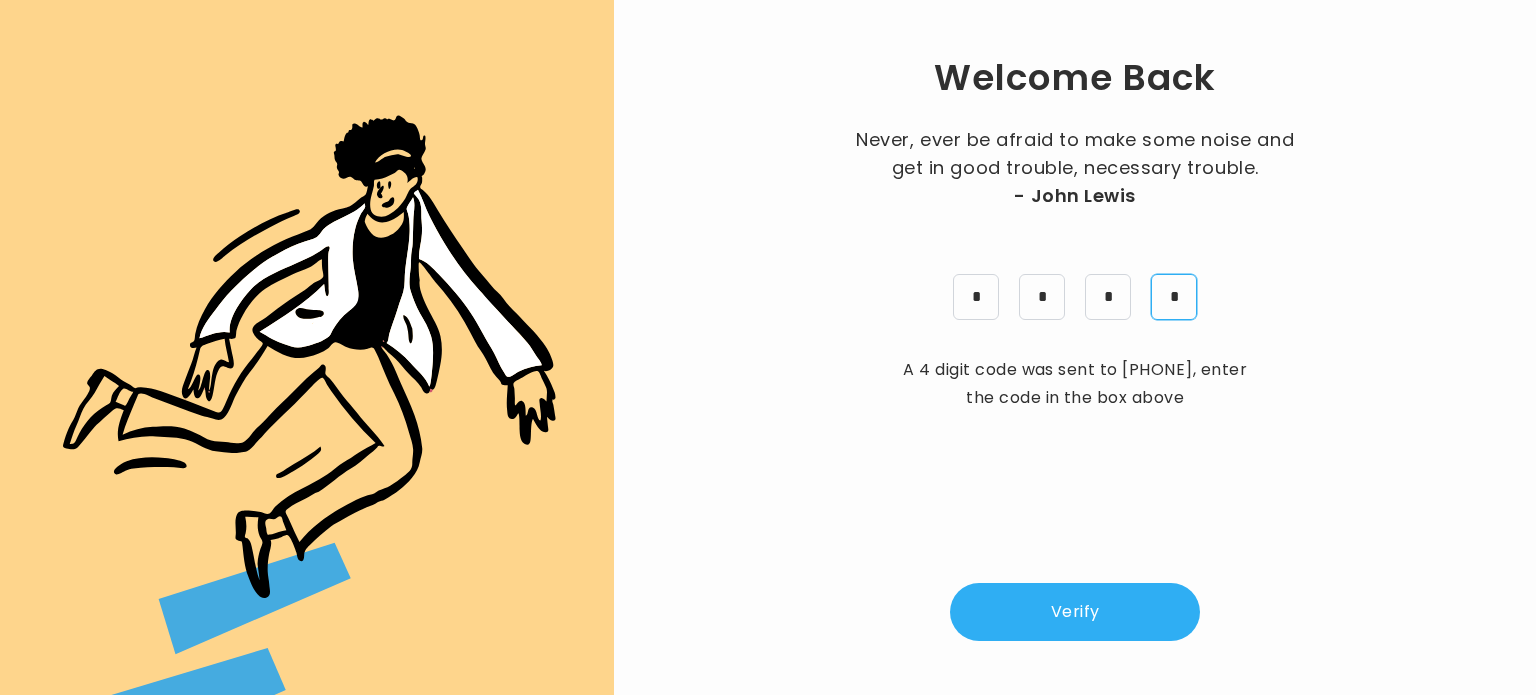 type on "*" 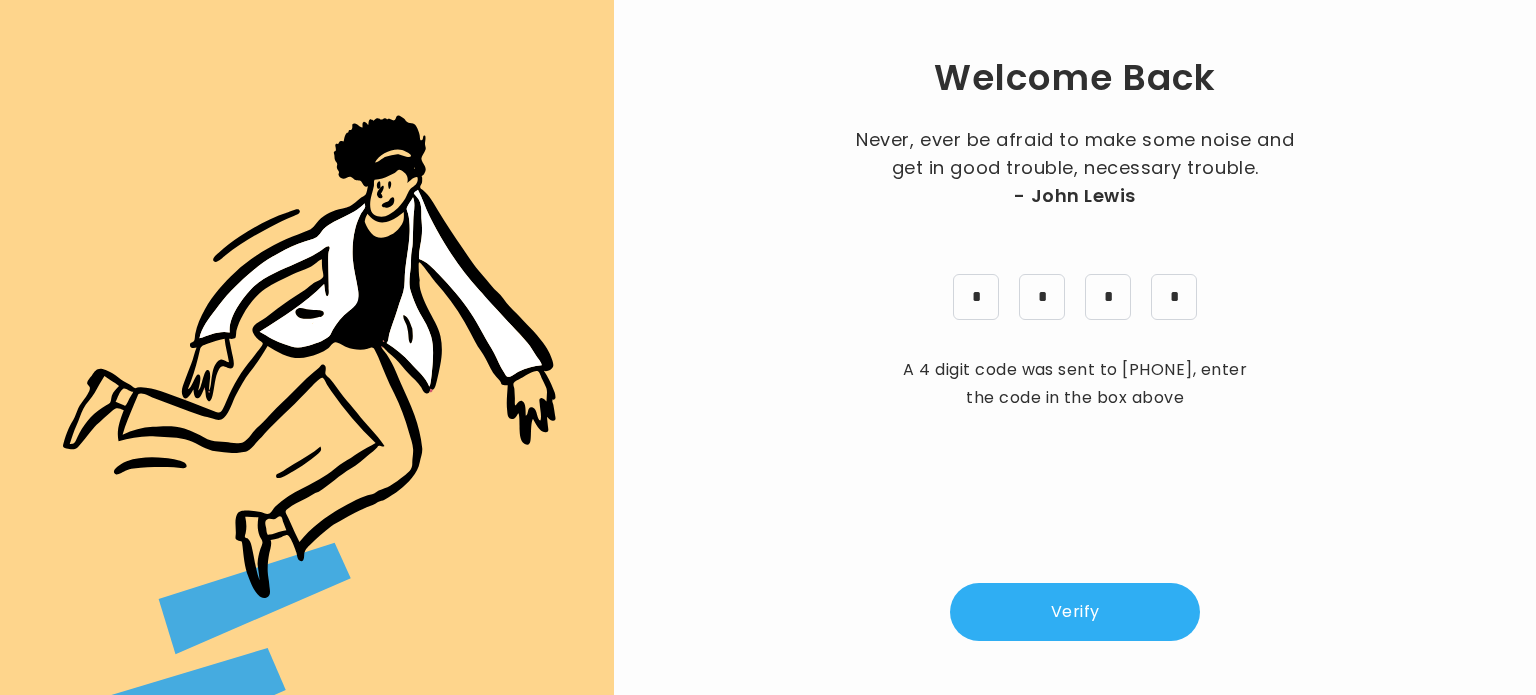 click on "Verify" at bounding box center [1075, 612] 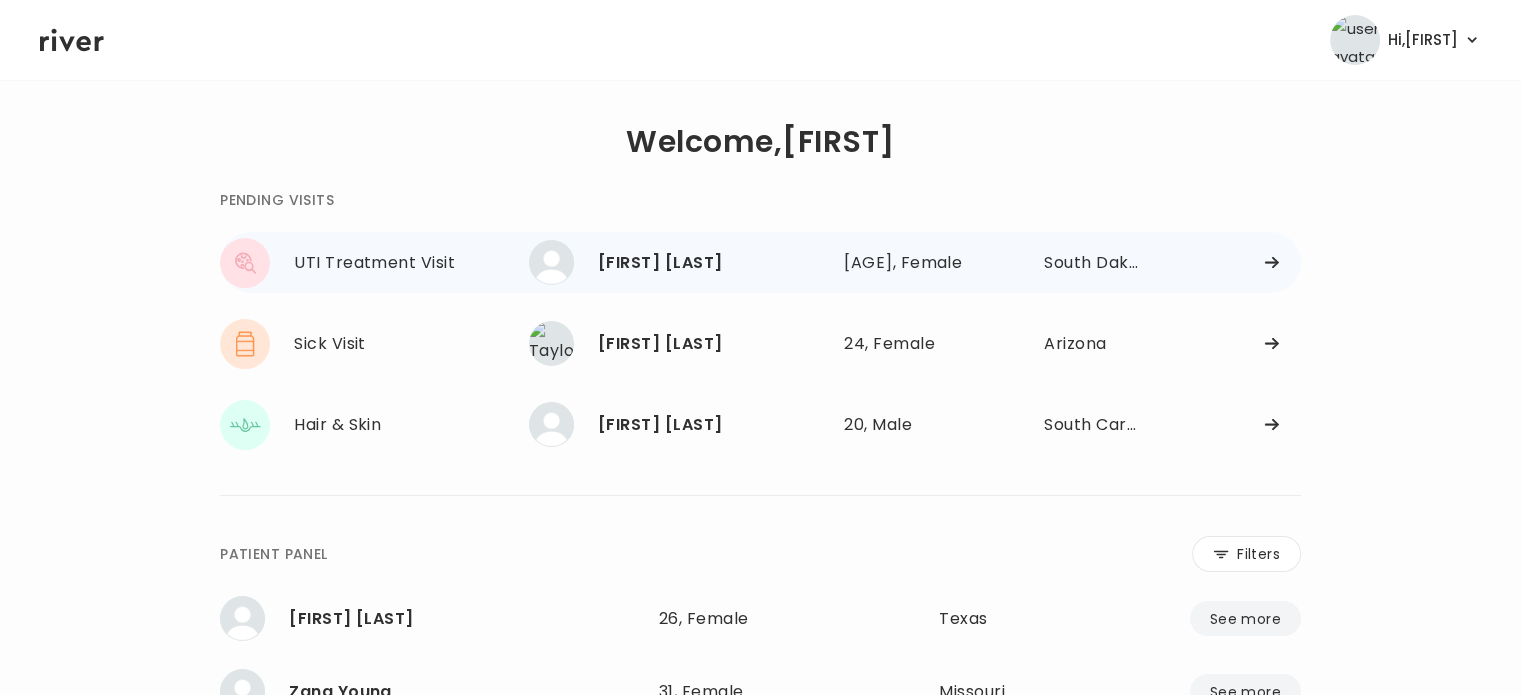click on "Karen Cooper" at bounding box center (713, 263) 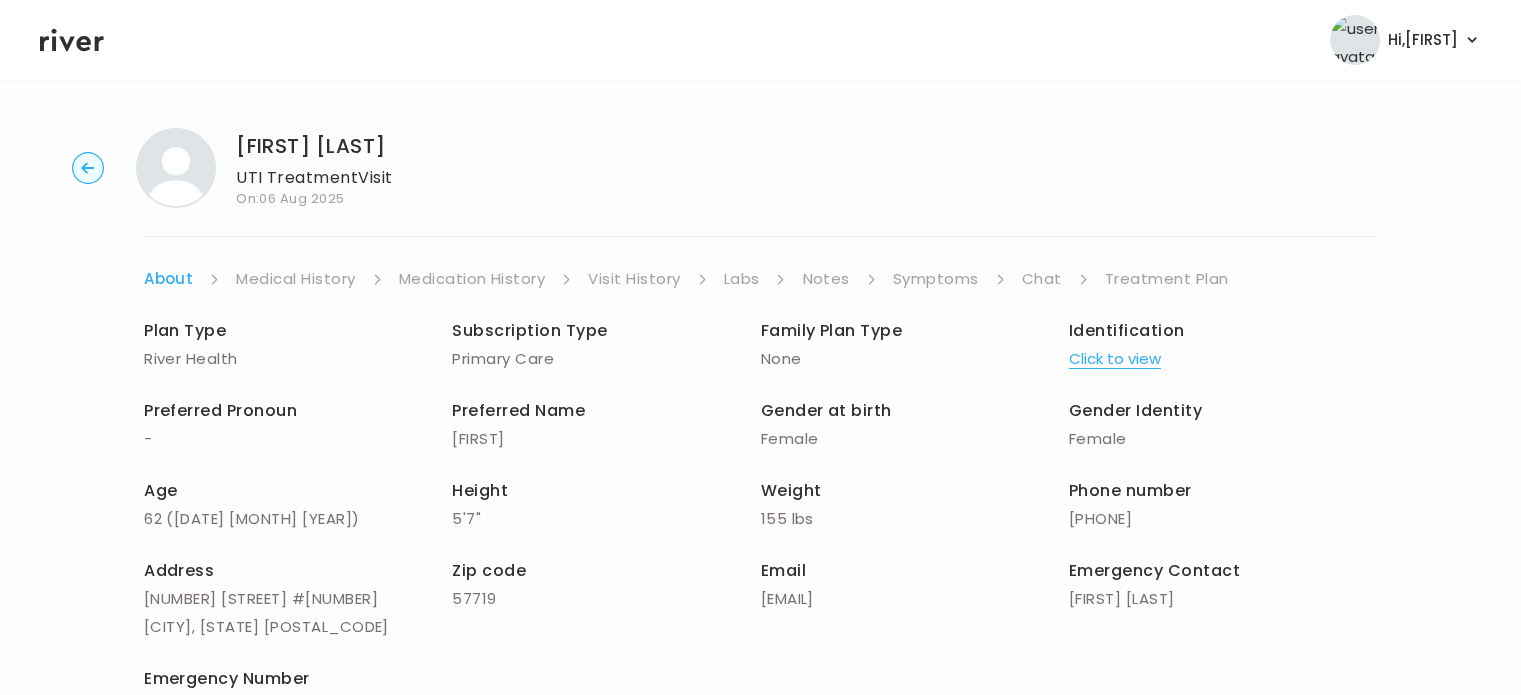 click on "Click to view" at bounding box center [1115, 359] 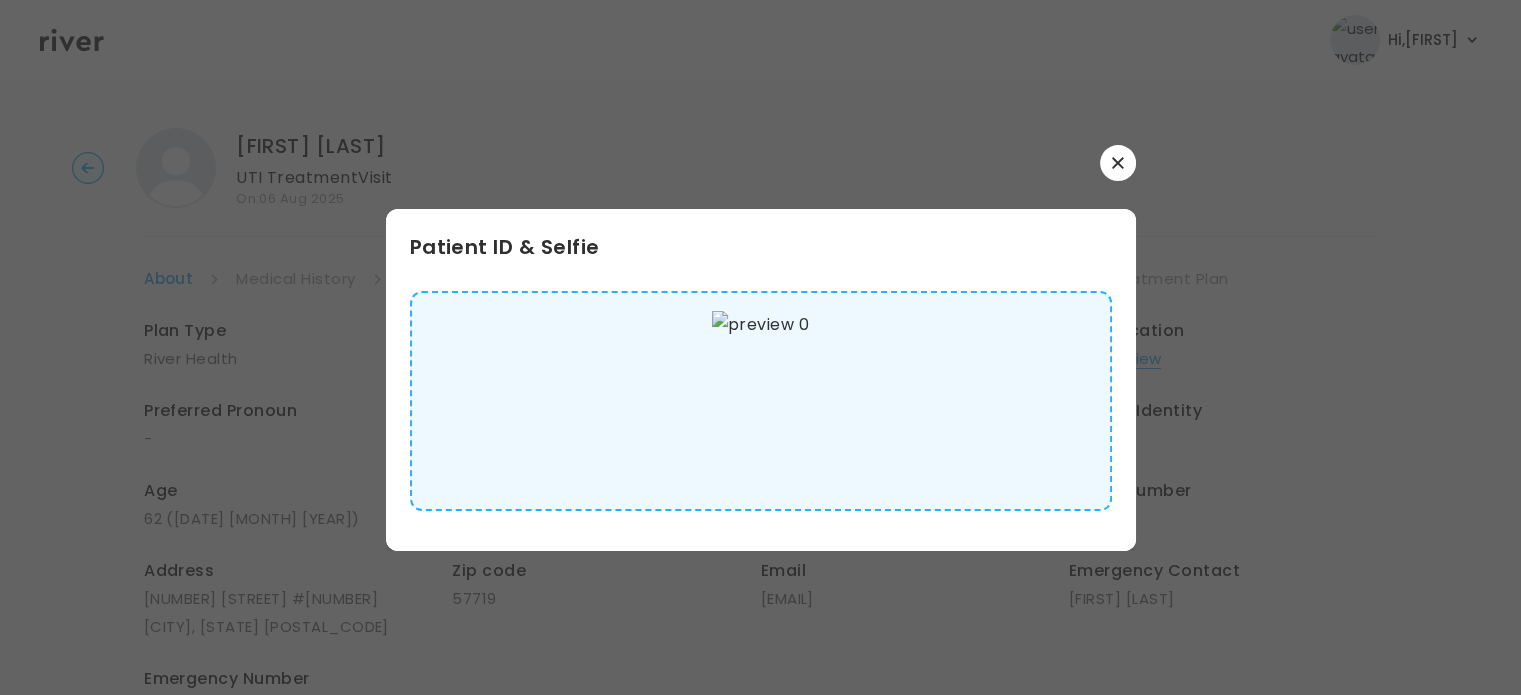 click 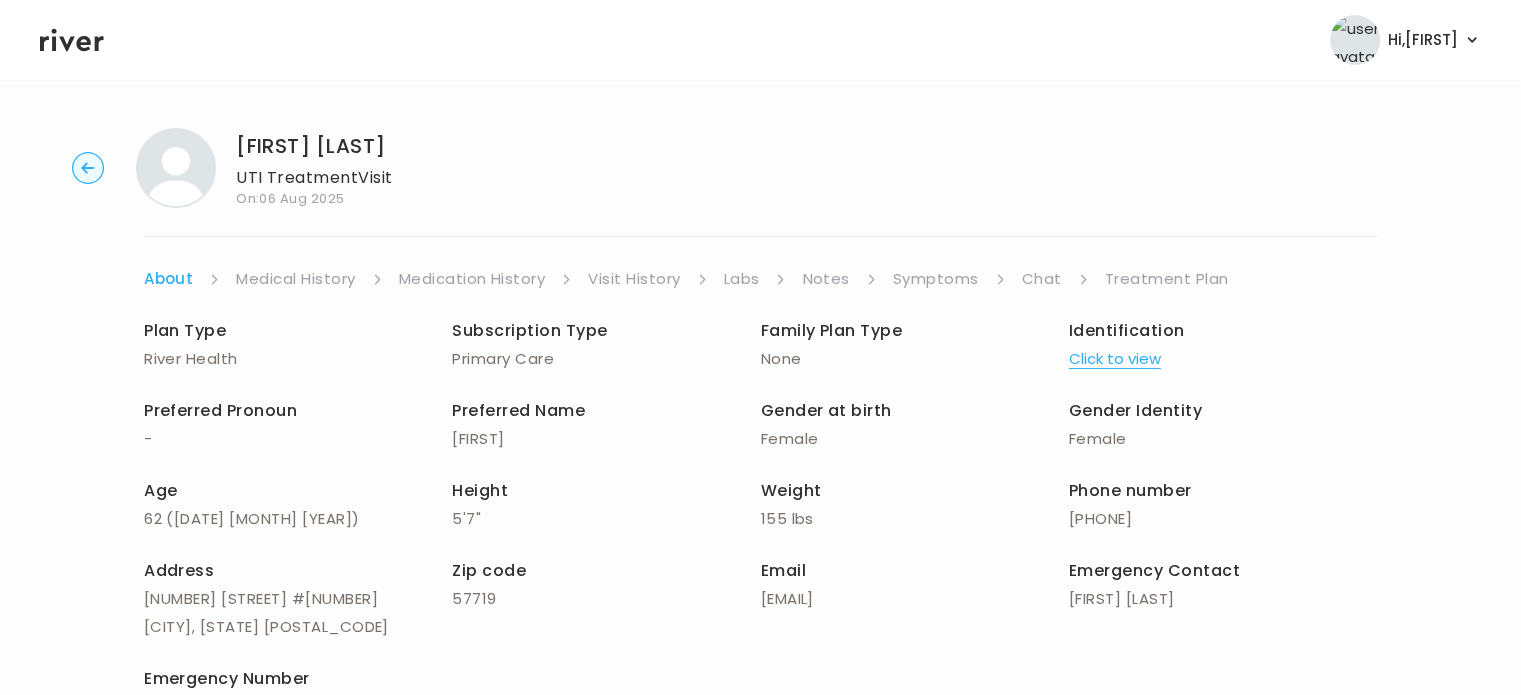 click on "Medical History" at bounding box center (295, 279) 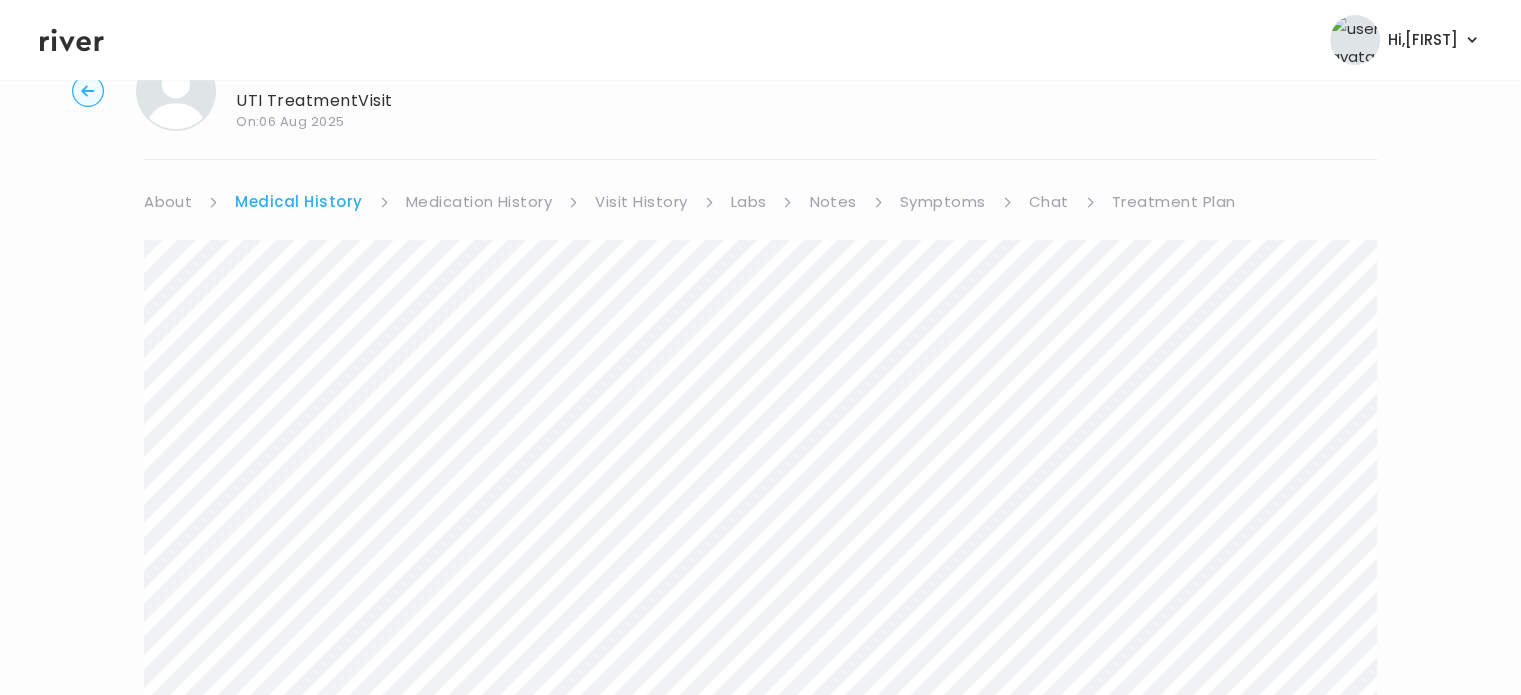 scroll, scrollTop: 53, scrollLeft: 0, axis: vertical 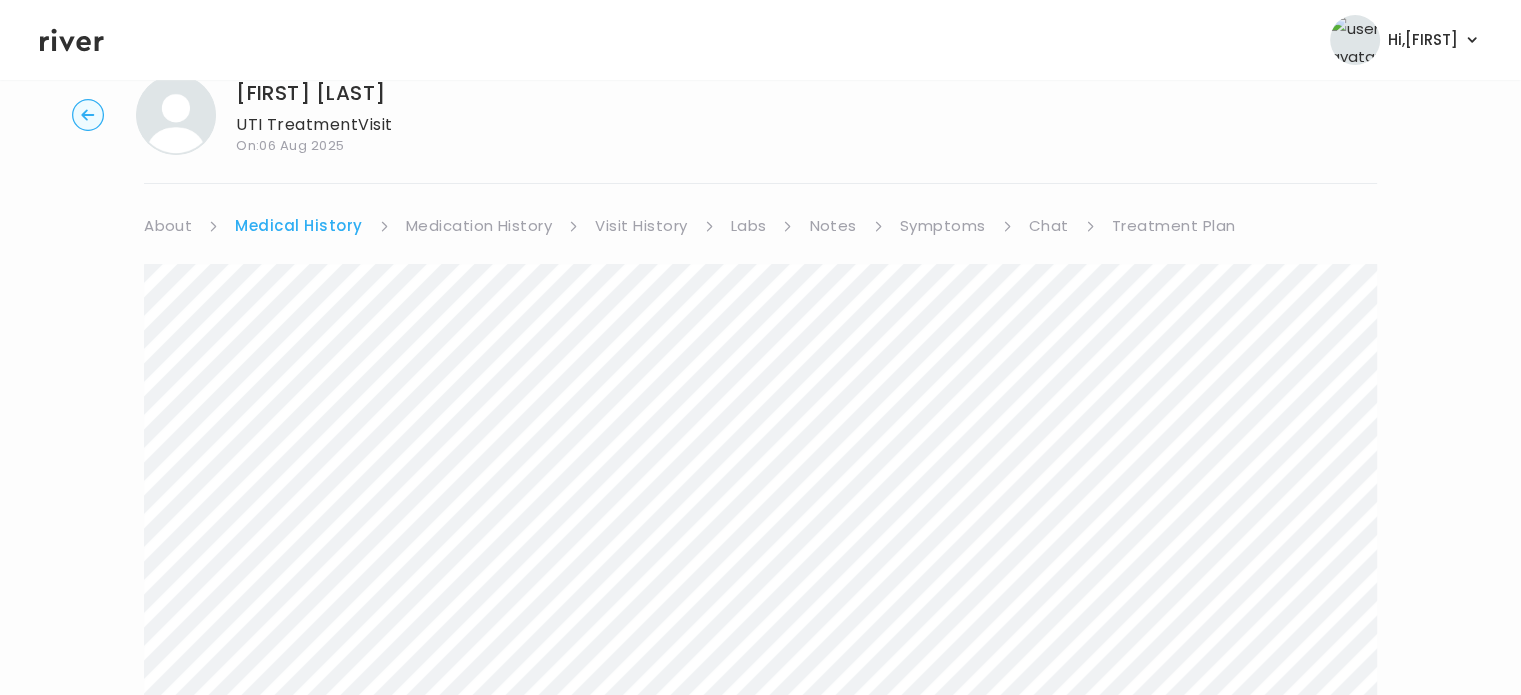 click on "Medication History" at bounding box center [479, 226] 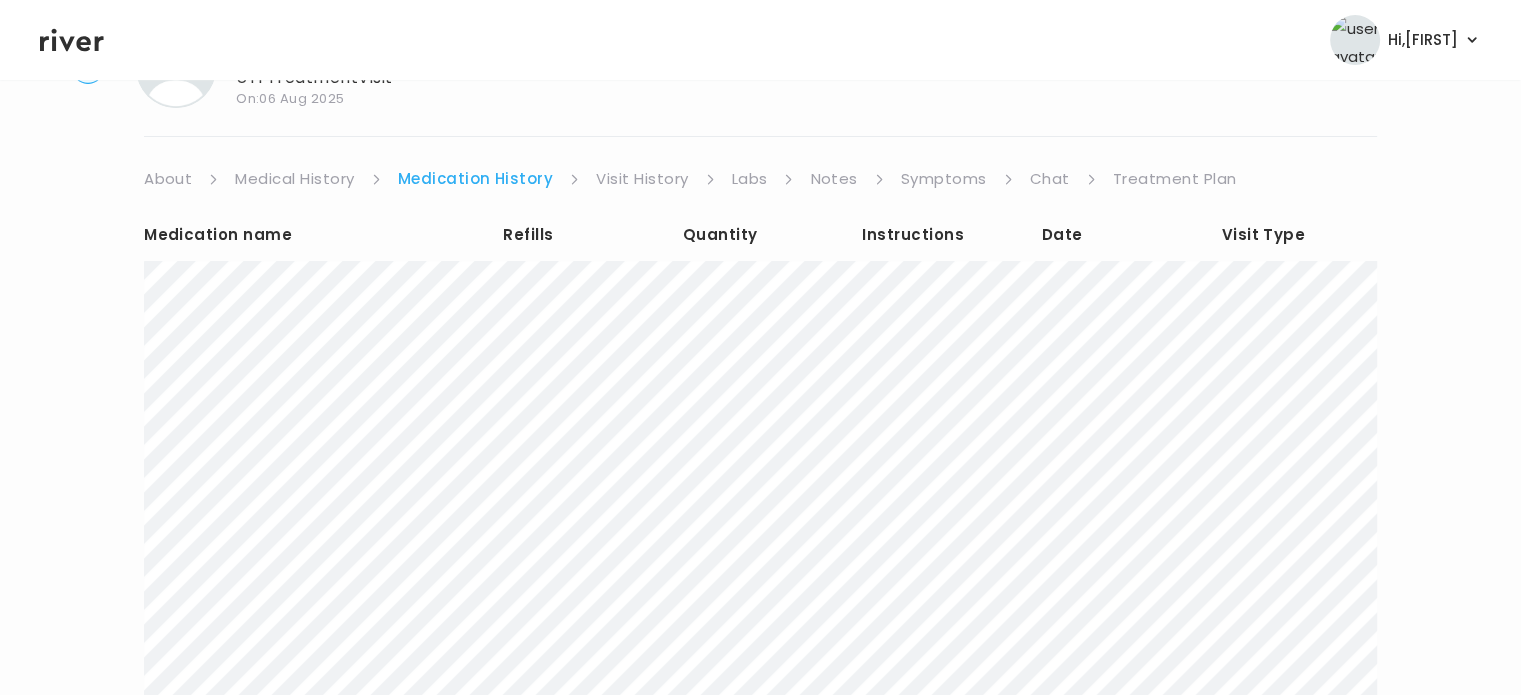 scroll, scrollTop: 108, scrollLeft: 0, axis: vertical 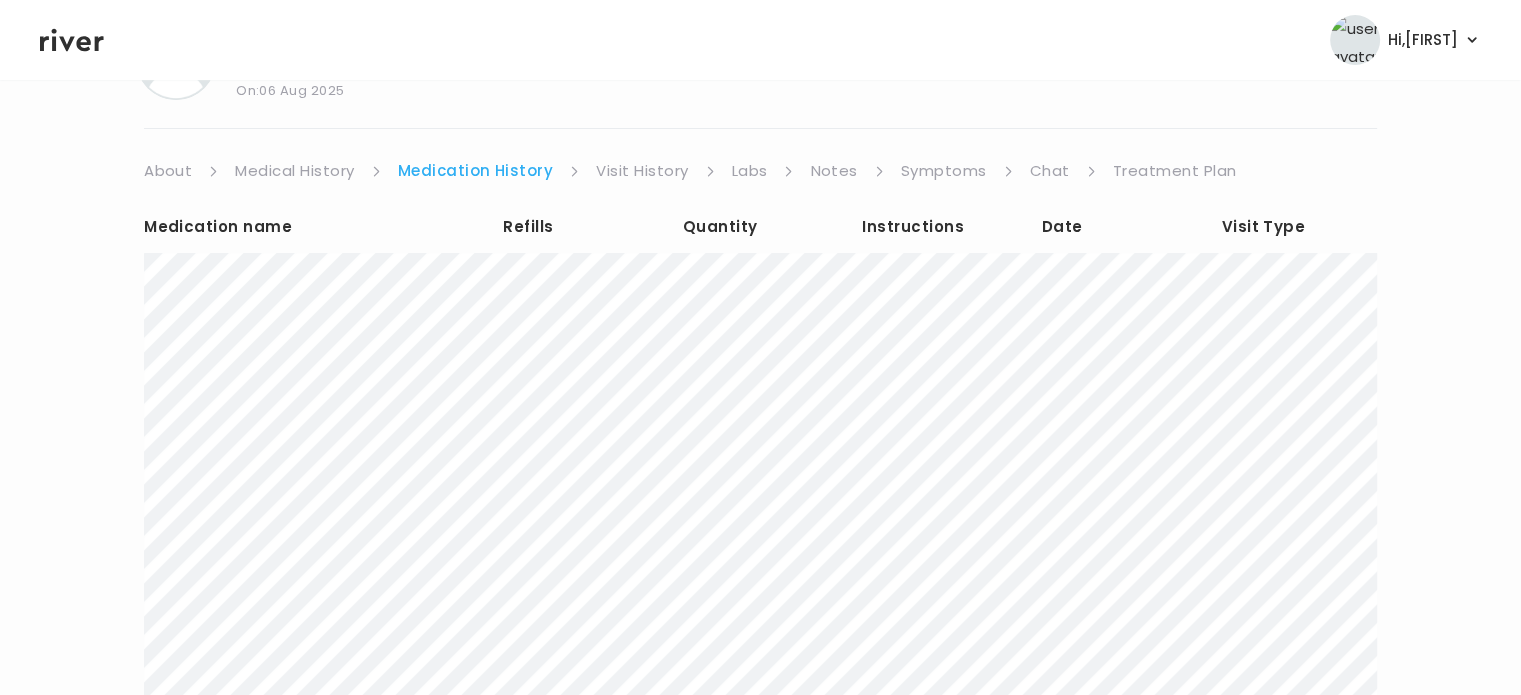 click on "Visit History" at bounding box center [642, 171] 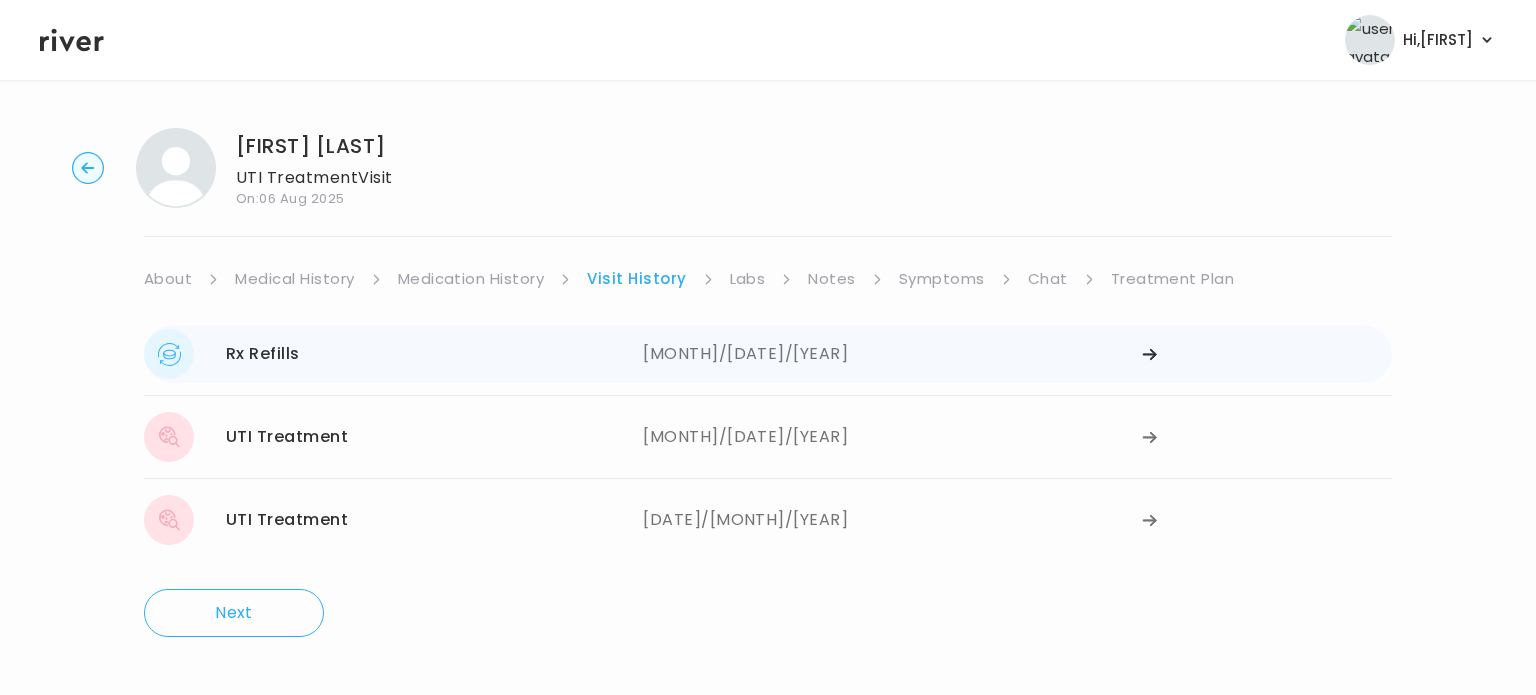 click on "[MM]/[DD]/[YYYY]" at bounding box center [892, 354] 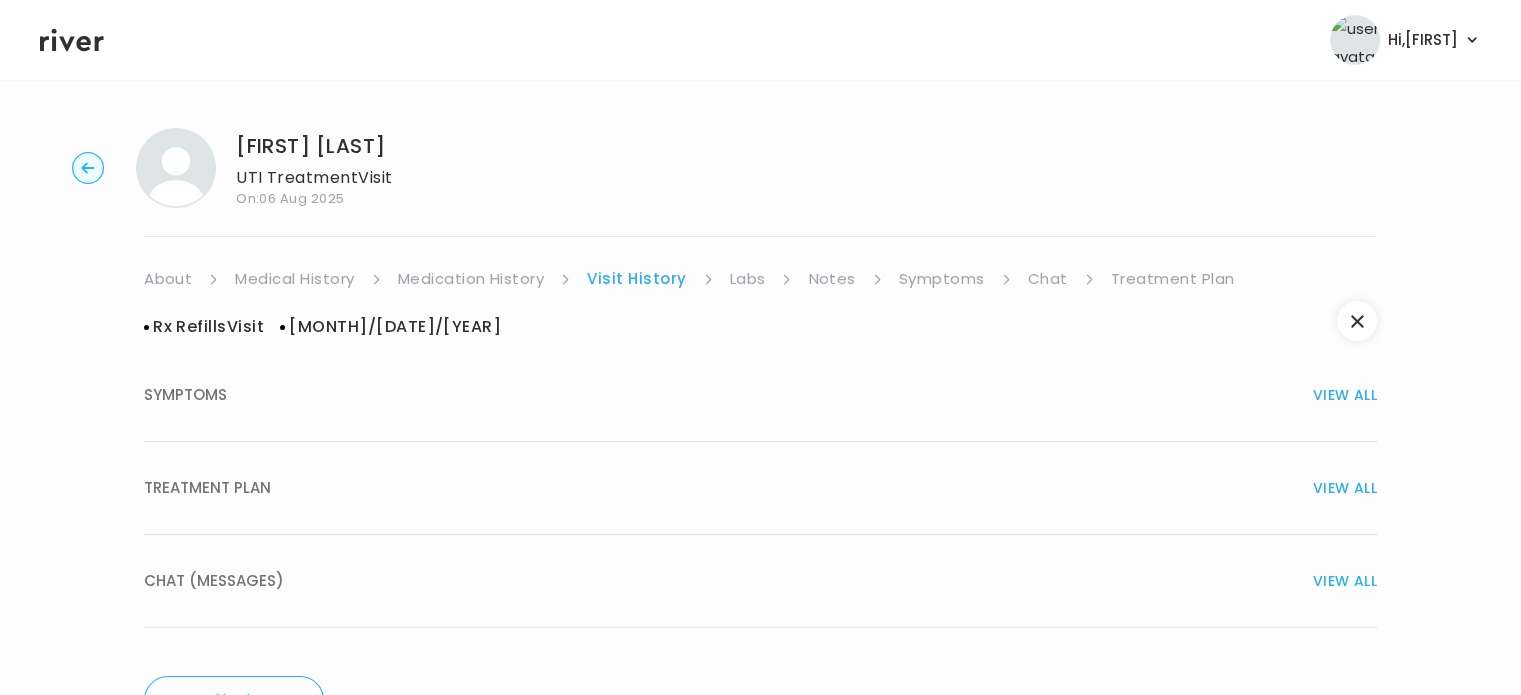 click on "TREATMENT PLAN VIEW ALL" at bounding box center [760, 488] 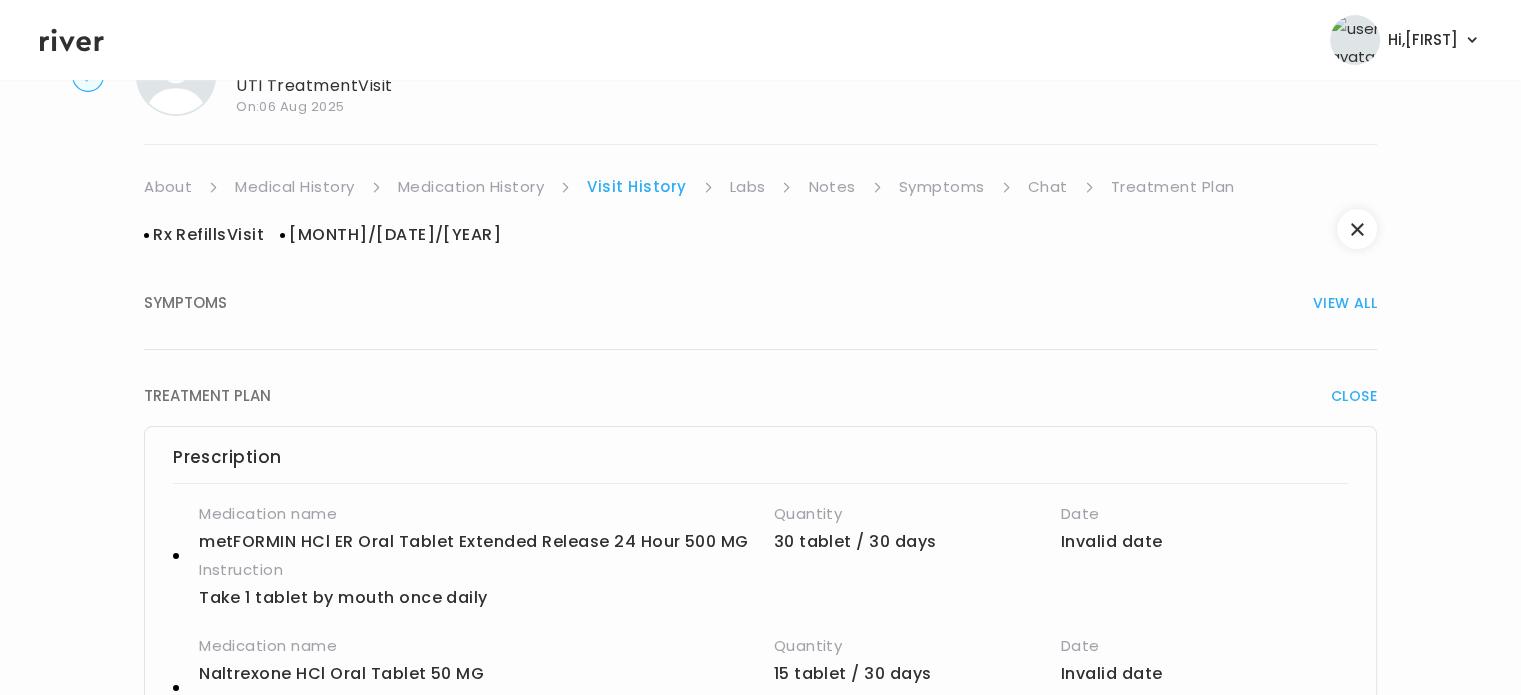 scroll, scrollTop: 0, scrollLeft: 0, axis: both 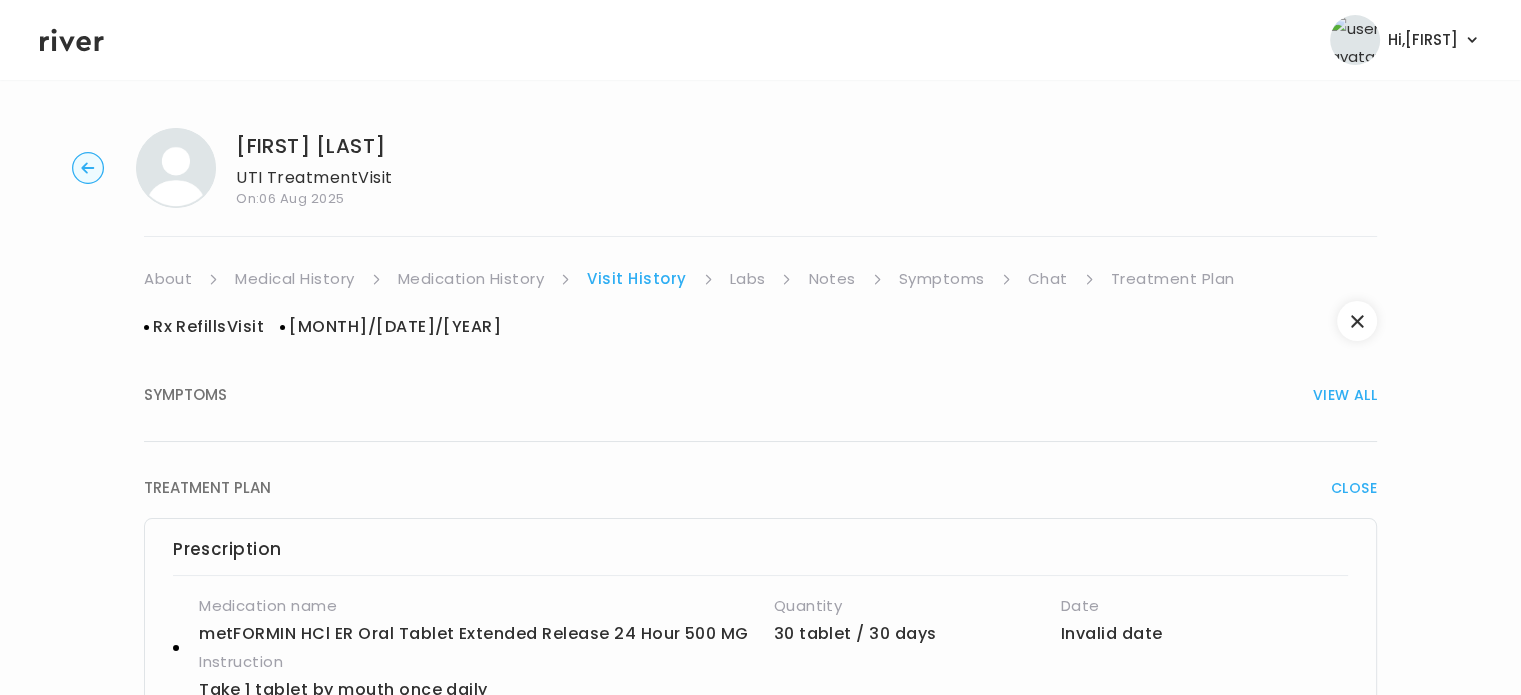 click on "Labs" at bounding box center [748, 279] 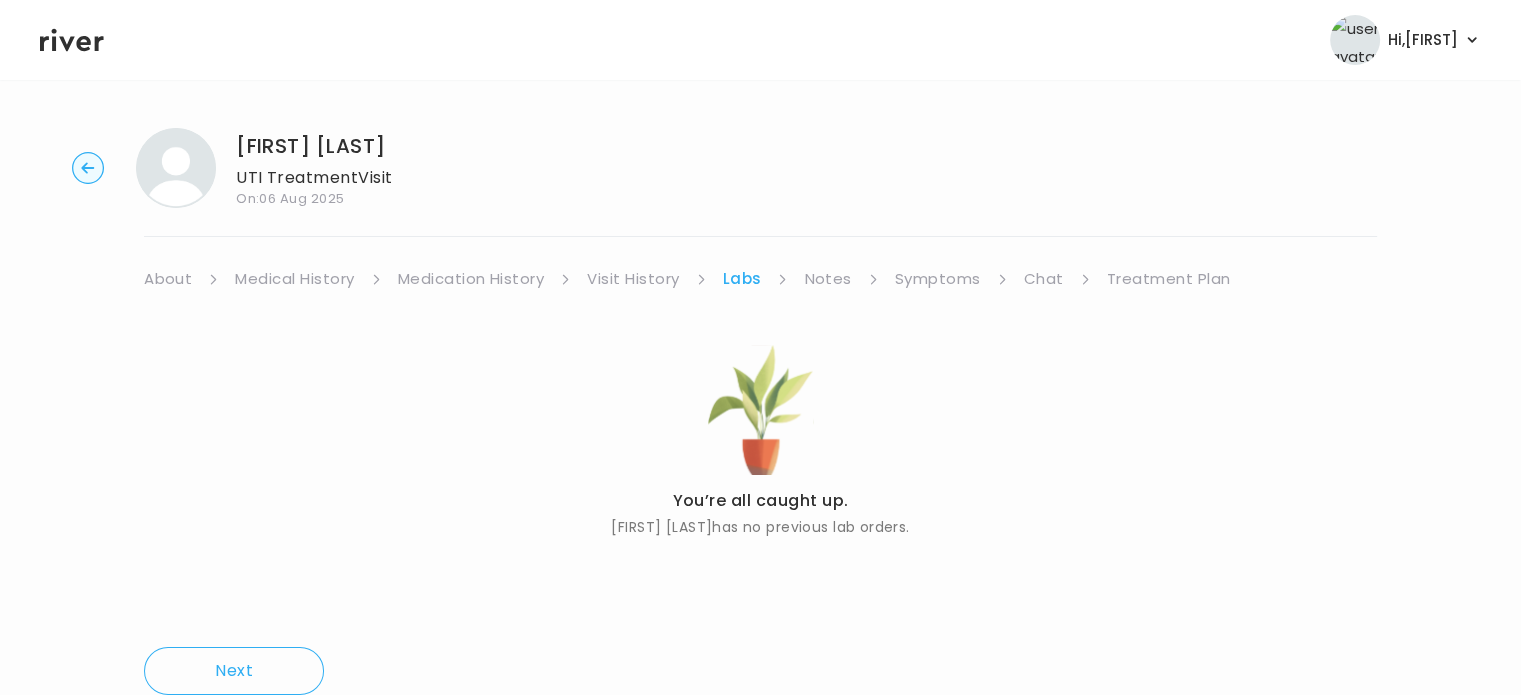 click on "Notes" at bounding box center (827, 279) 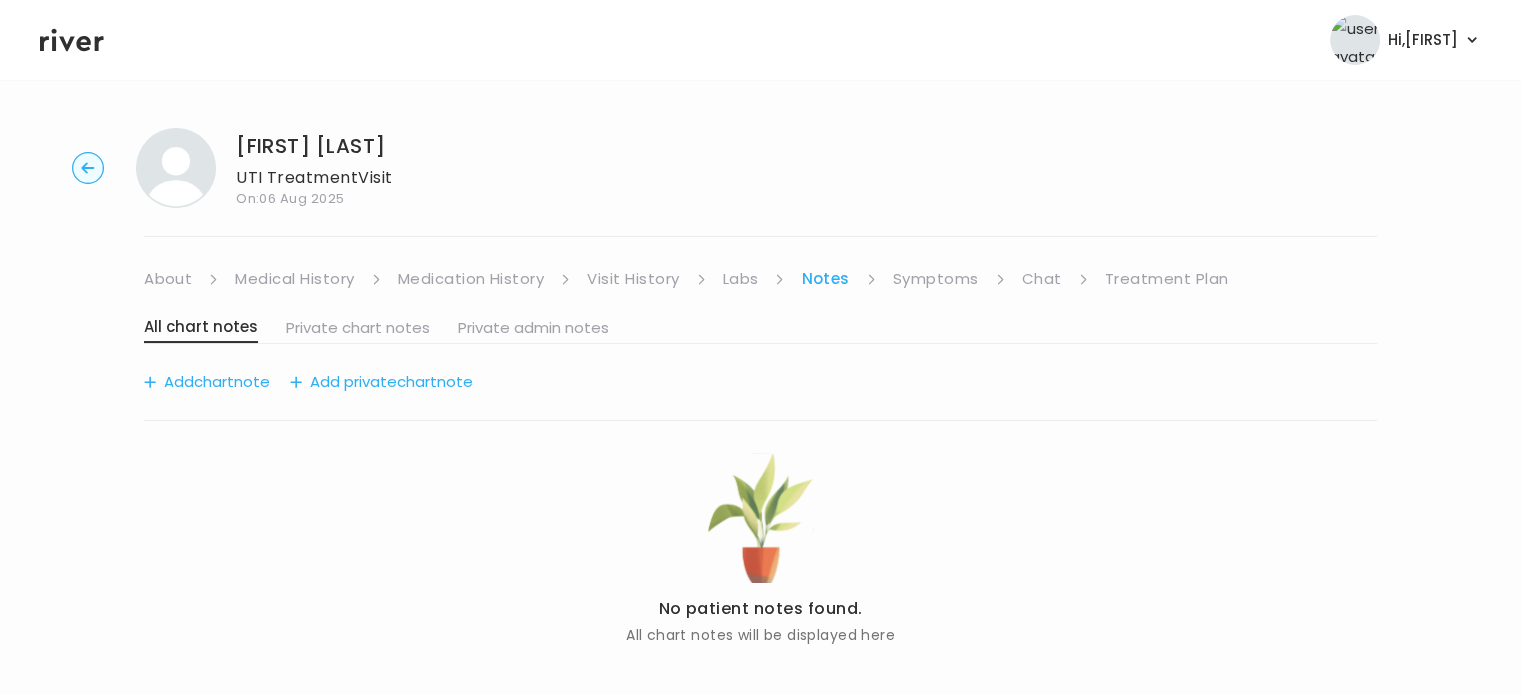 click on "Symptoms" at bounding box center [936, 279] 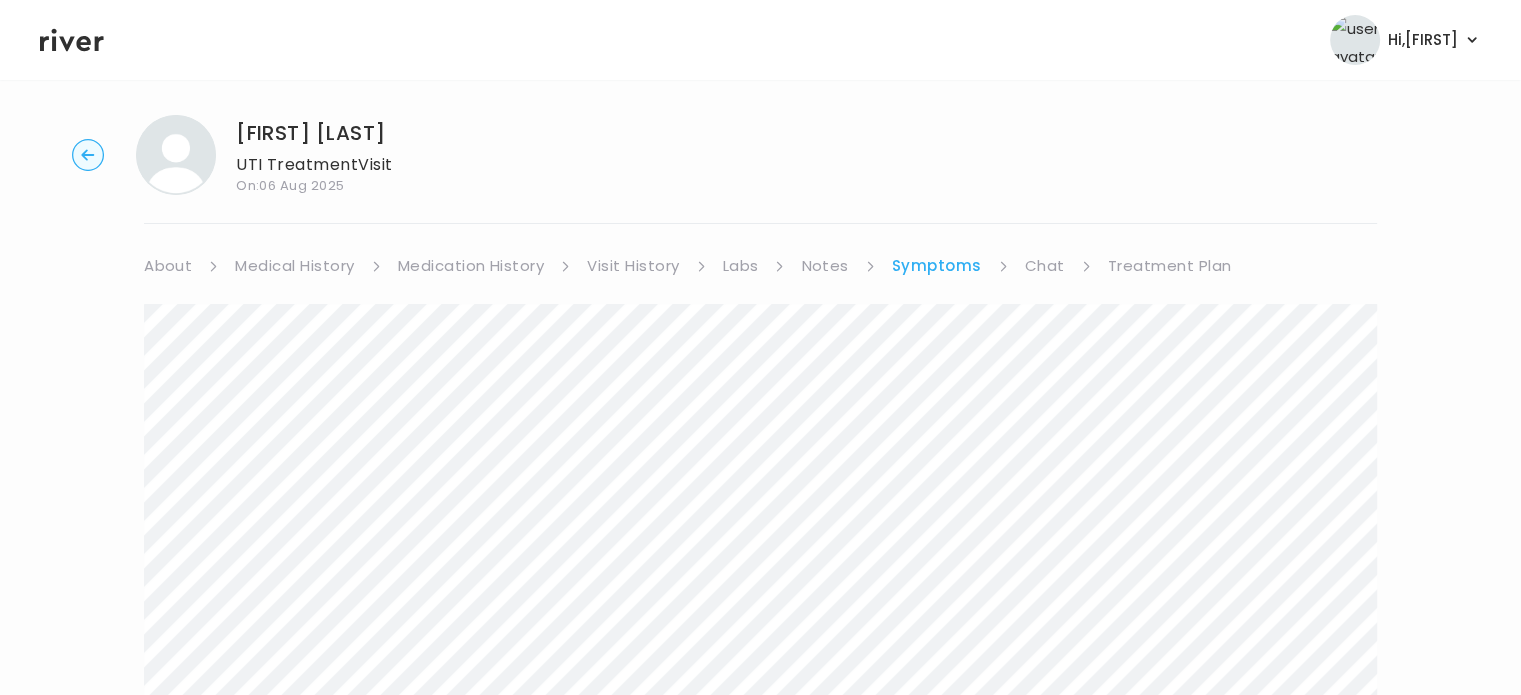 scroll, scrollTop: 4, scrollLeft: 0, axis: vertical 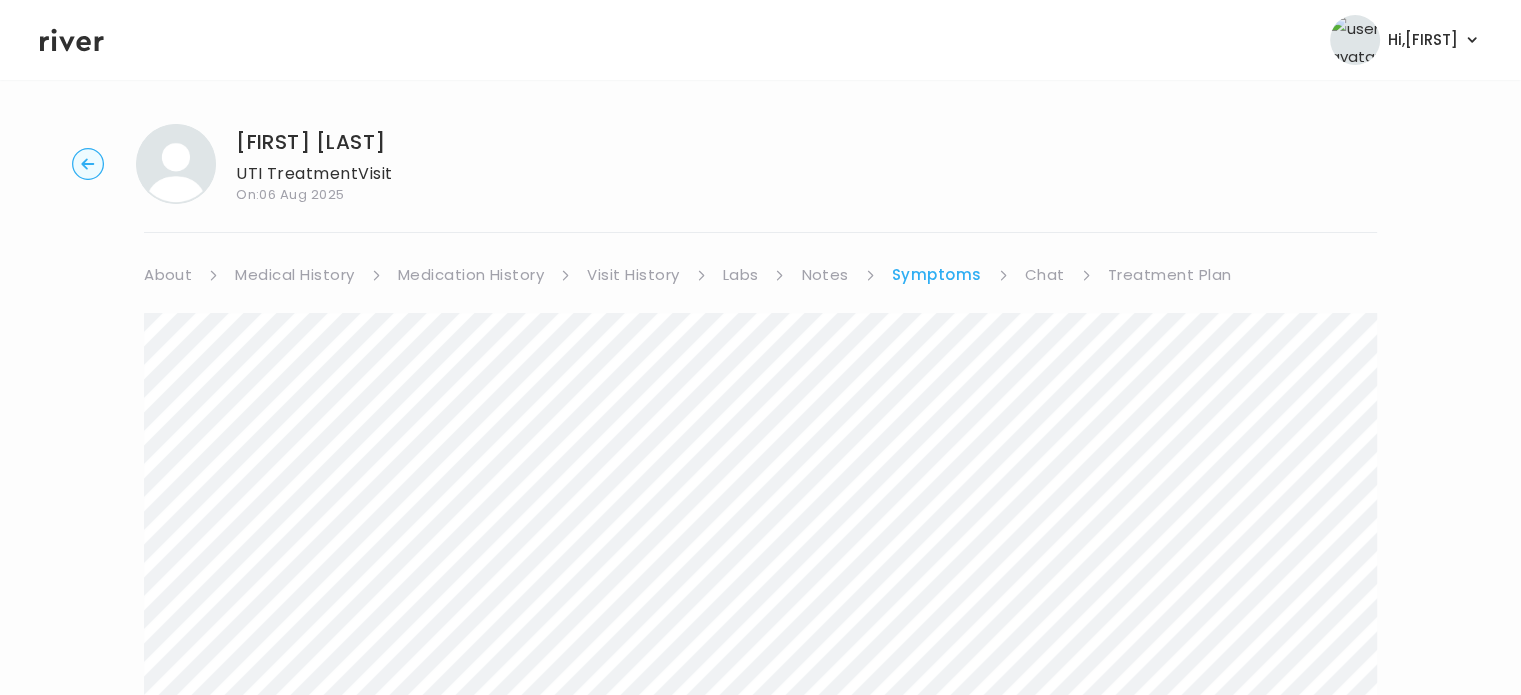 click on "Chat" at bounding box center (1045, 275) 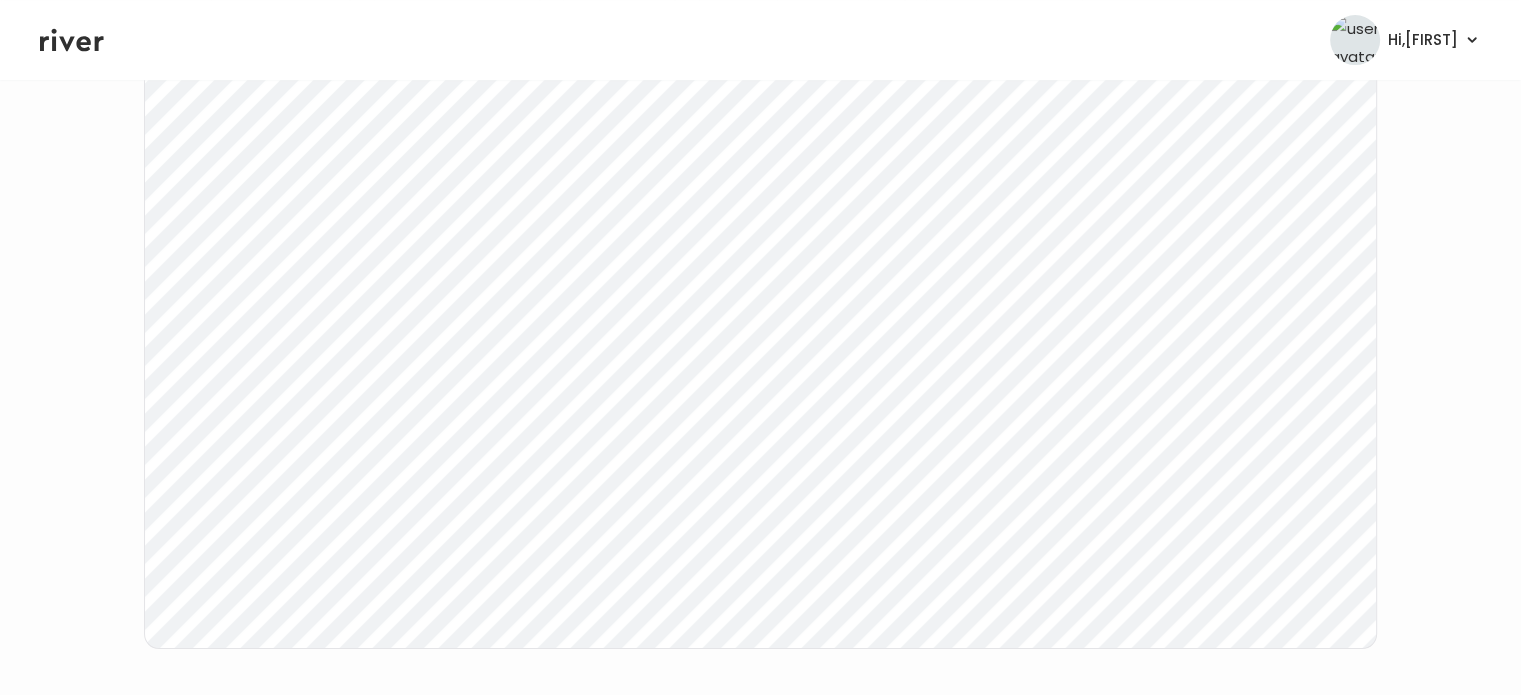 scroll, scrollTop: 292, scrollLeft: 0, axis: vertical 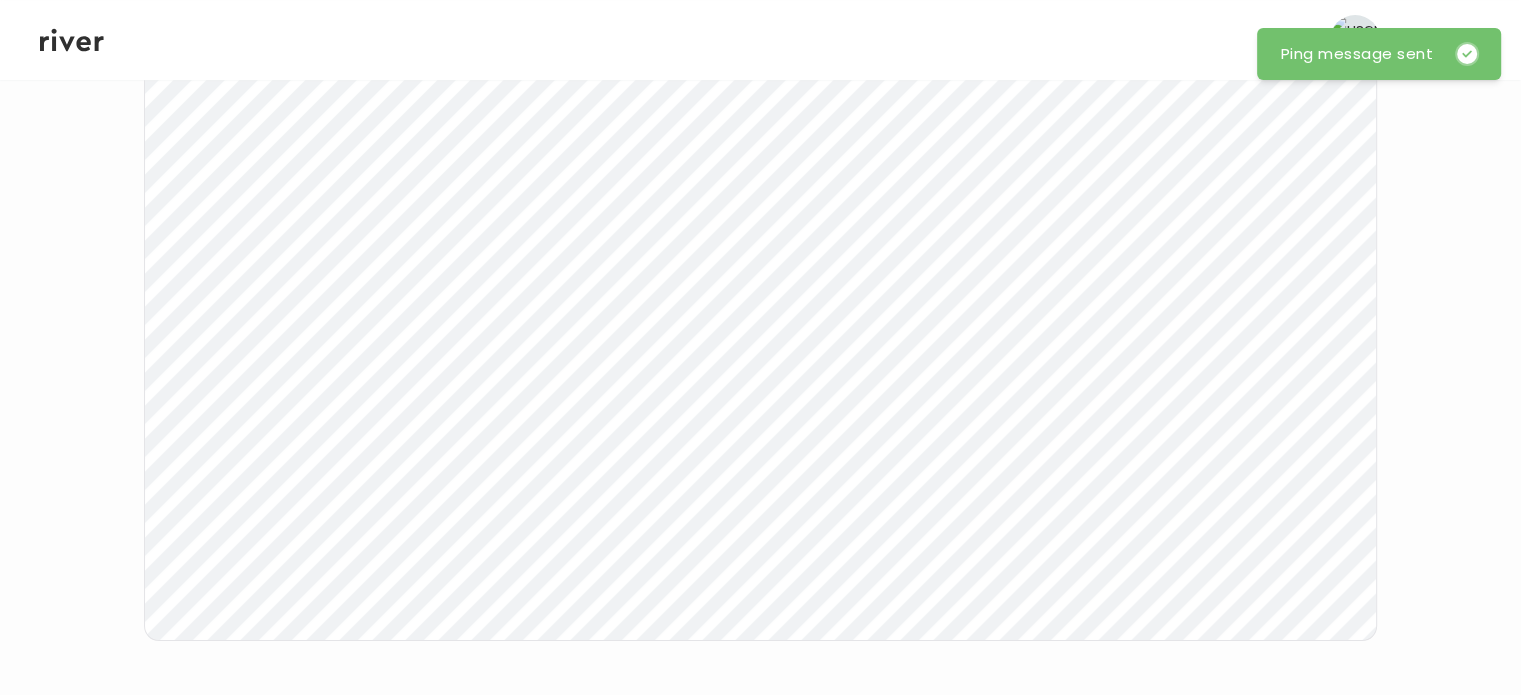 click 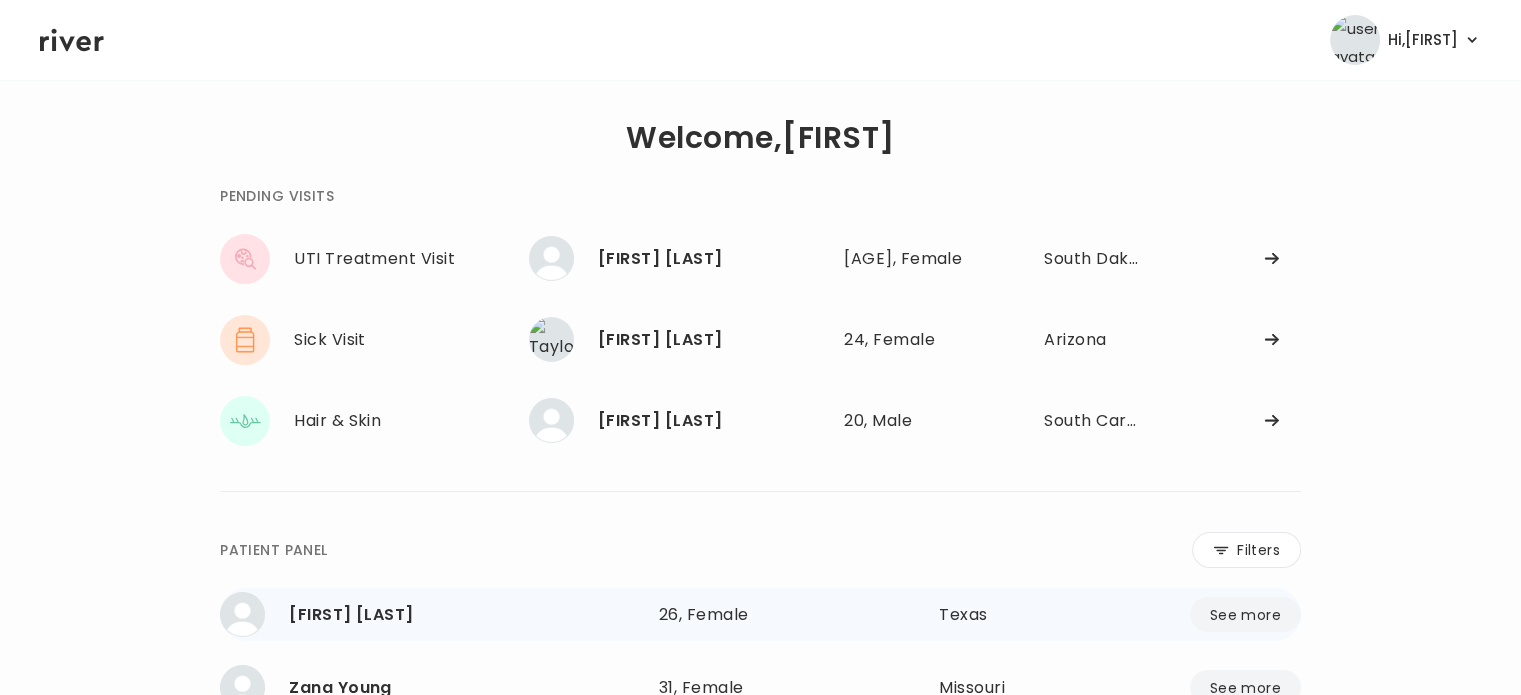 scroll, scrollTop: 0, scrollLeft: 0, axis: both 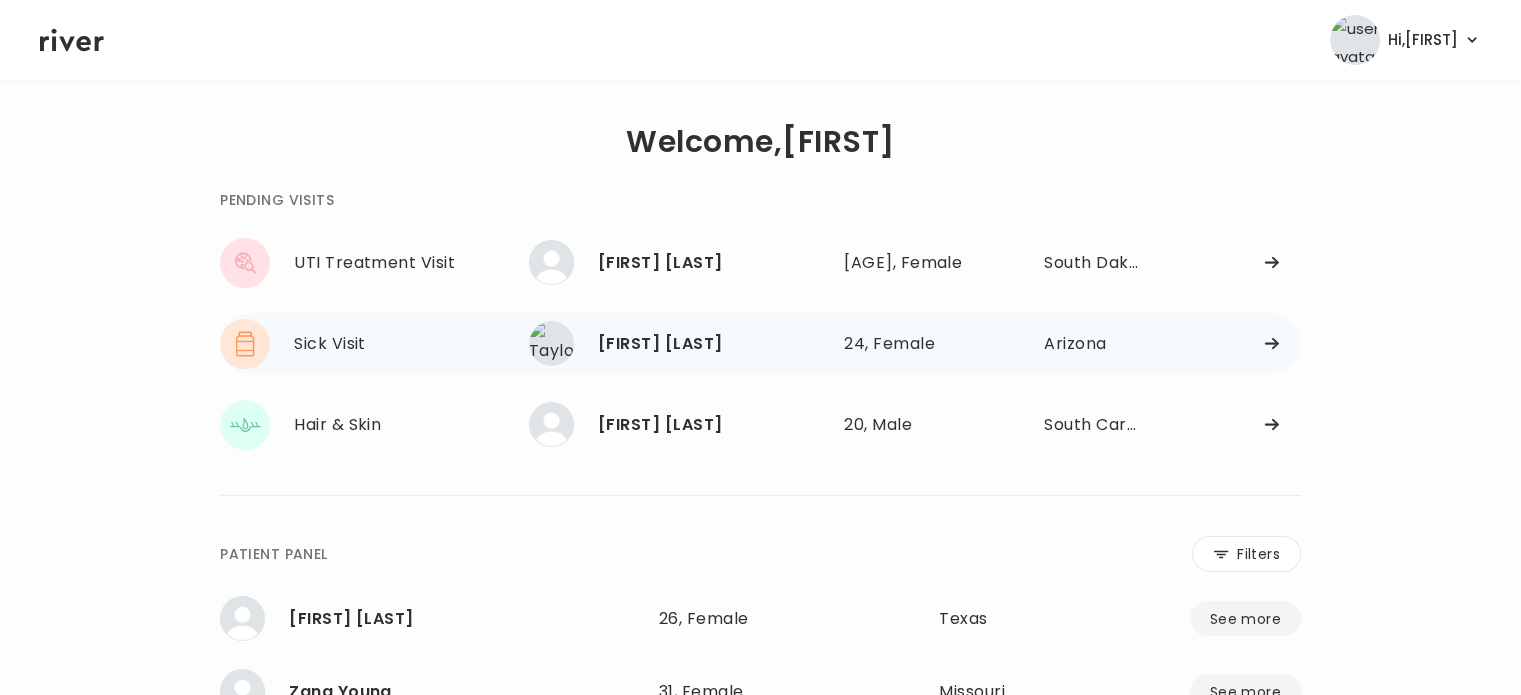 click on "[FIRST] [LAST]" at bounding box center [713, 344] 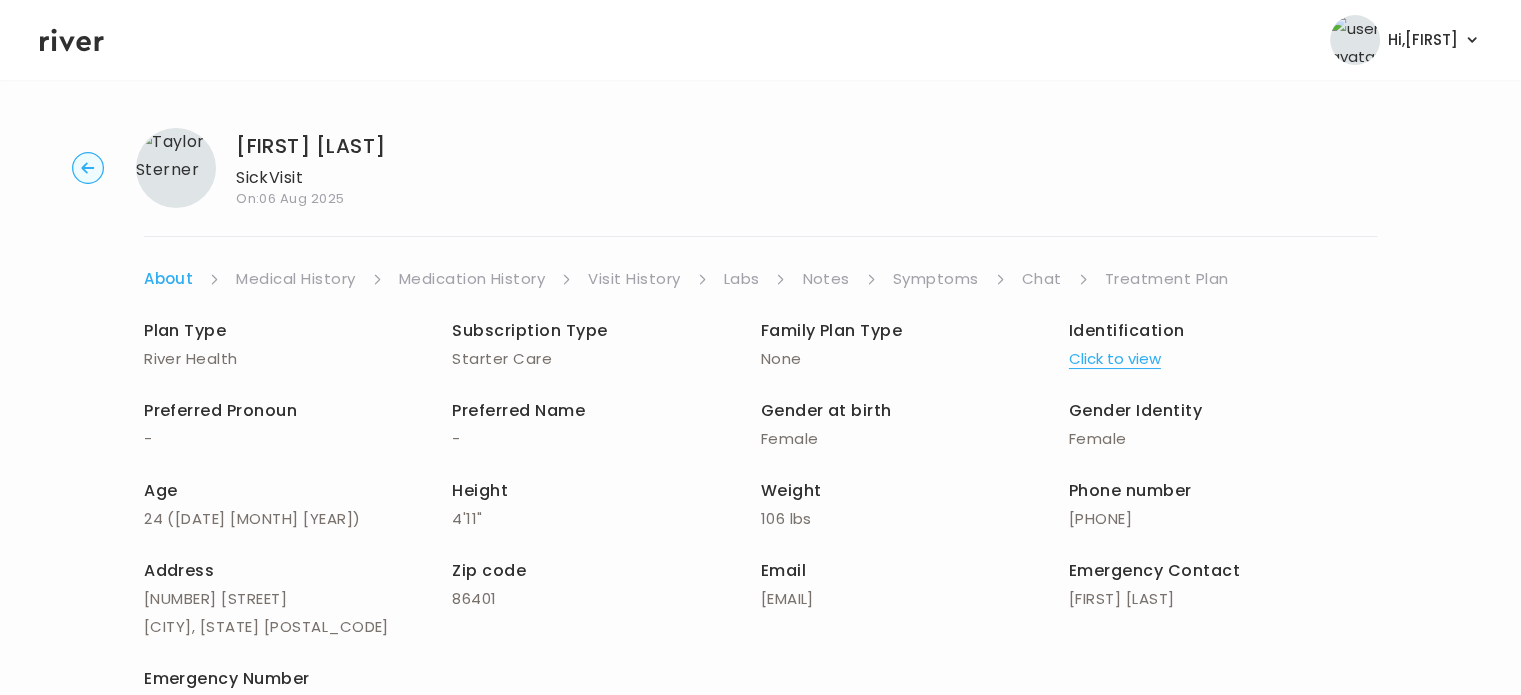 click on "Treatment Plan" at bounding box center [1167, 279] 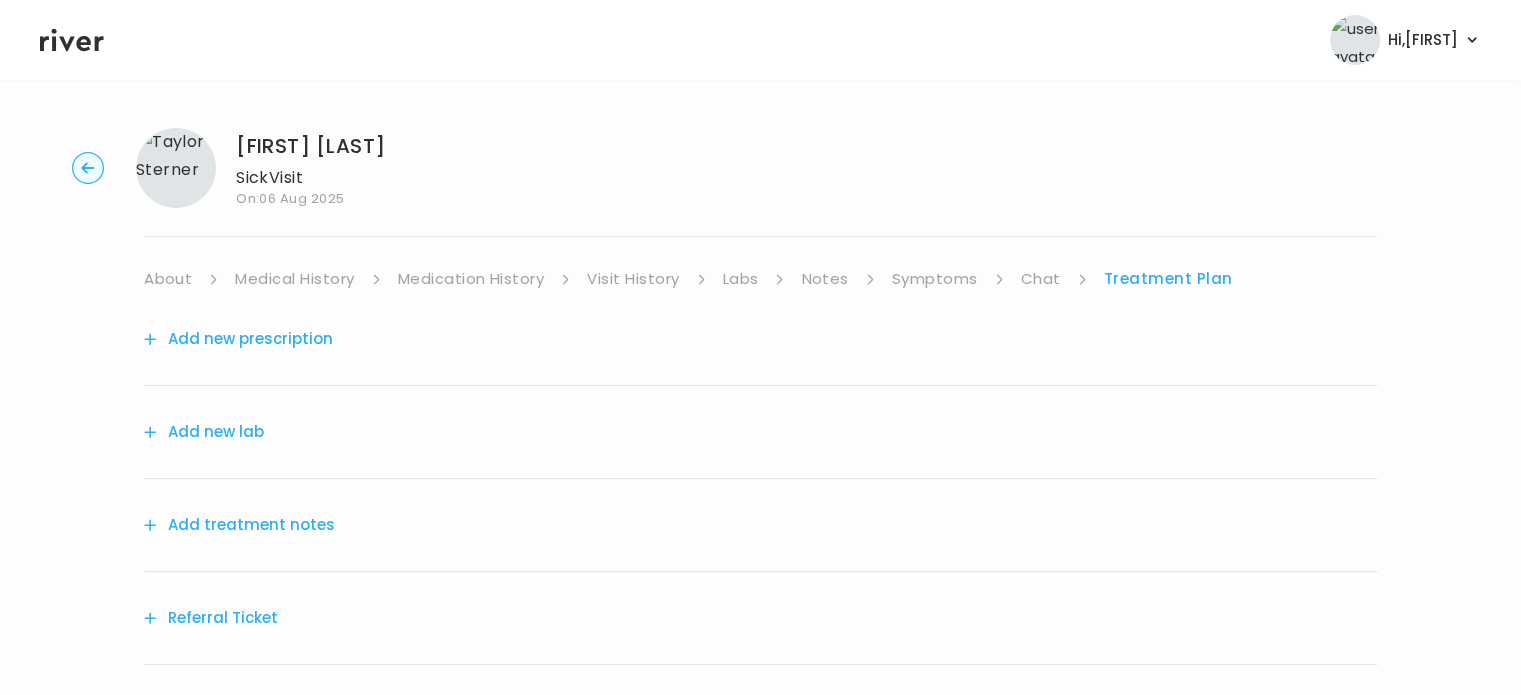 click on "Add treatment notes" at bounding box center [239, 525] 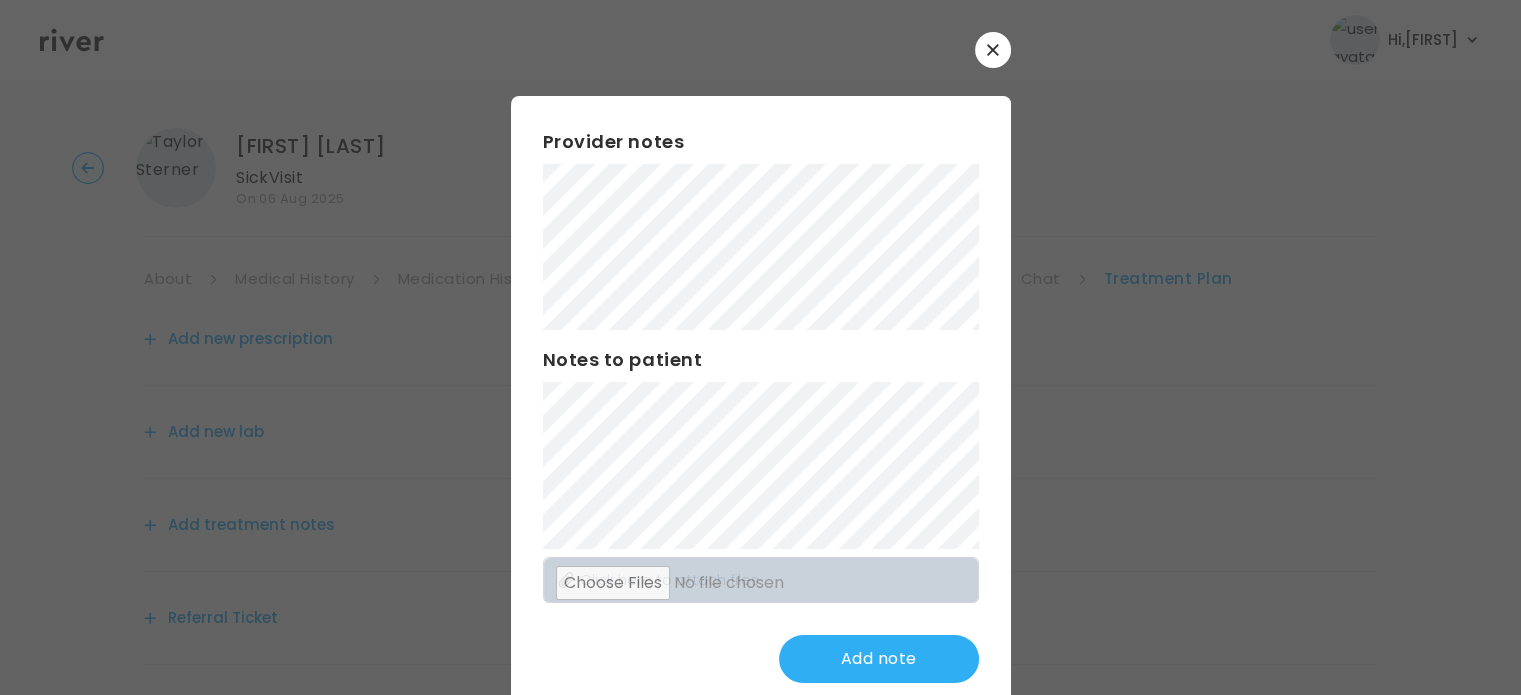click at bounding box center (993, 50) 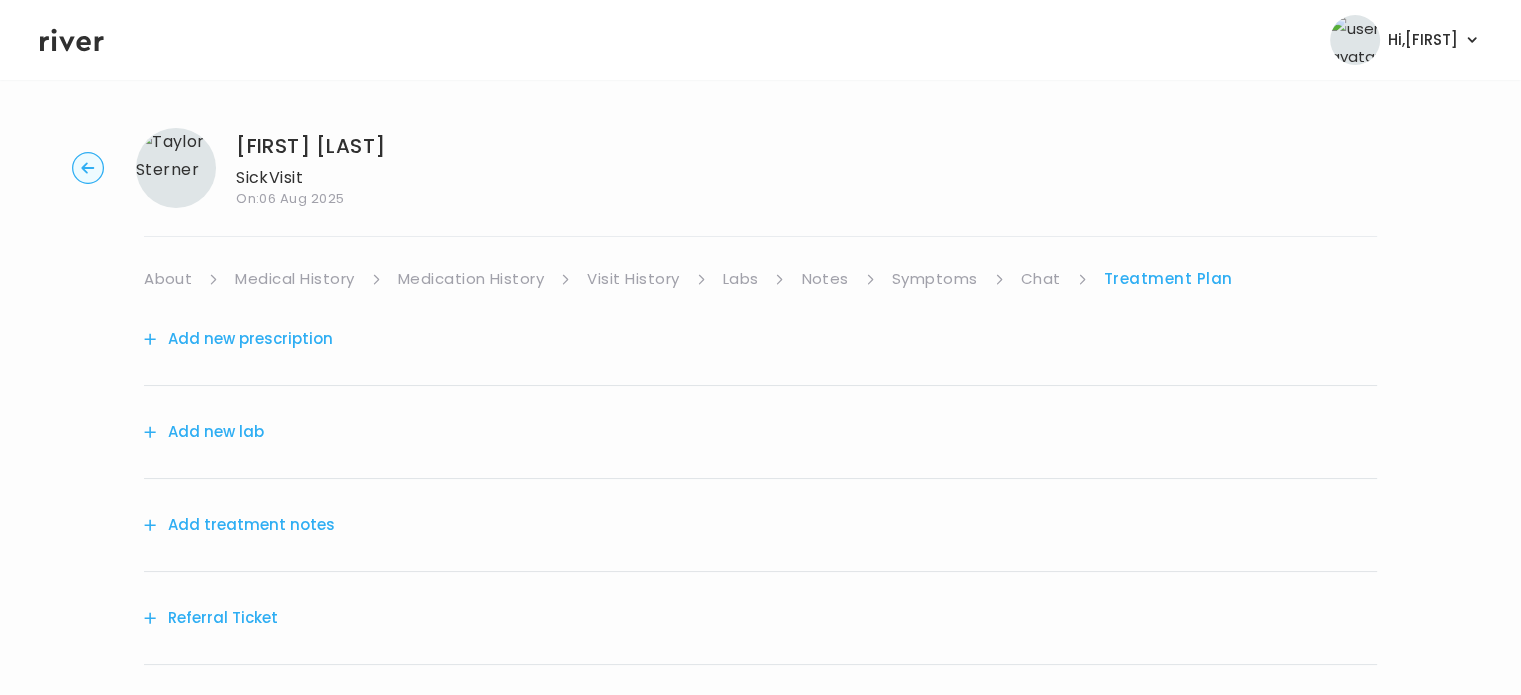 click on "Visit History" at bounding box center [633, 279] 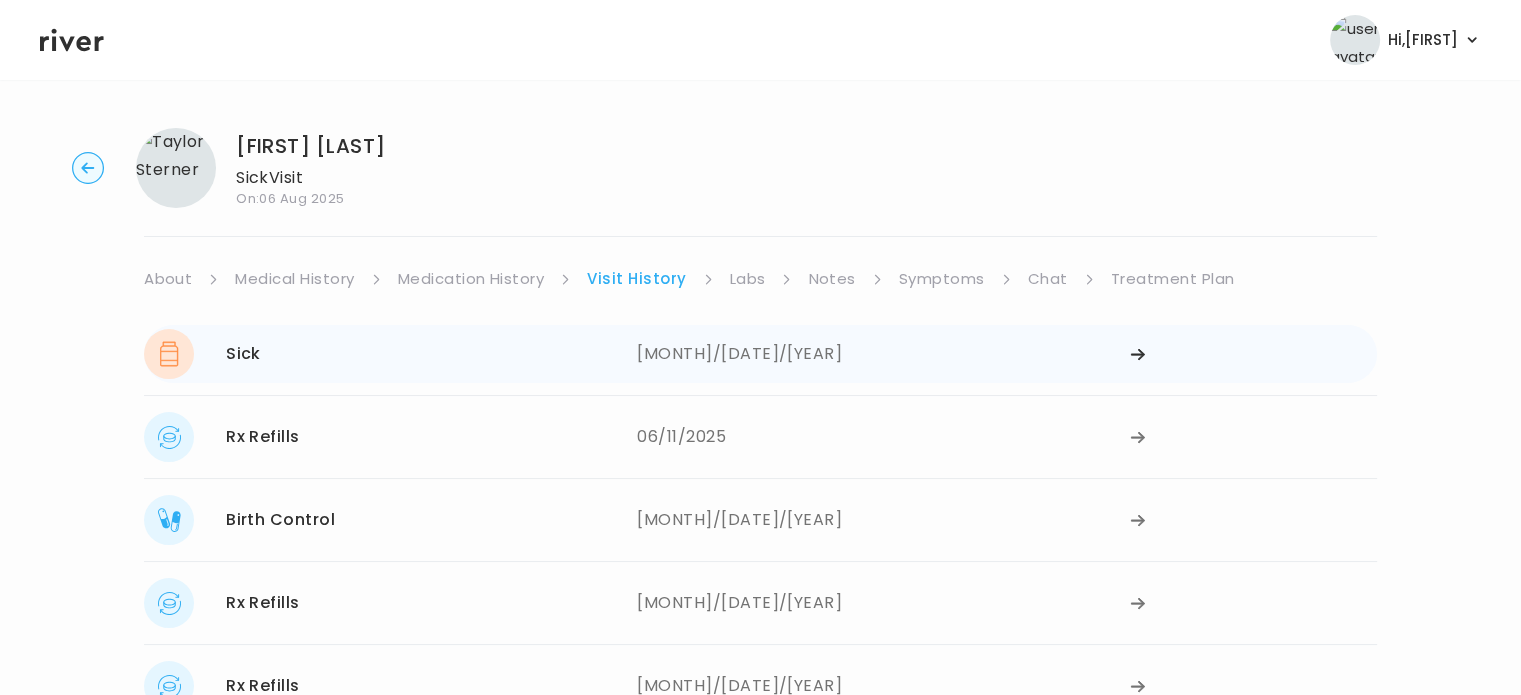 click on "07/03/2025" at bounding box center [883, 354] 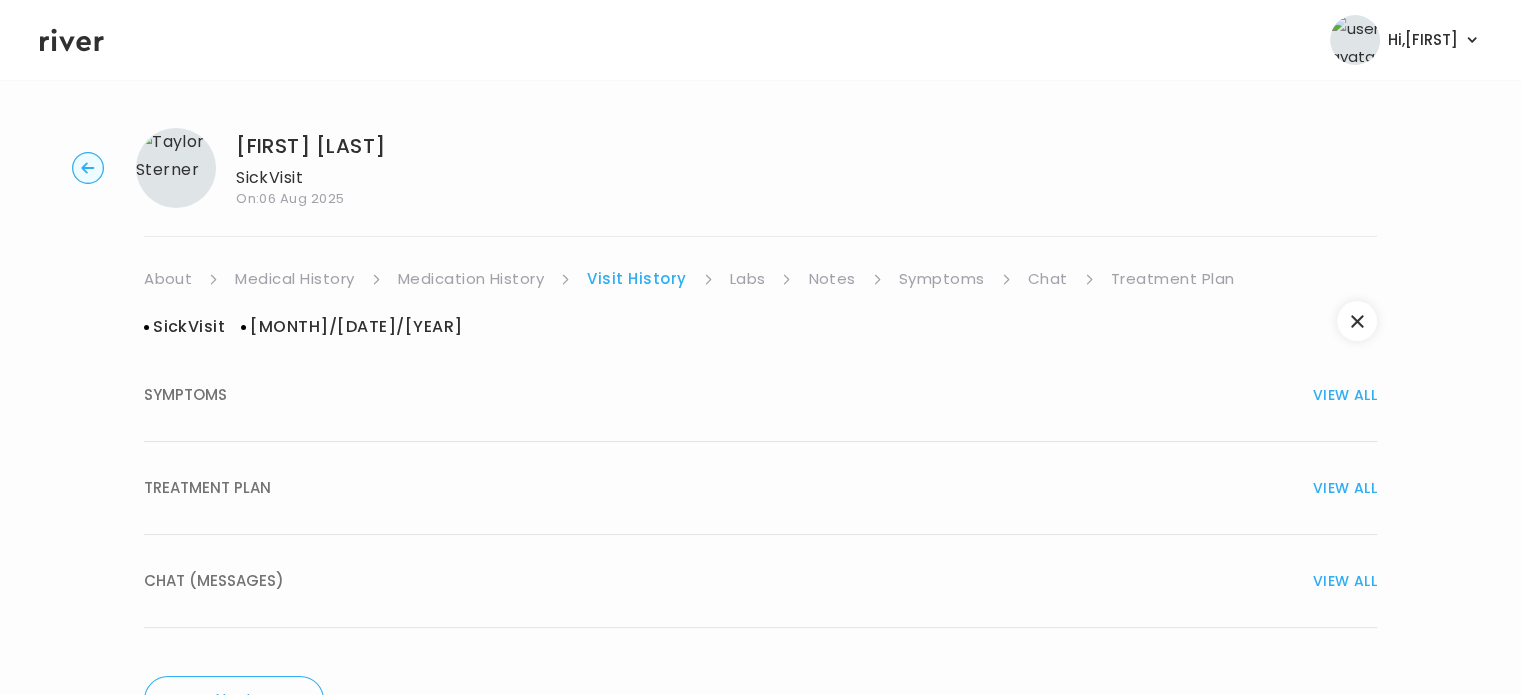 click on "TREATMENT PLAN VIEW ALL" at bounding box center (760, 488) 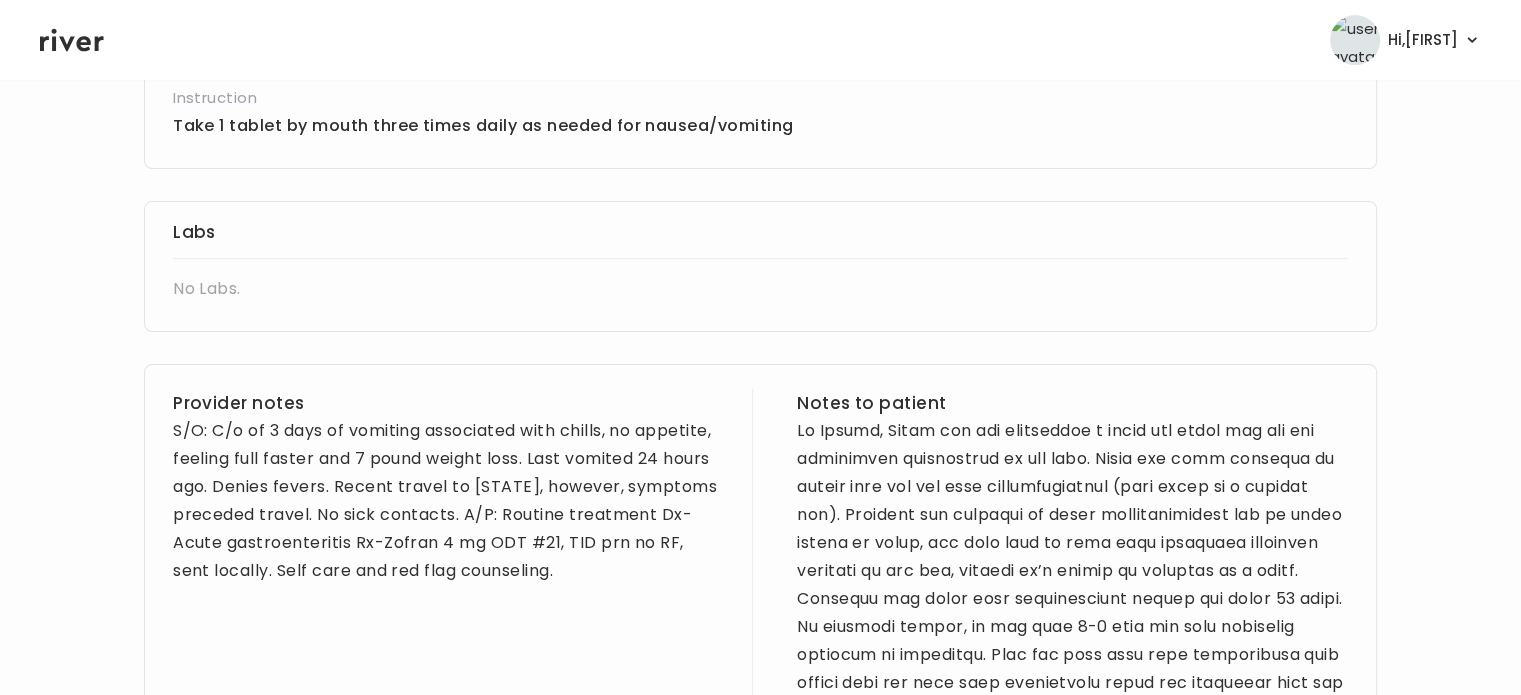 scroll, scrollTop: 572, scrollLeft: 0, axis: vertical 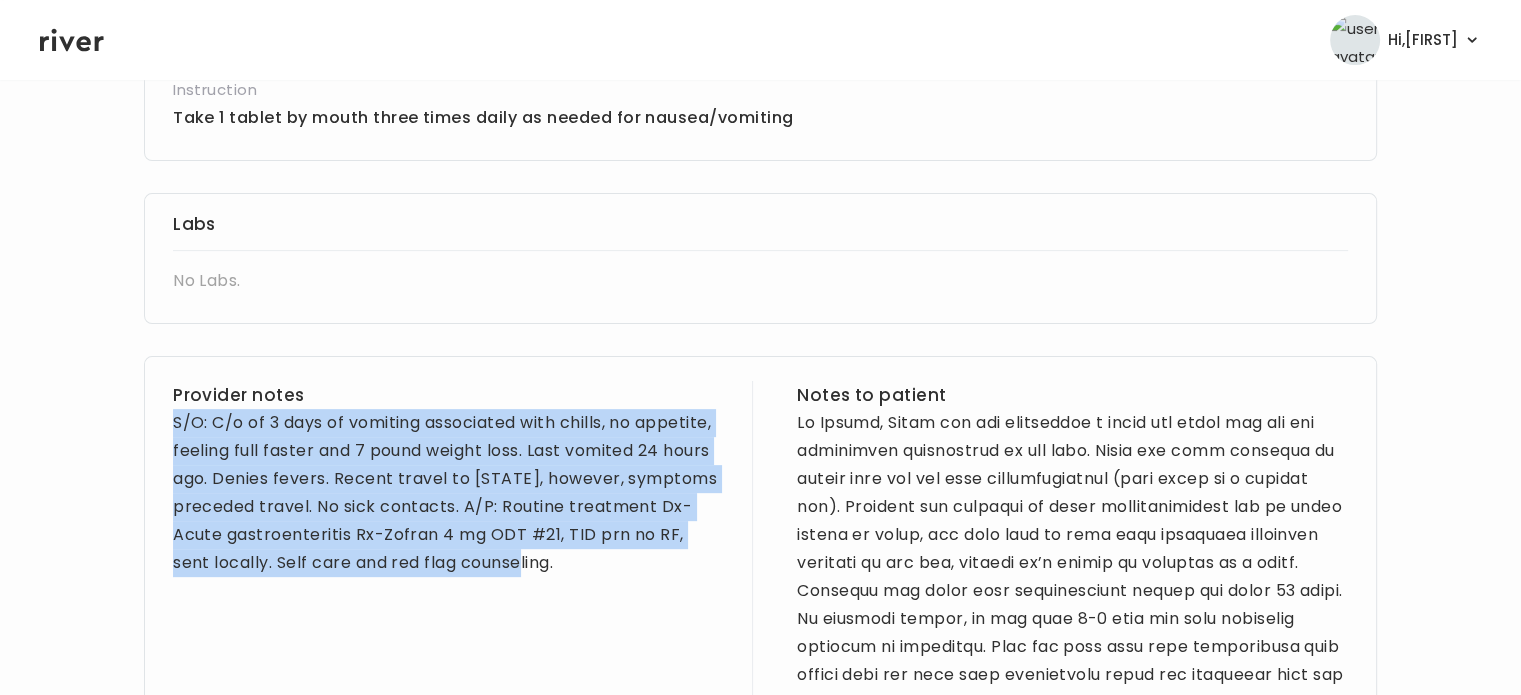 drag, startPoint x: 578, startPoint y: 569, endPoint x: 170, endPoint y: 431, distance: 430.7064 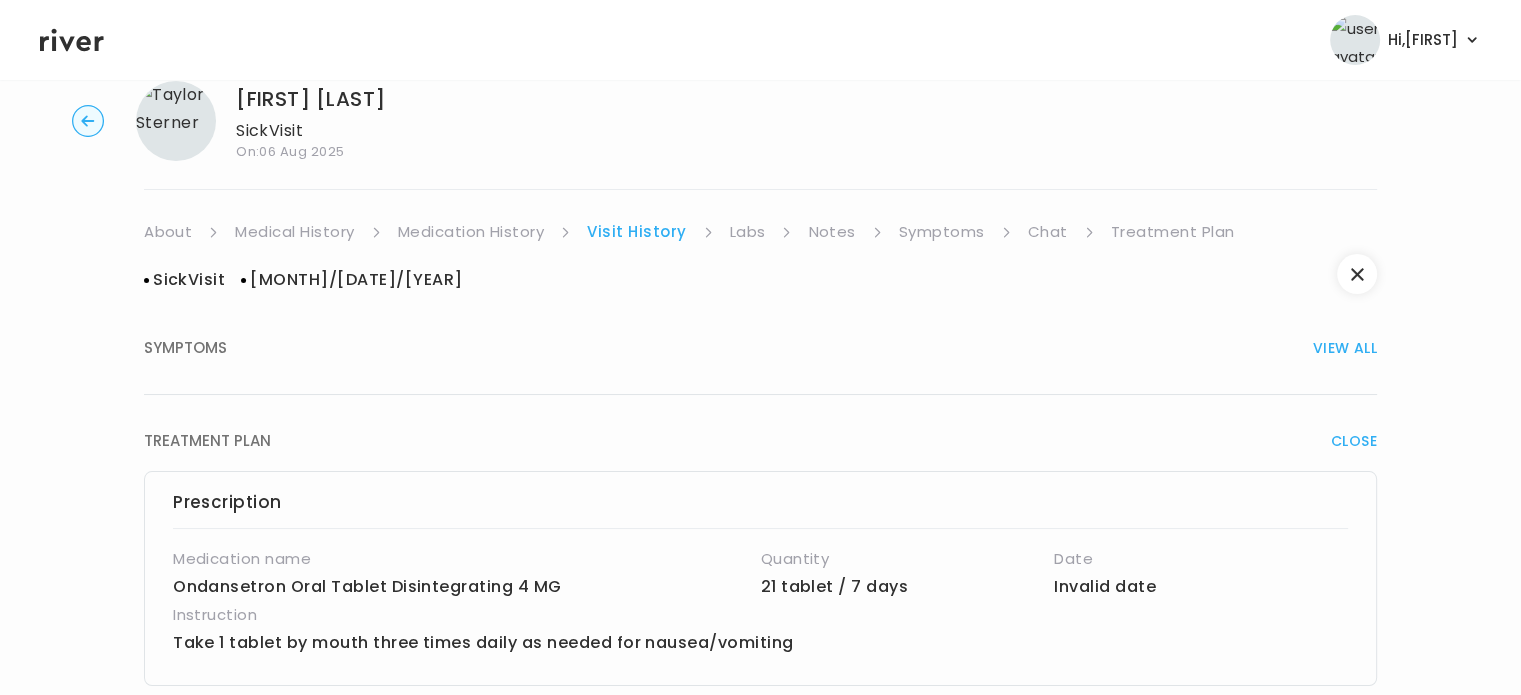 scroll, scrollTop: 0, scrollLeft: 0, axis: both 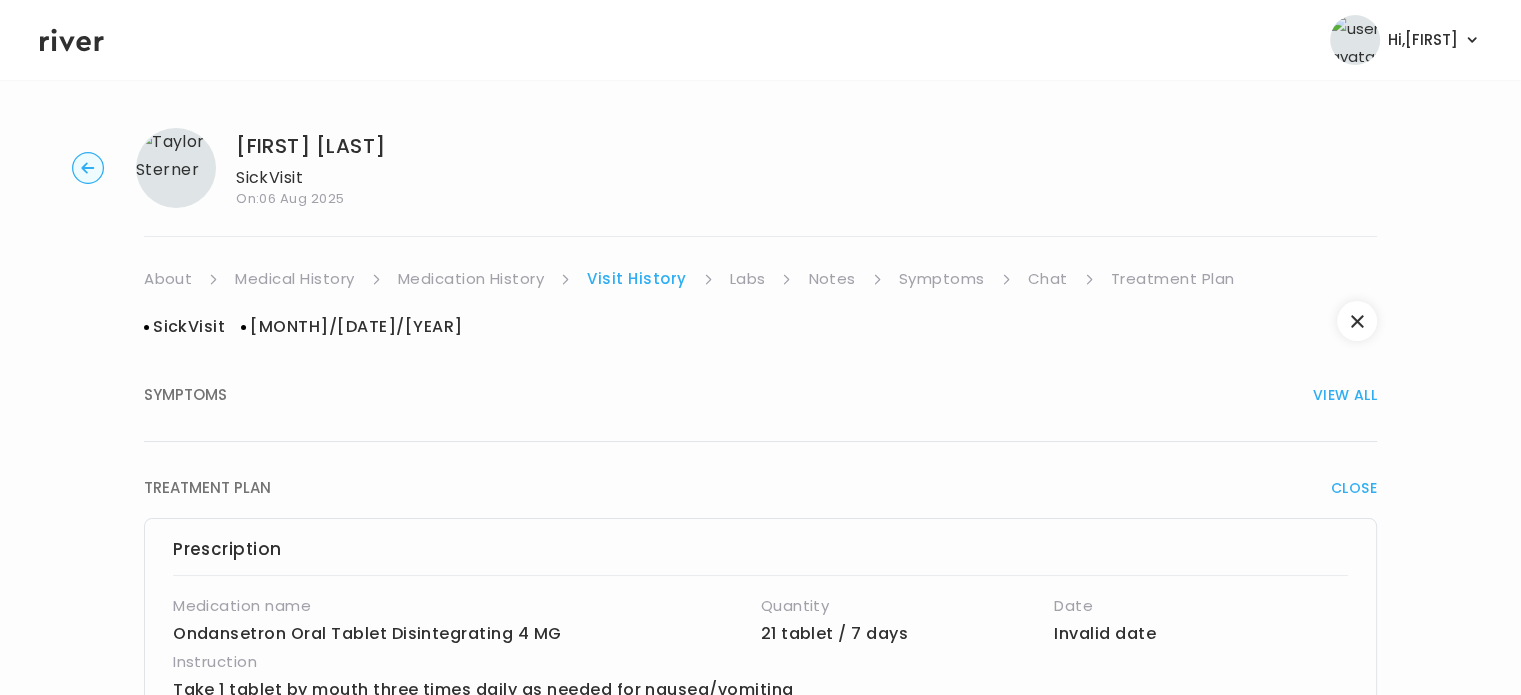 click on "Treatment Plan" at bounding box center (1173, 279) 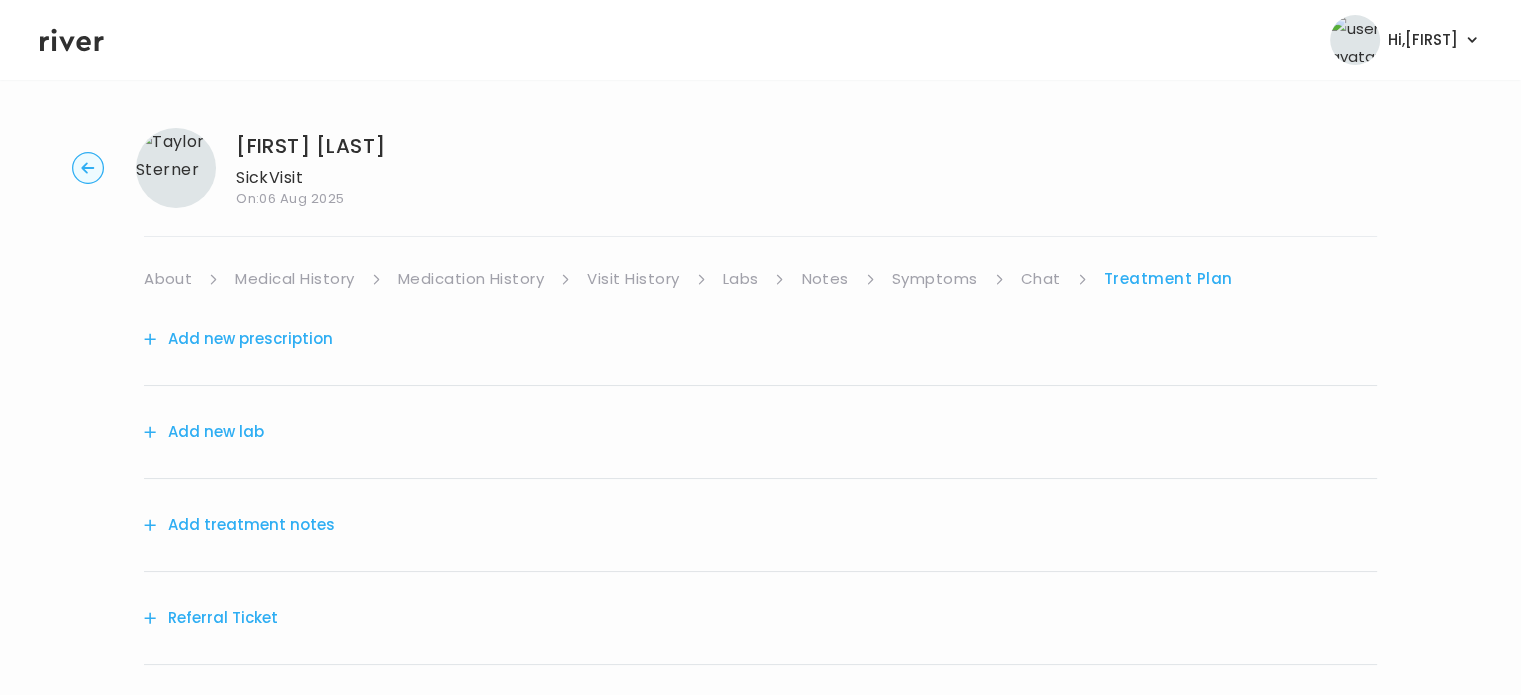 click on "Add treatment notes" at bounding box center (239, 525) 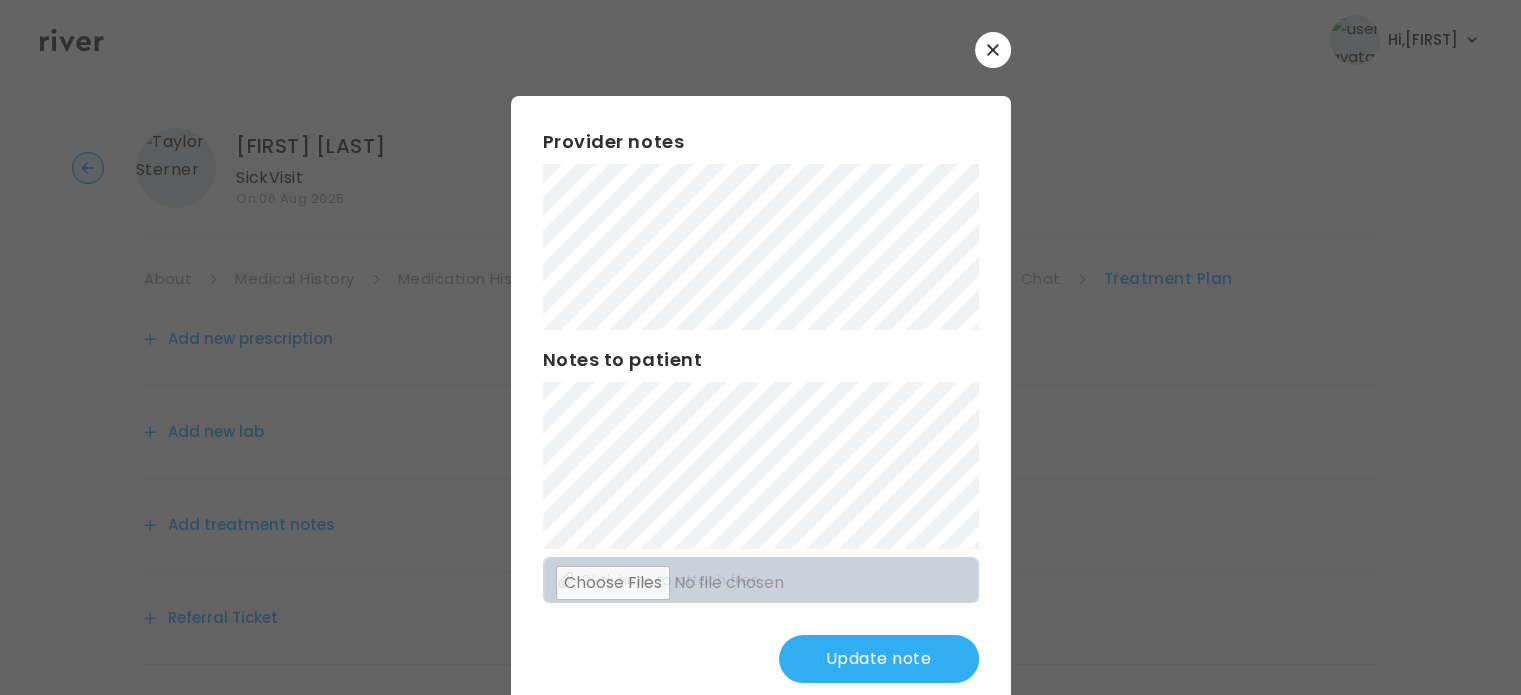 click at bounding box center [760, 347] 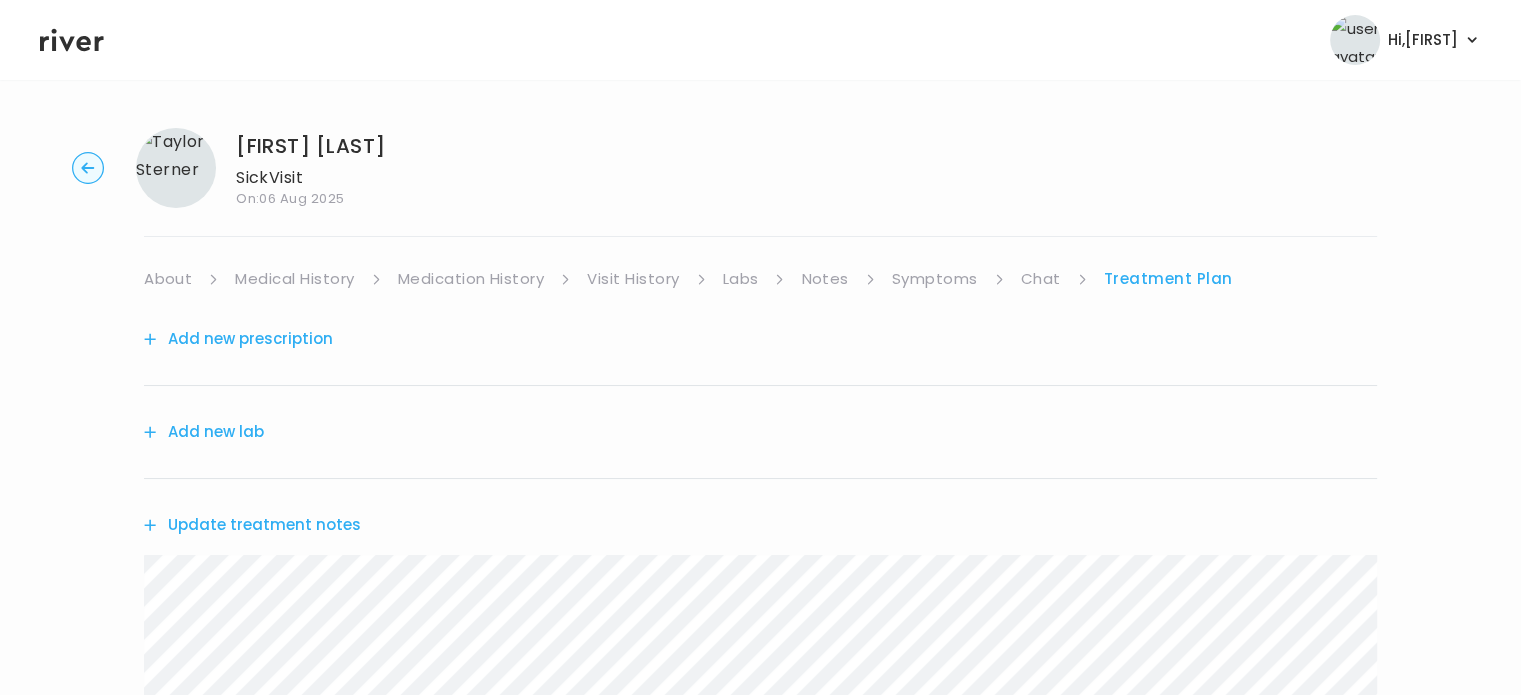click on "Symptoms" at bounding box center [935, 279] 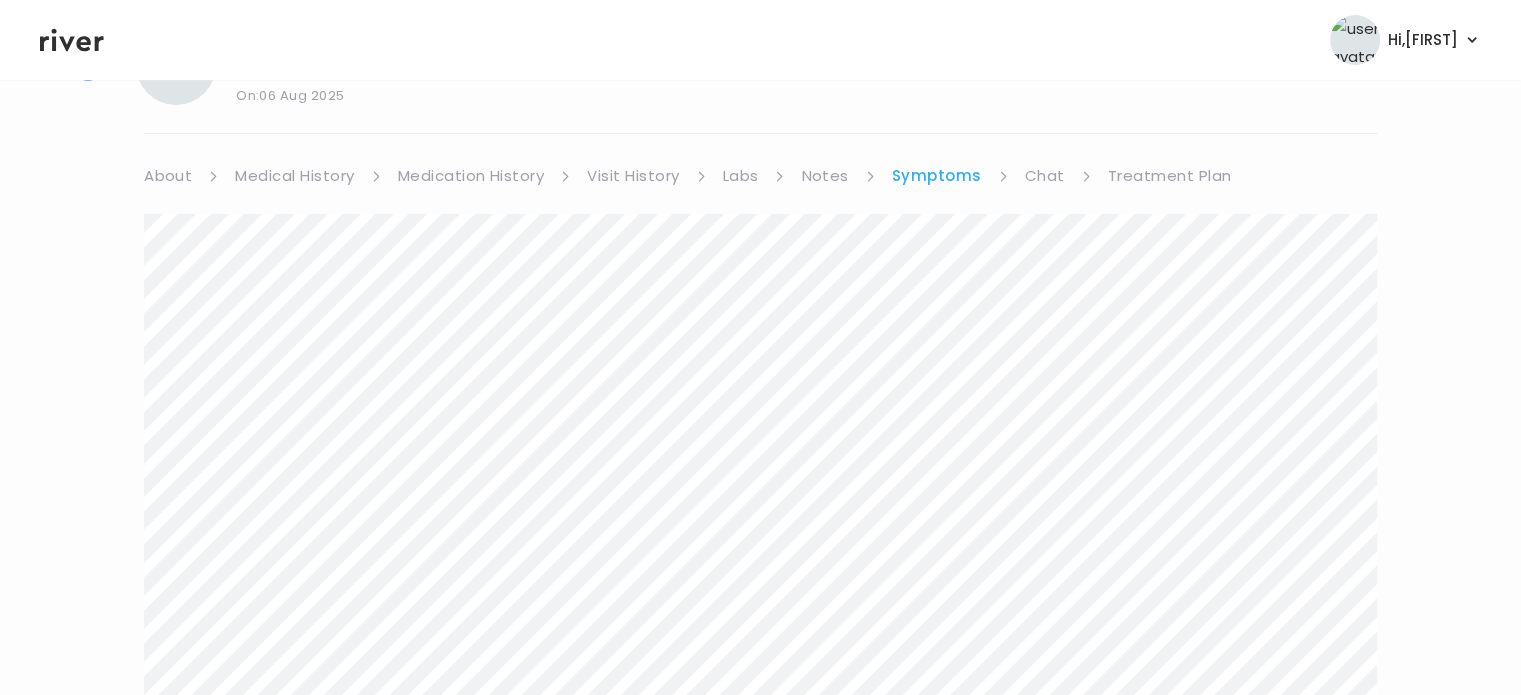 scroll, scrollTop: 88, scrollLeft: 0, axis: vertical 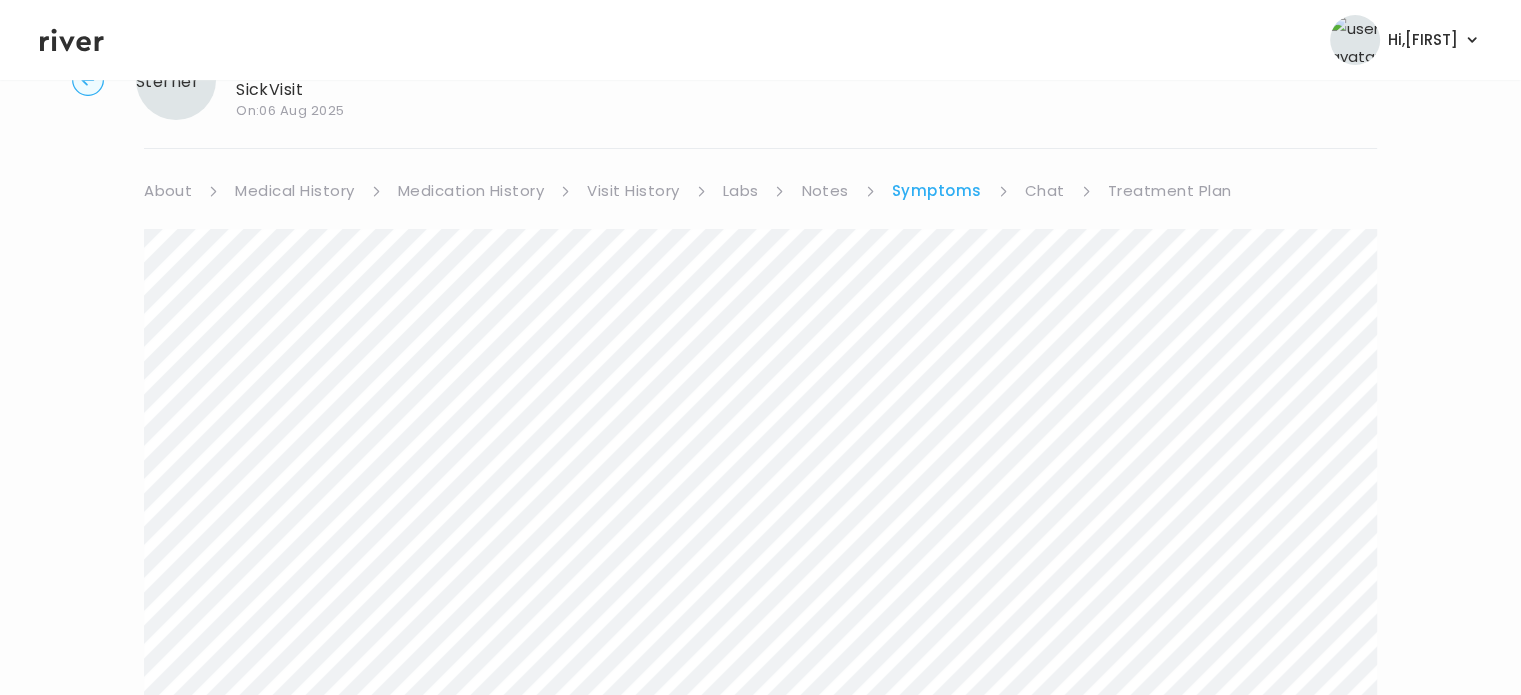 click on "Treatment Plan" at bounding box center (1170, 191) 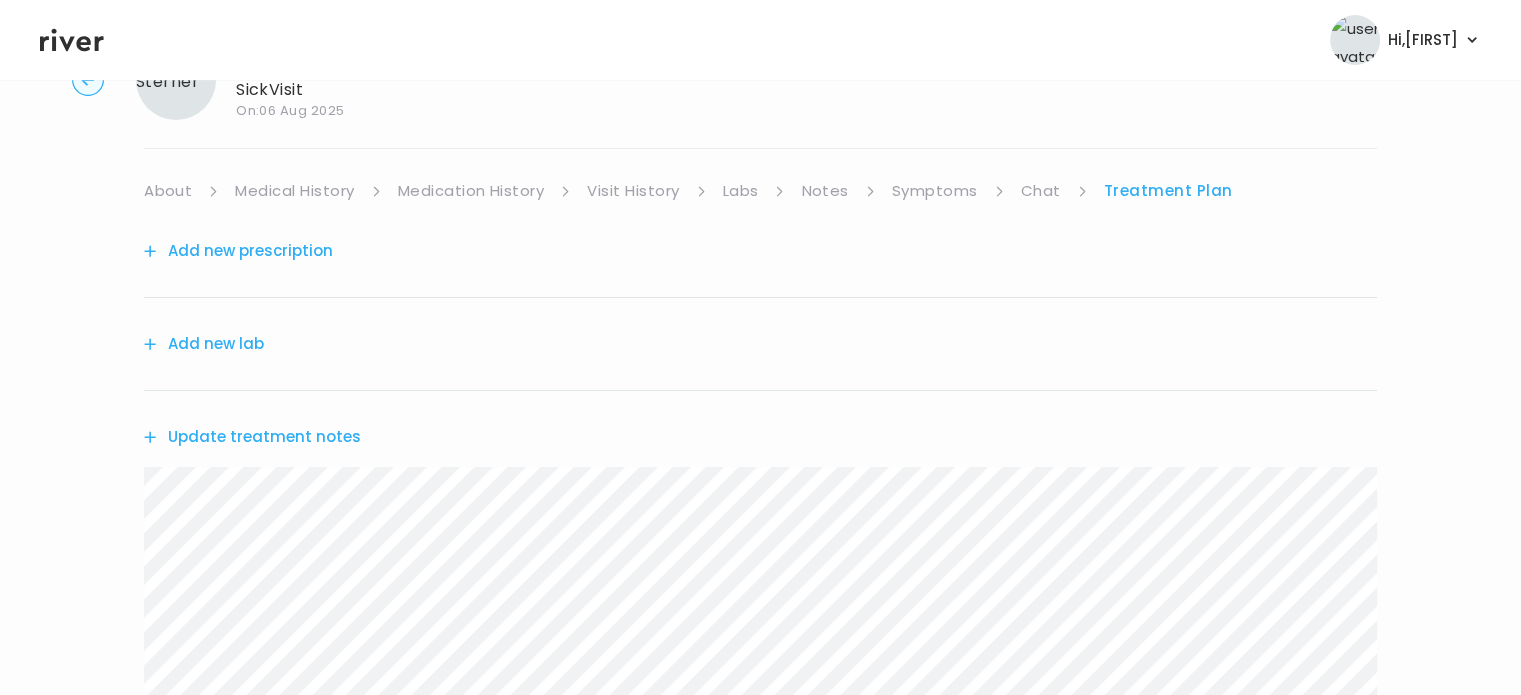 click on "Update treatment notes" at bounding box center (252, 437) 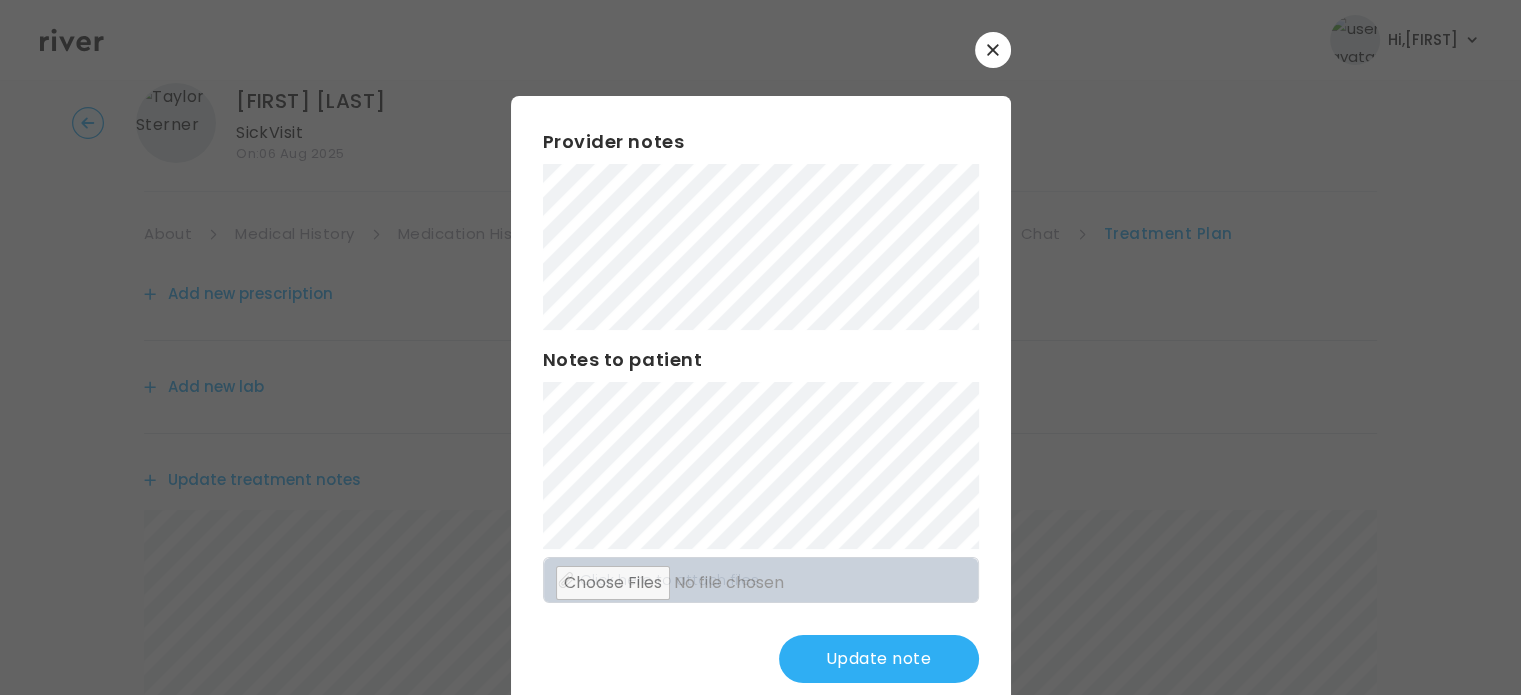 scroll, scrollTop: 34, scrollLeft: 0, axis: vertical 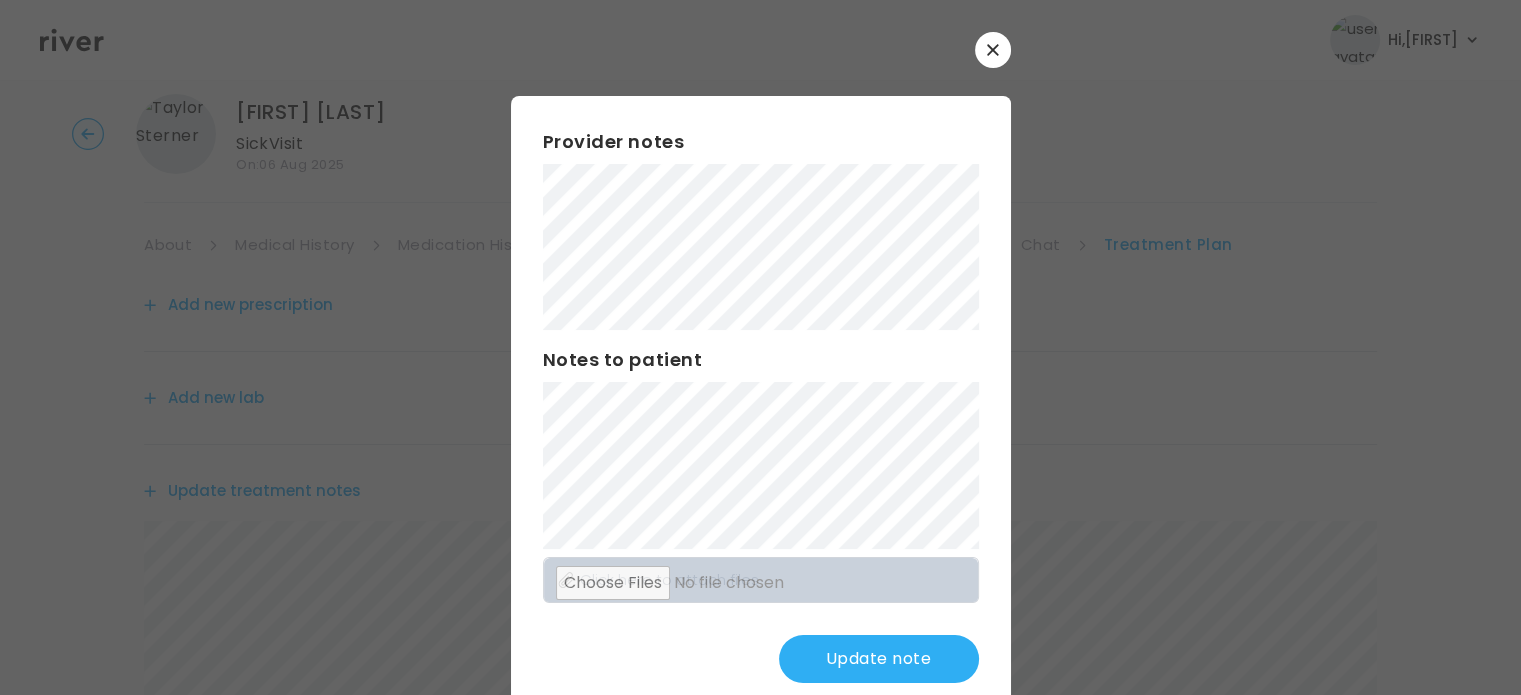 click 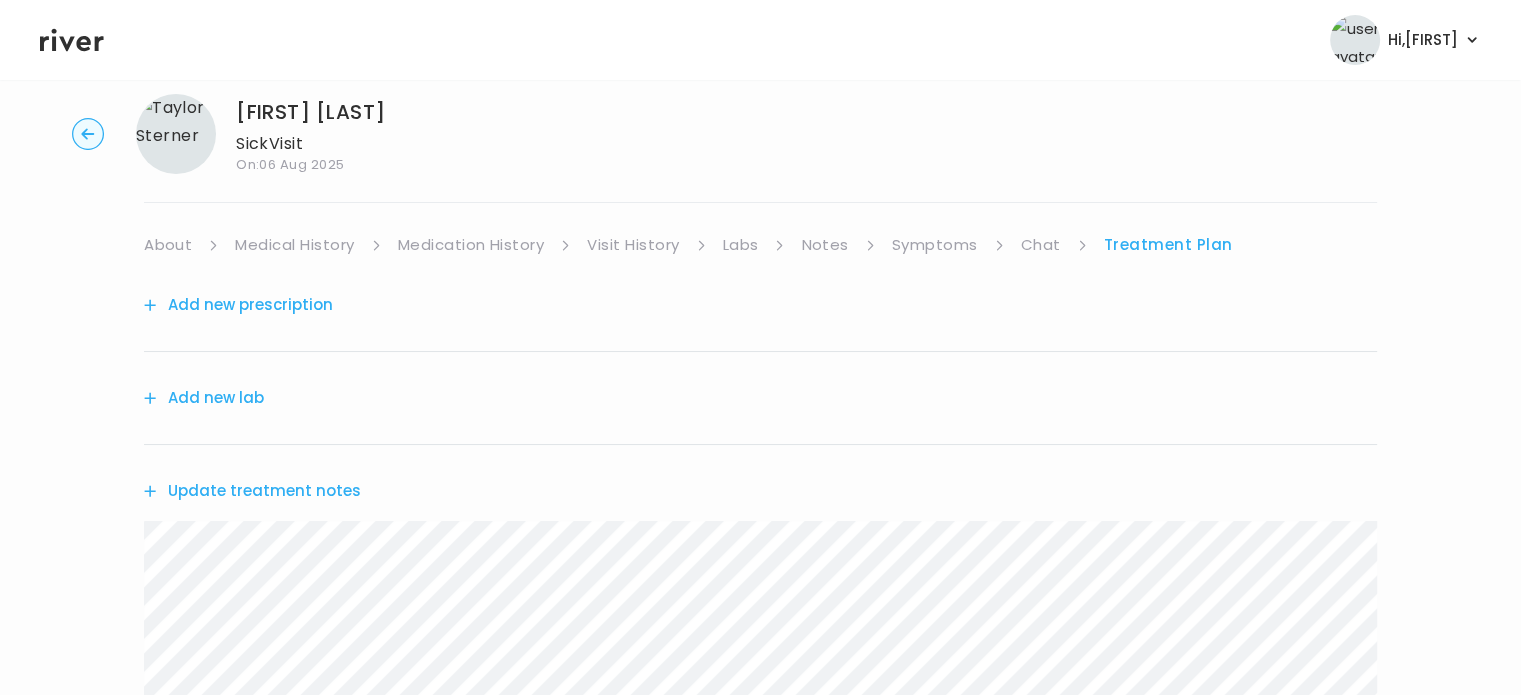 click on "Symptoms" at bounding box center [935, 245] 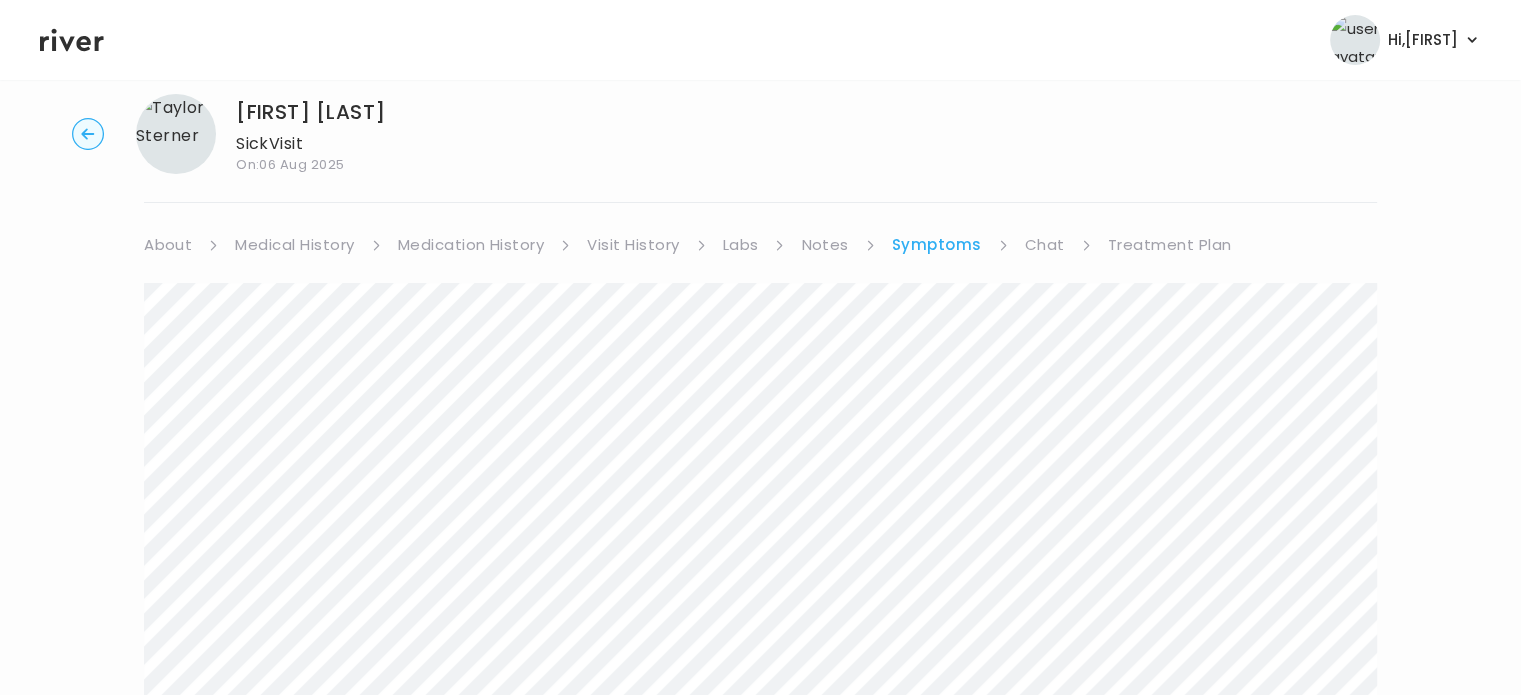 click on "Treatment Plan" at bounding box center (1170, 245) 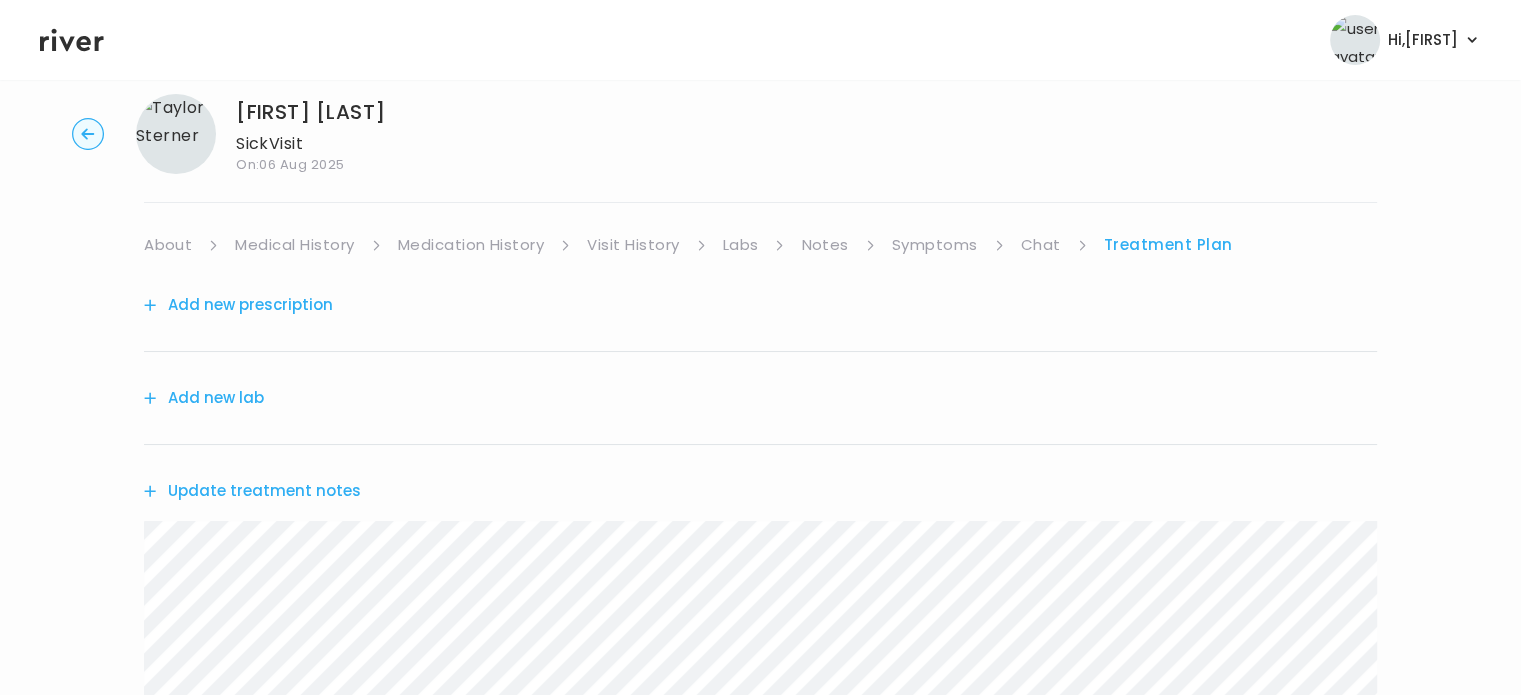 click on "Update treatment notes" at bounding box center (252, 491) 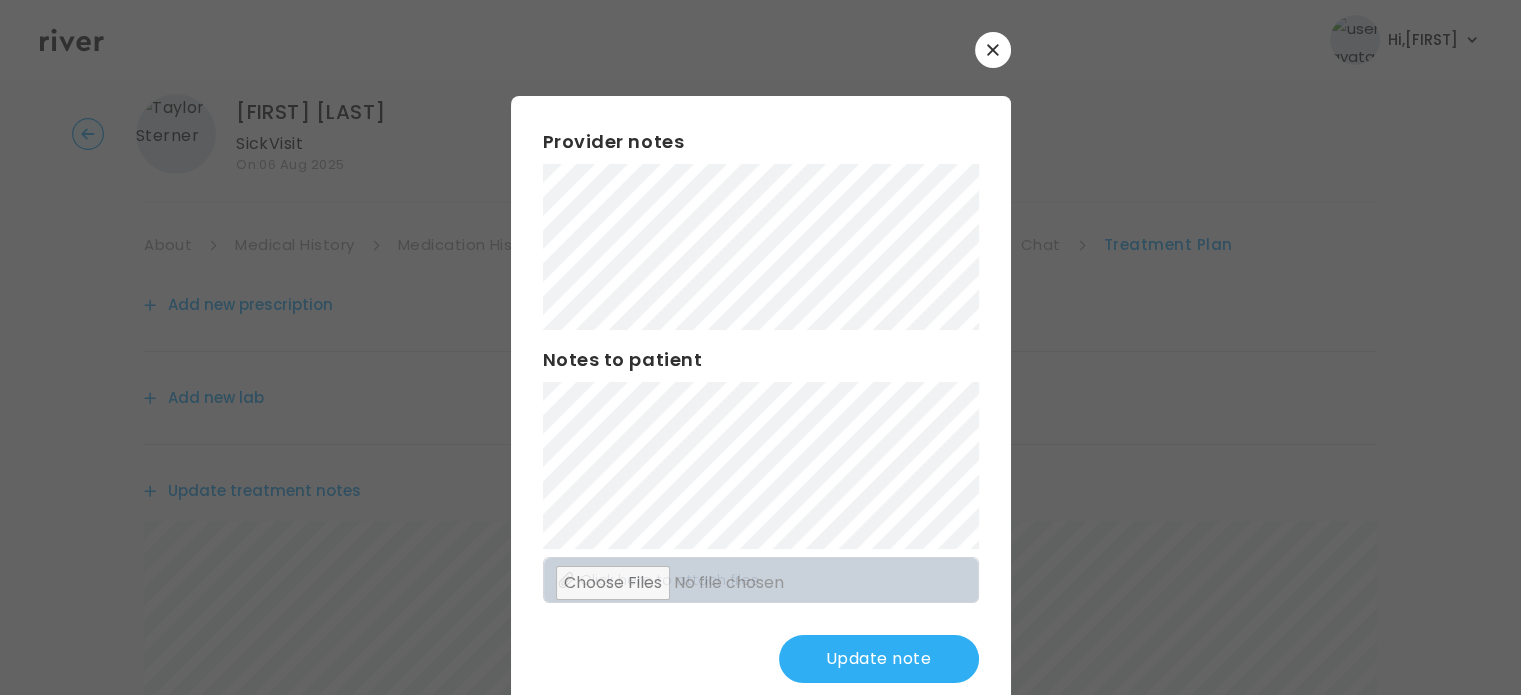 click on "Update note" at bounding box center [879, 659] 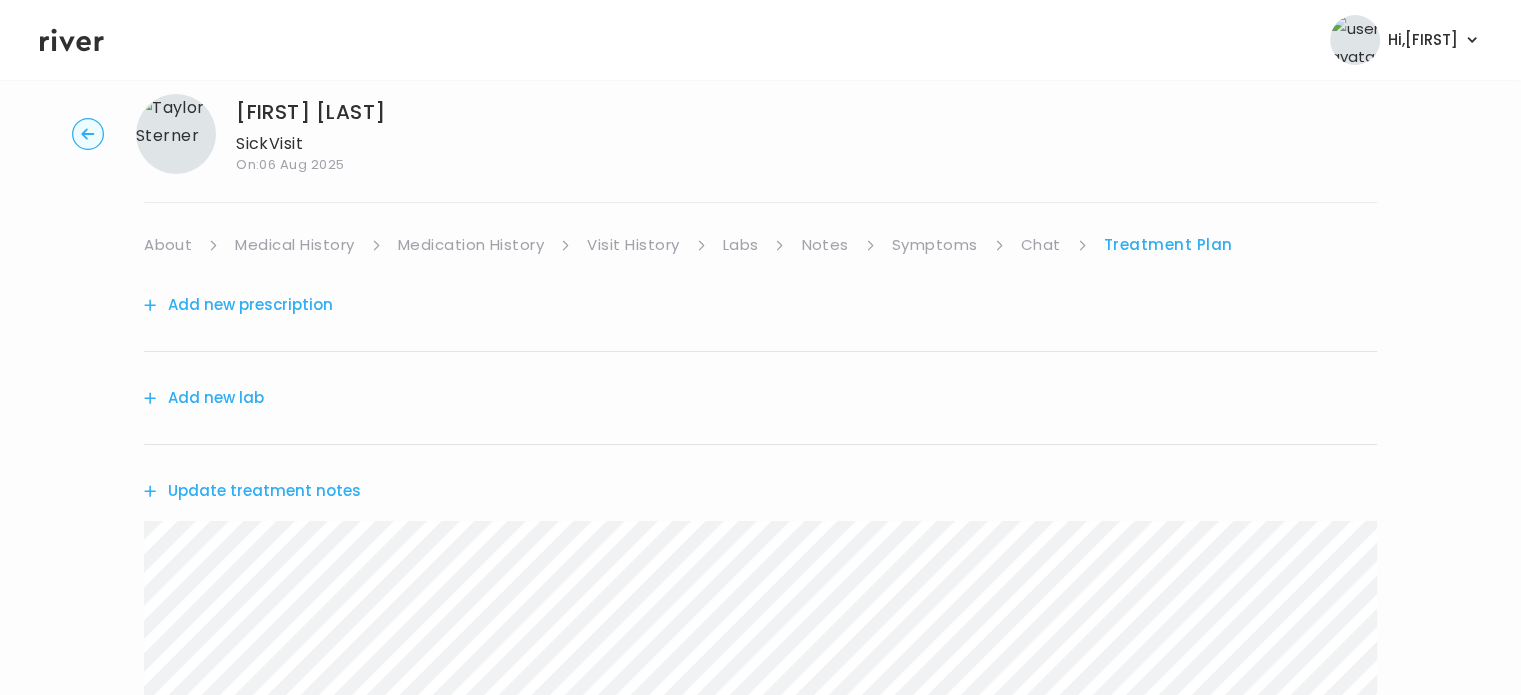 click on "Symptoms" at bounding box center (935, 245) 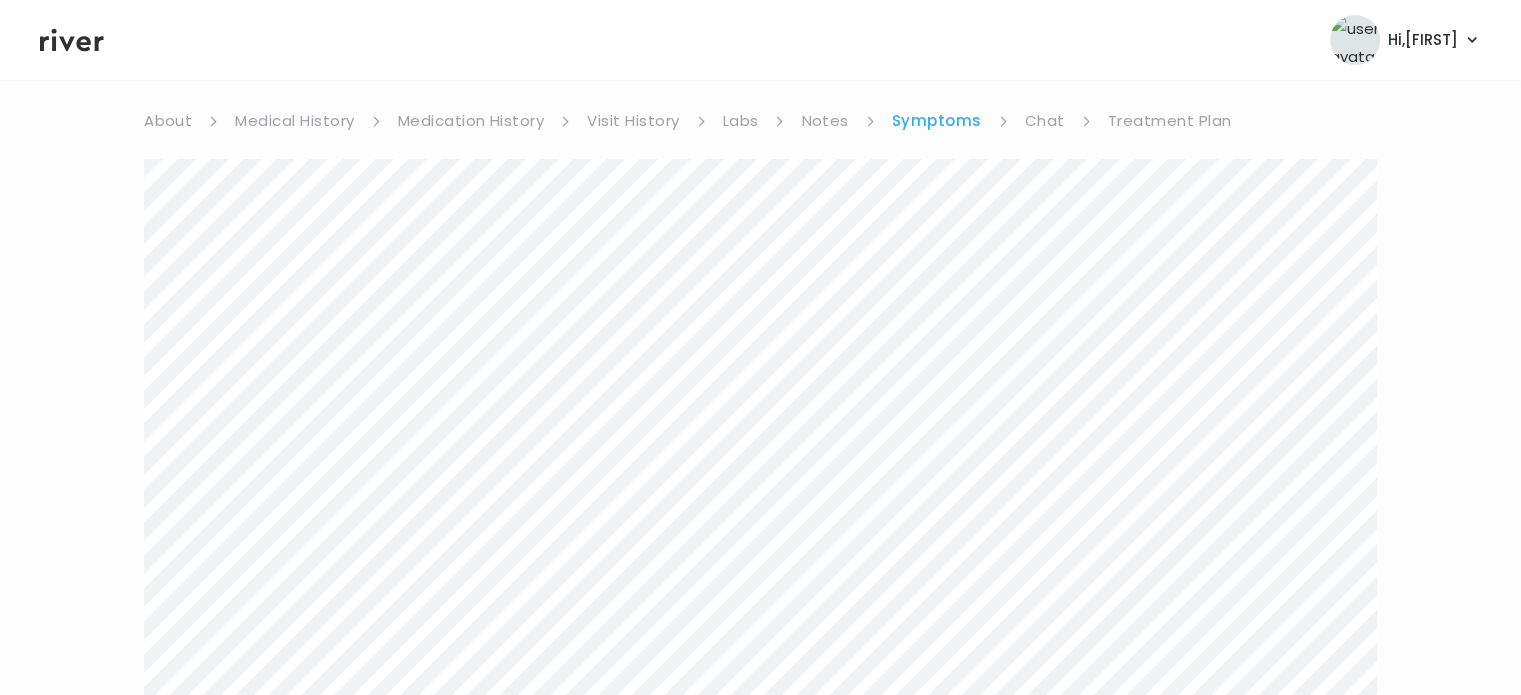 scroll, scrollTop: 175, scrollLeft: 0, axis: vertical 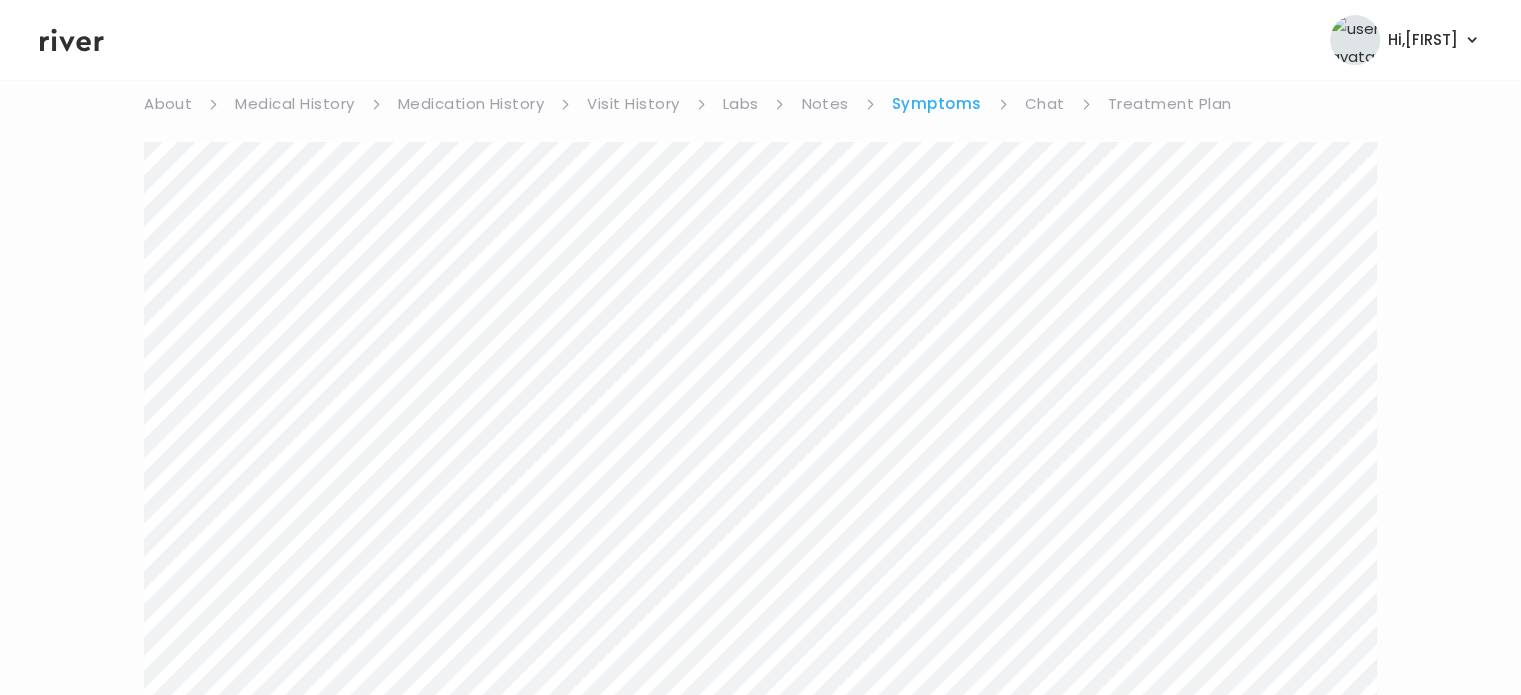 click on "Treatment Plan" at bounding box center [1170, 104] 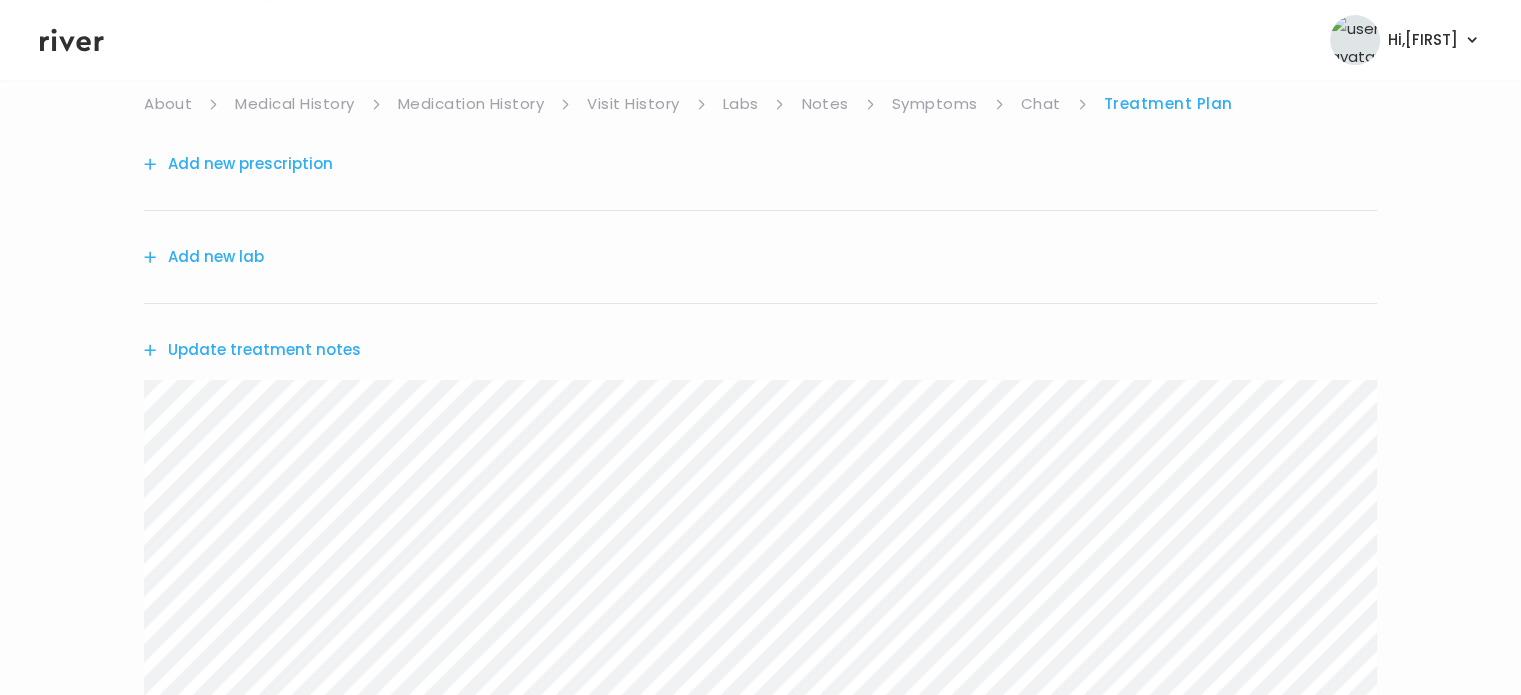 click on "Update treatment notes" at bounding box center [252, 350] 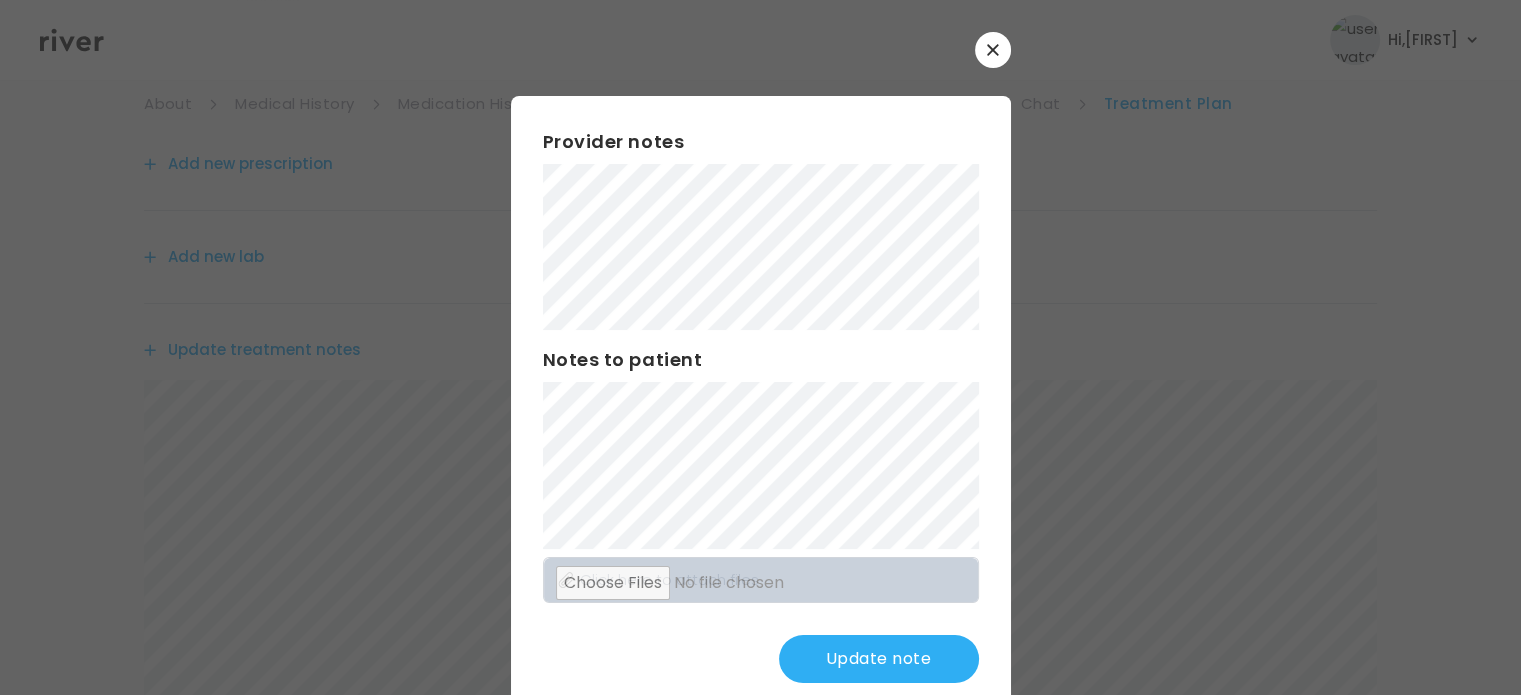 click on "Provider notes Notes to patient Click here to attach files Update note" at bounding box center (761, 405) 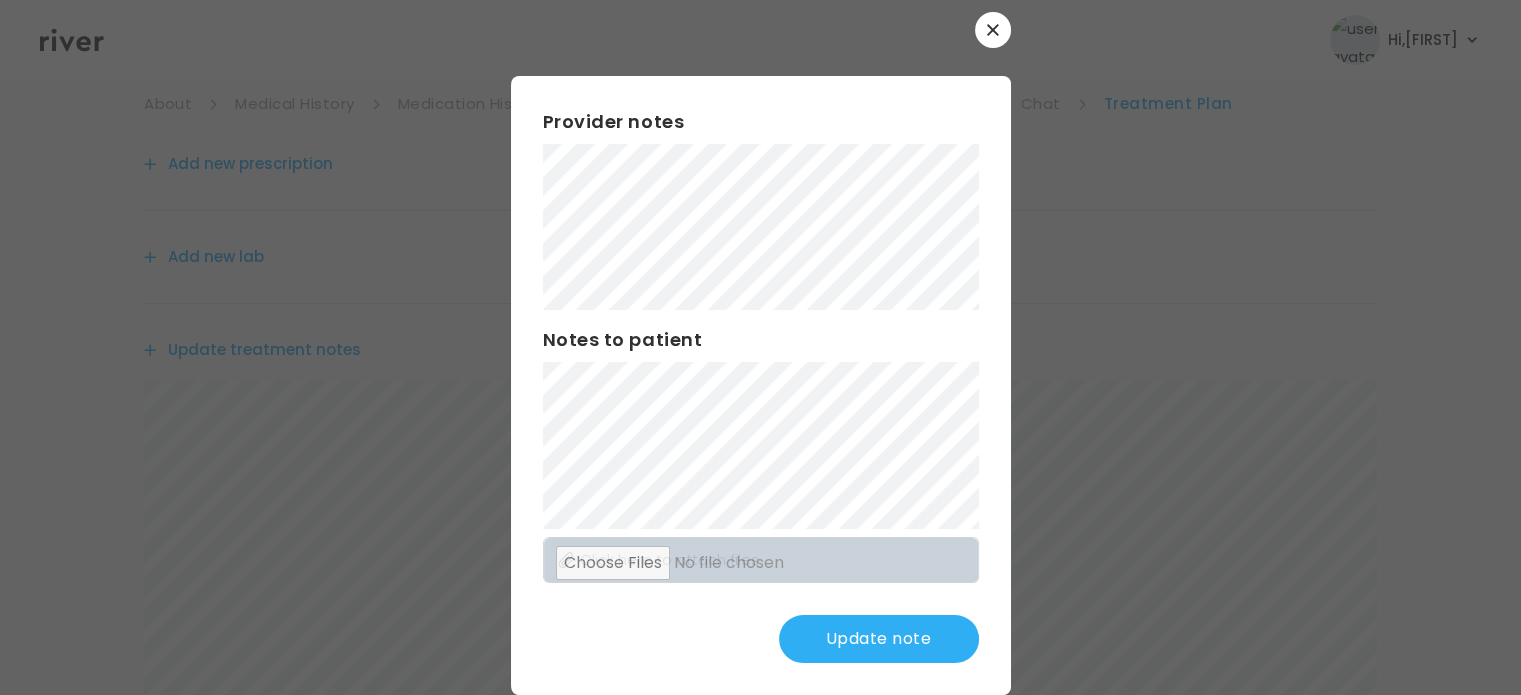 scroll, scrollTop: 0, scrollLeft: 0, axis: both 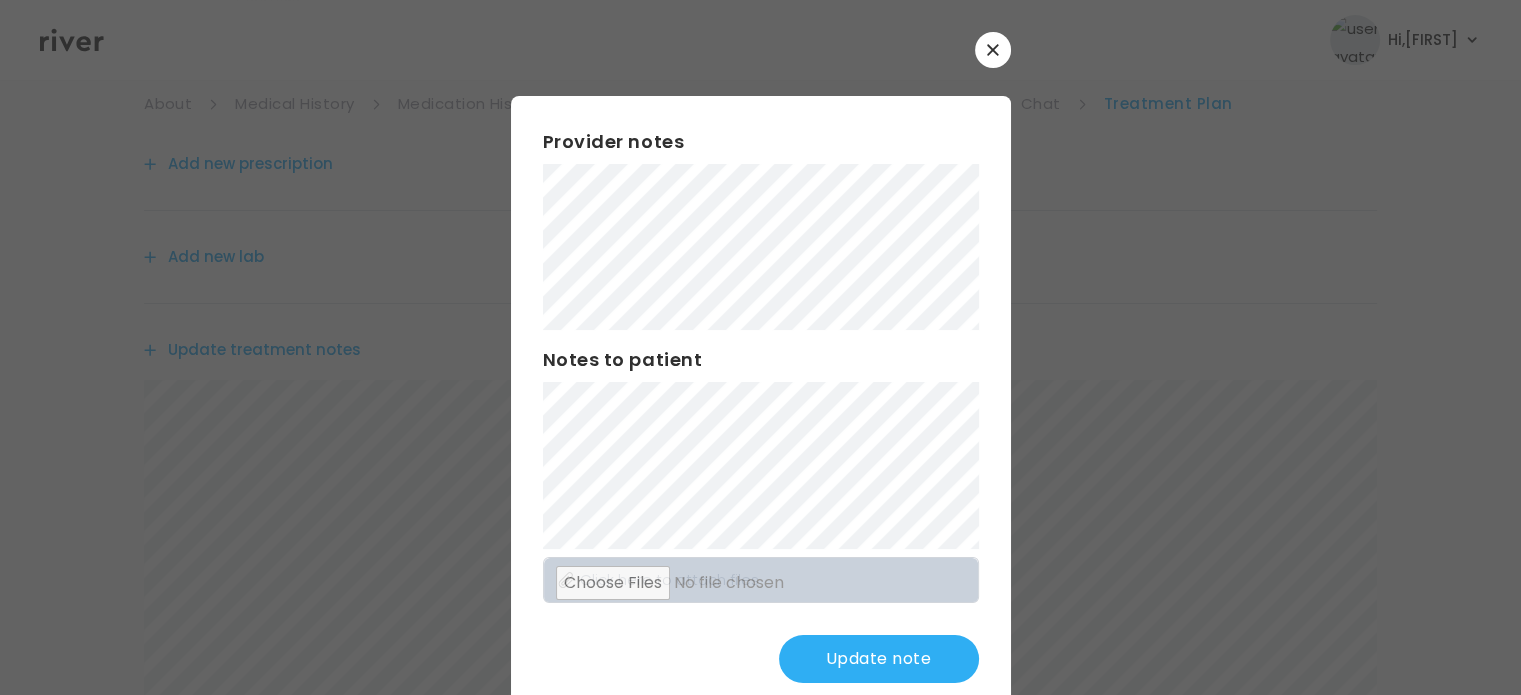 click on "Update note" at bounding box center [879, 659] 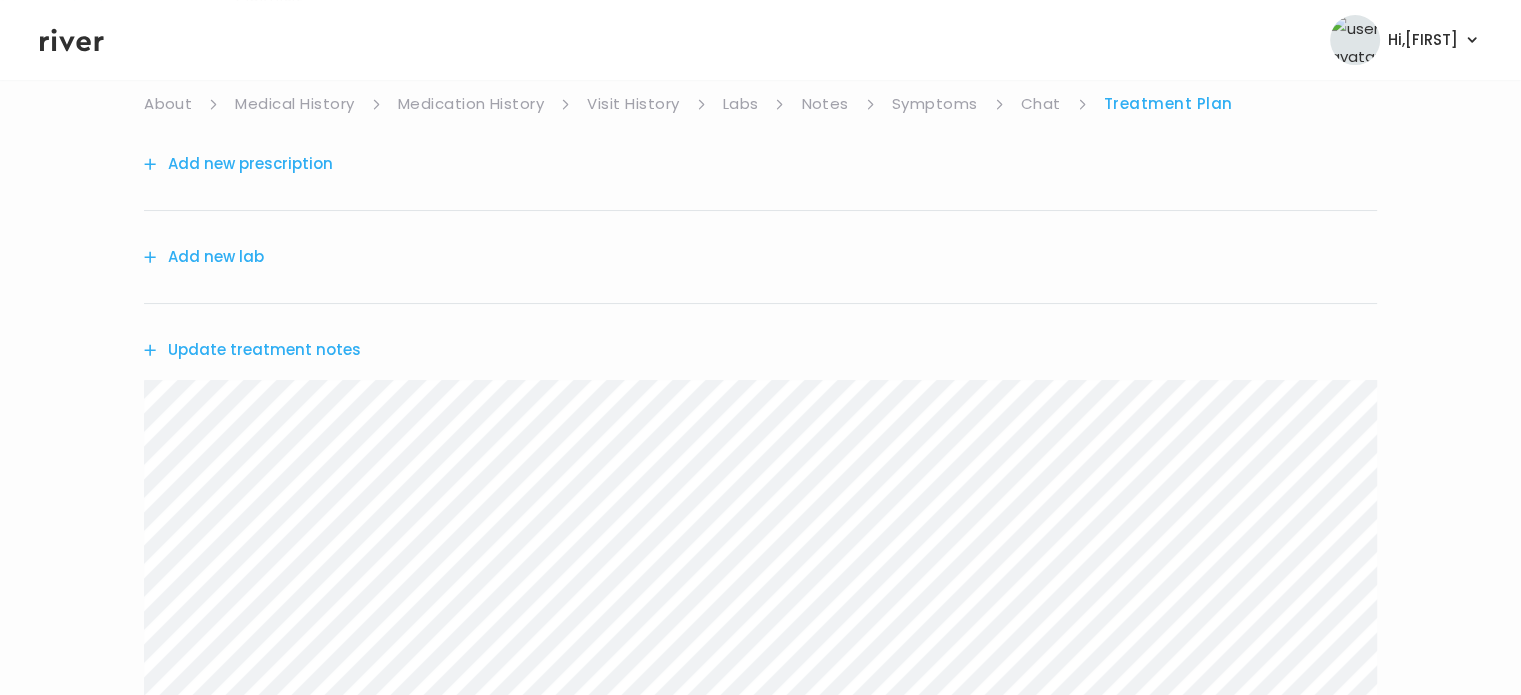 click on "Symptoms" at bounding box center [935, 104] 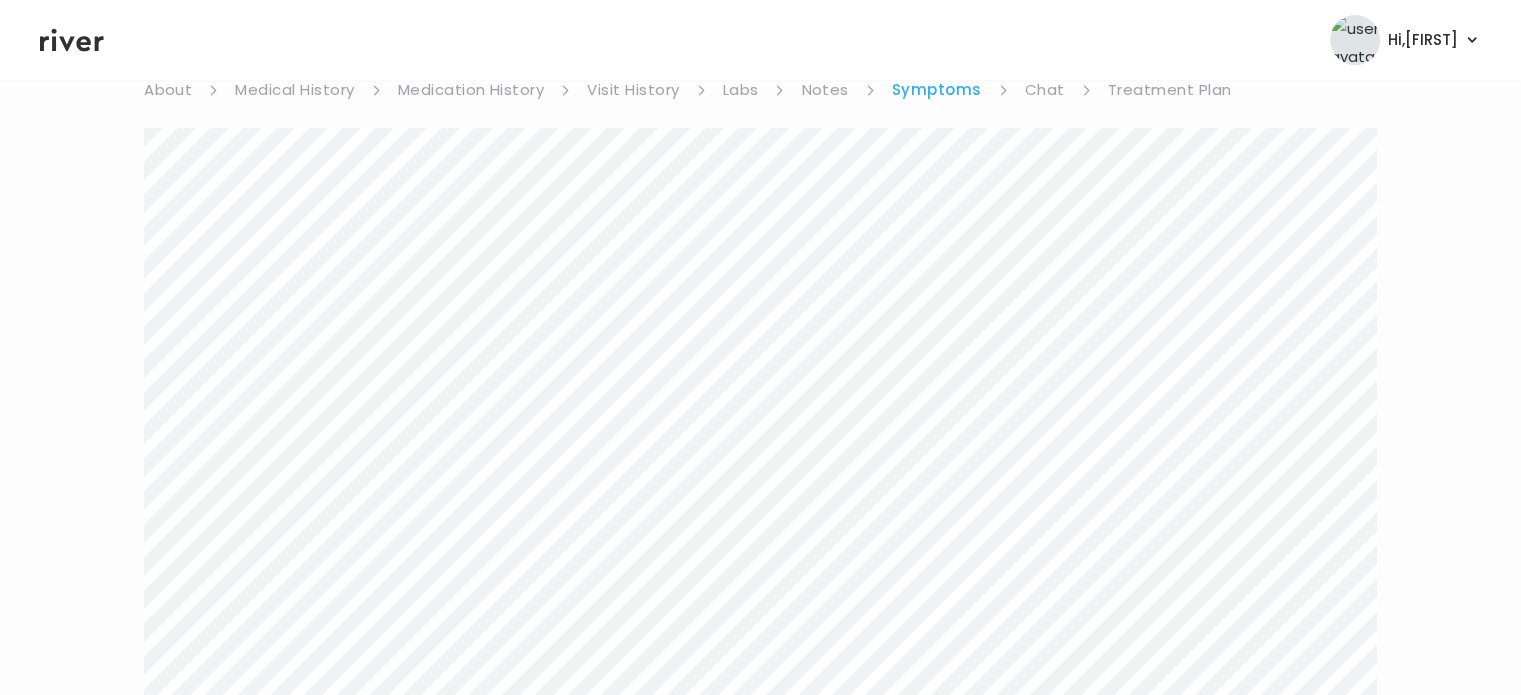scroll, scrollTop: 145, scrollLeft: 0, axis: vertical 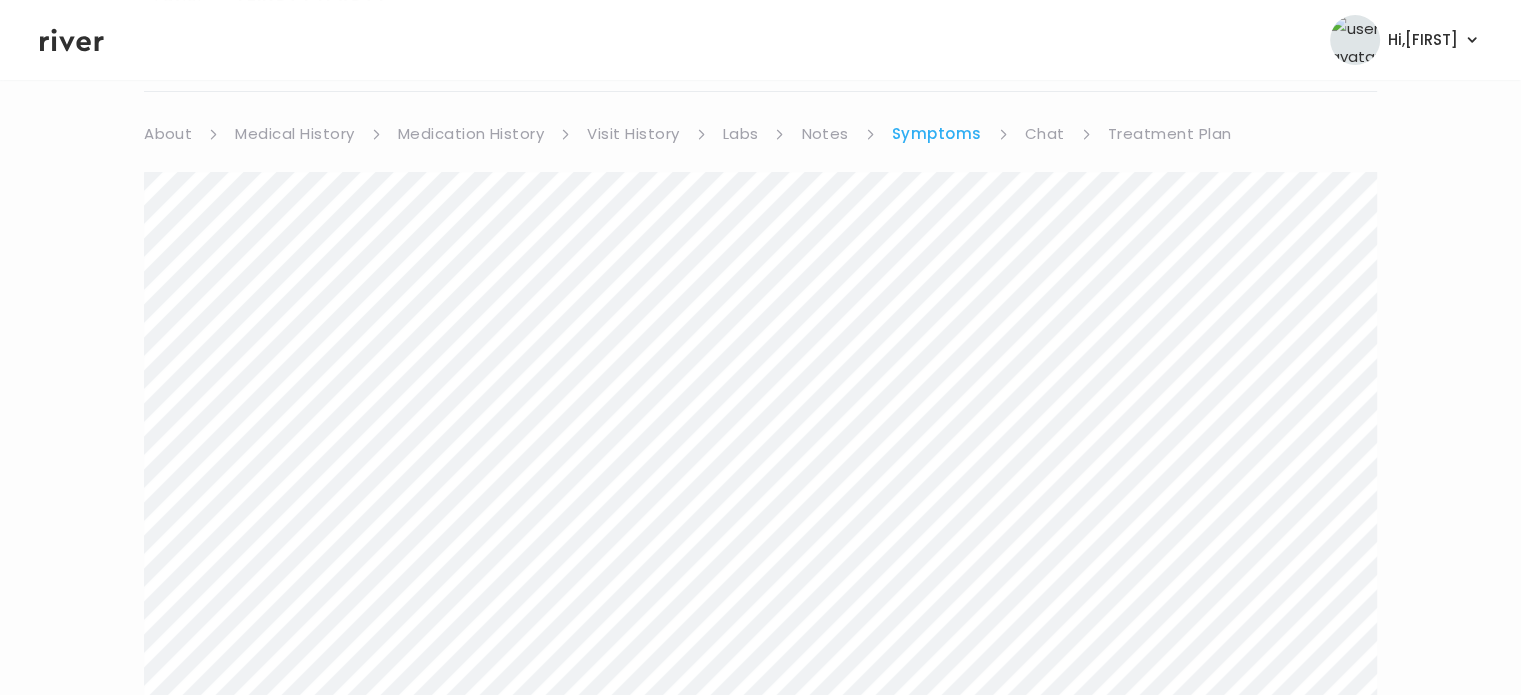 click on "Chat" at bounding box center [1045, 134] 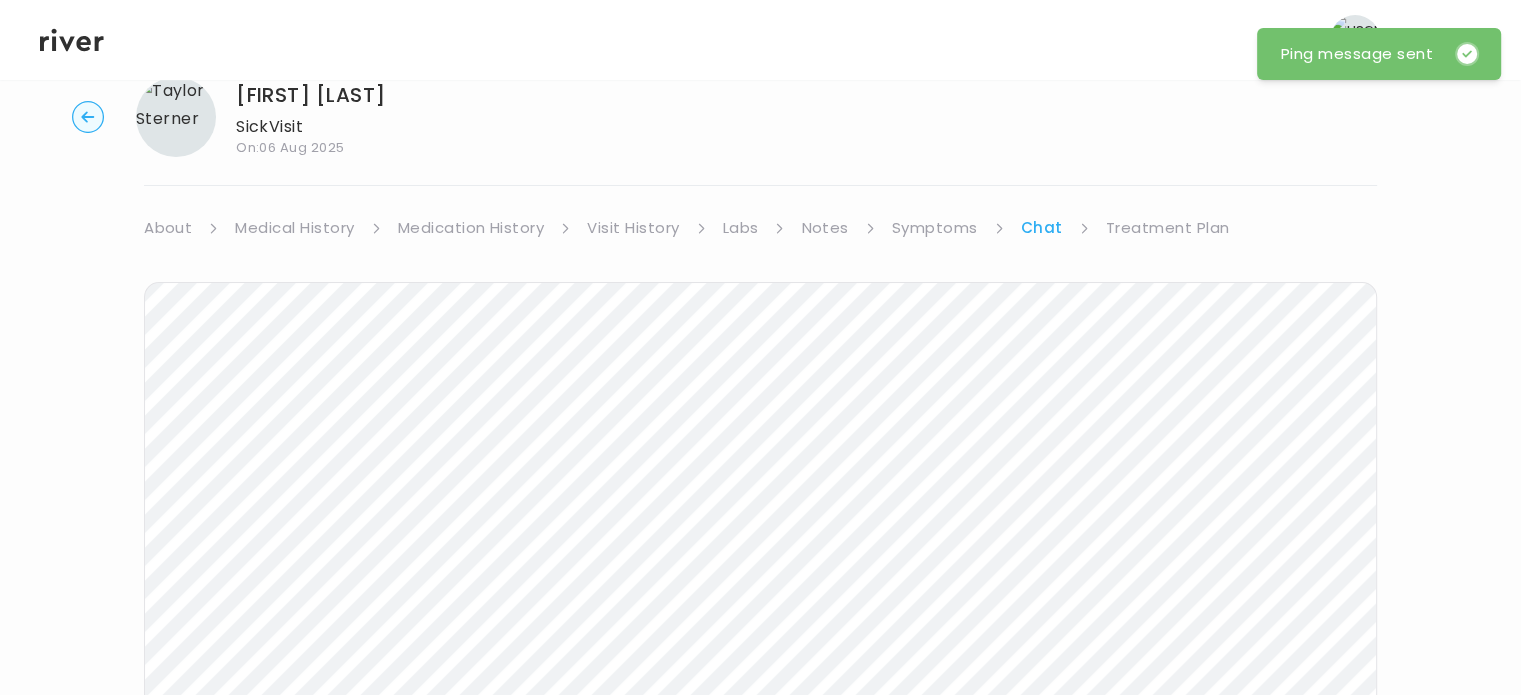 scroll, scrollTop: 0, scrollLeft: 0, axis: both 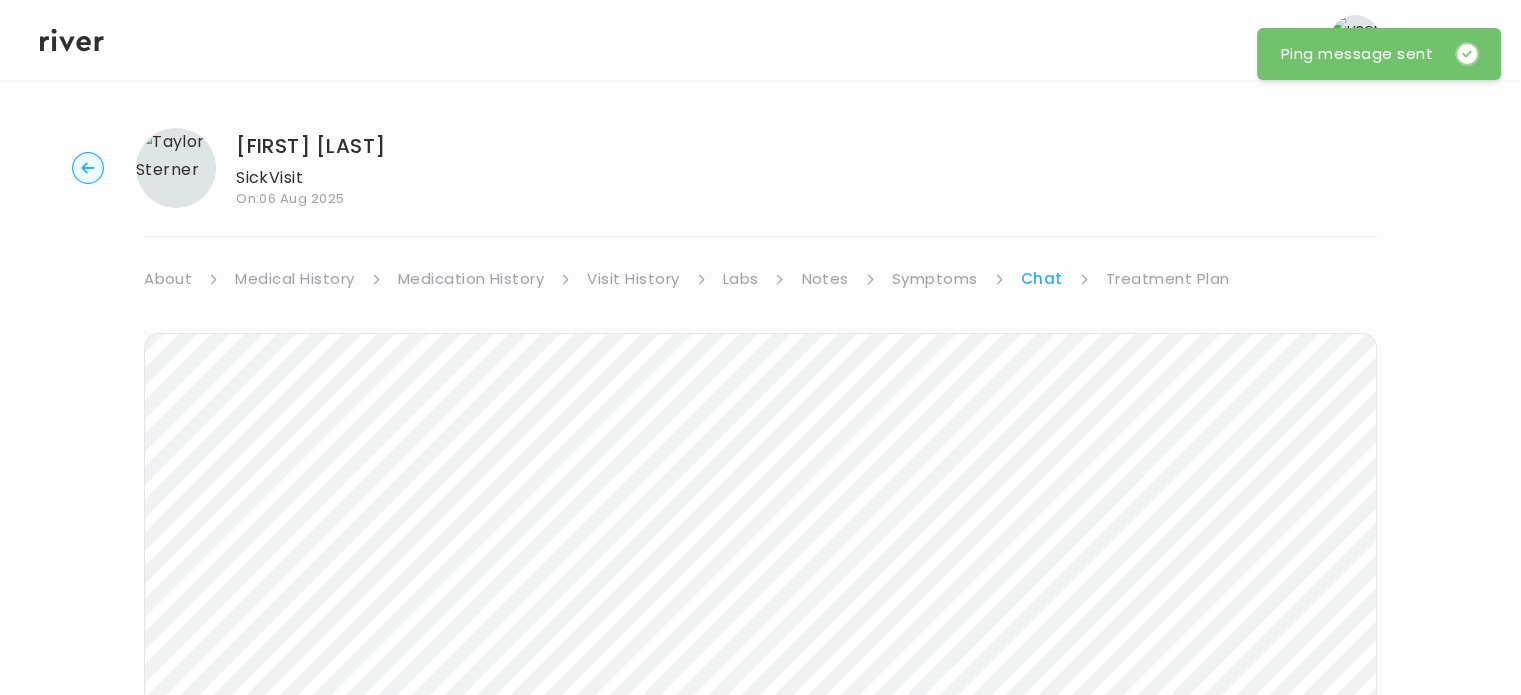 click 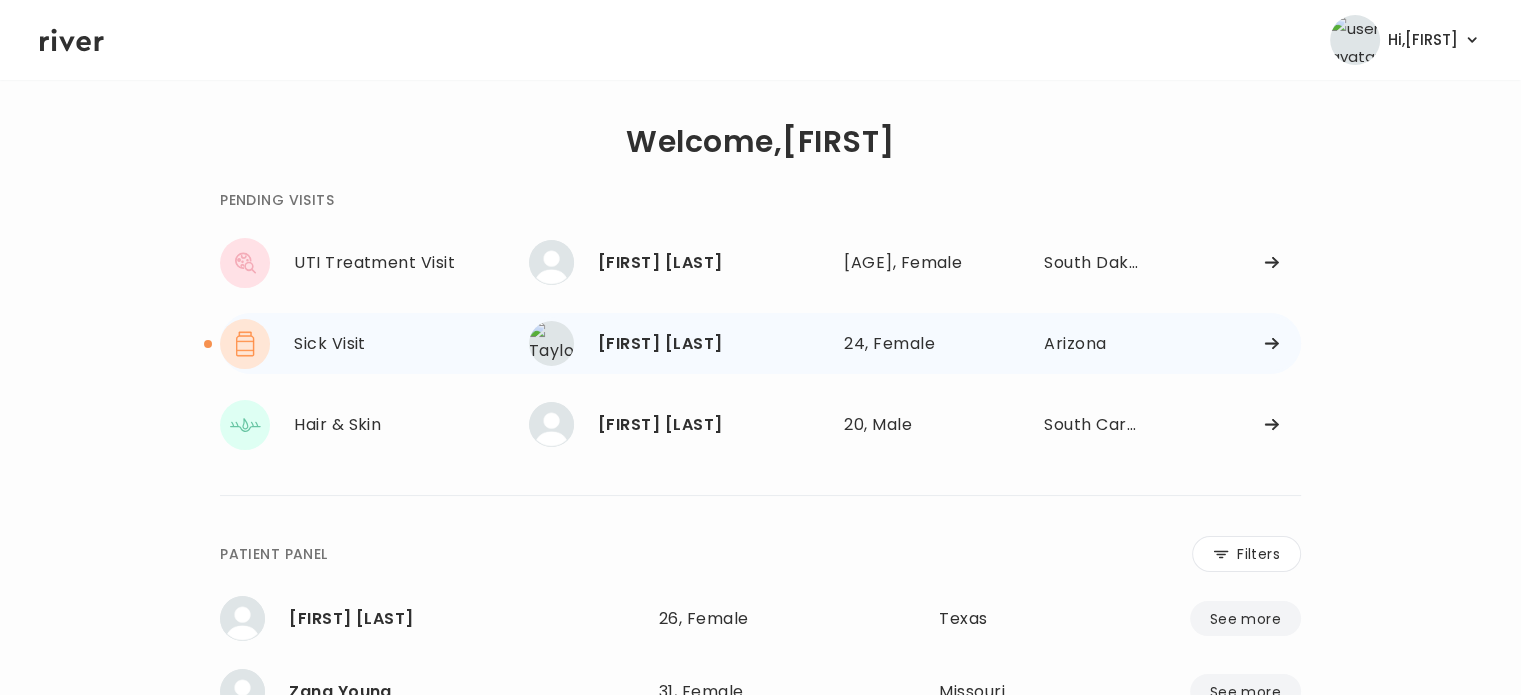 click on "Taylor Sterner" at bounding box center [713, 344] 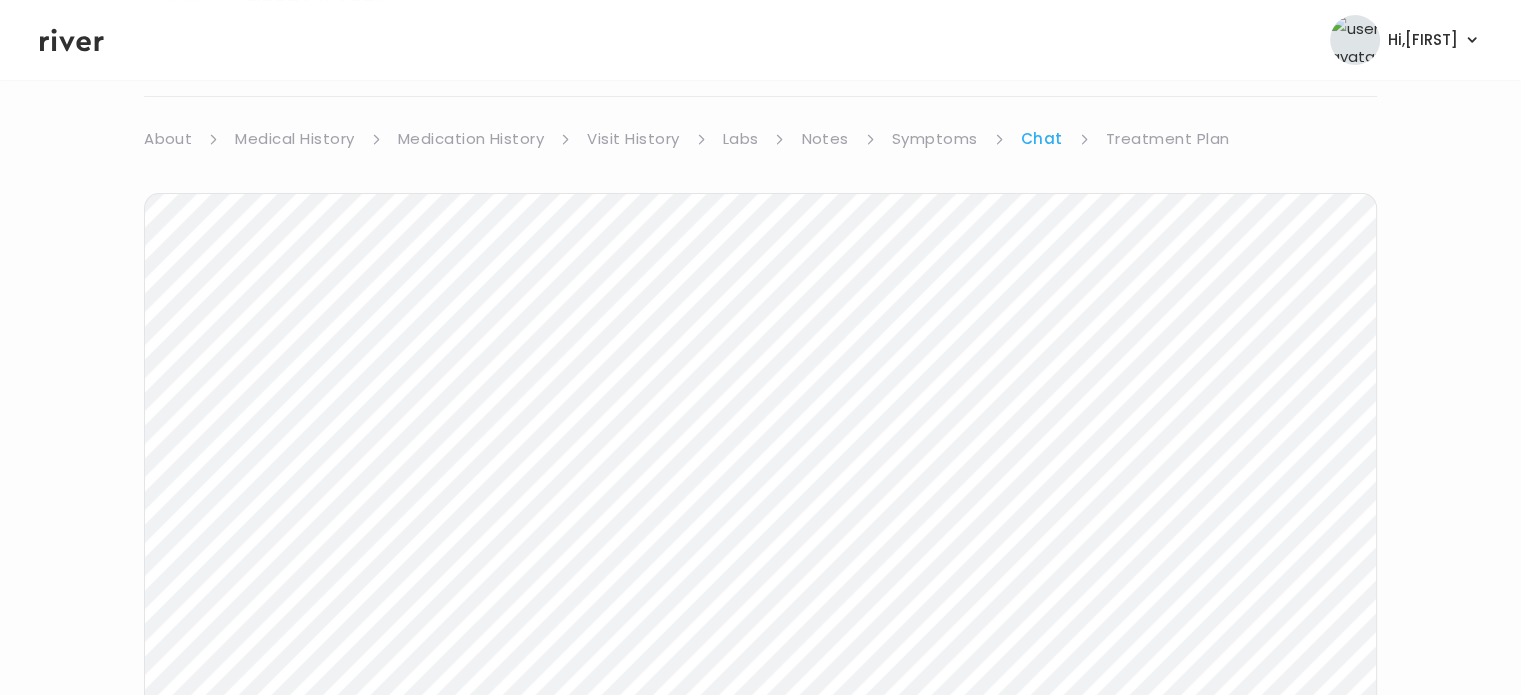 scroll, scrollTop: 0, scrollLeft: 0, axis: both 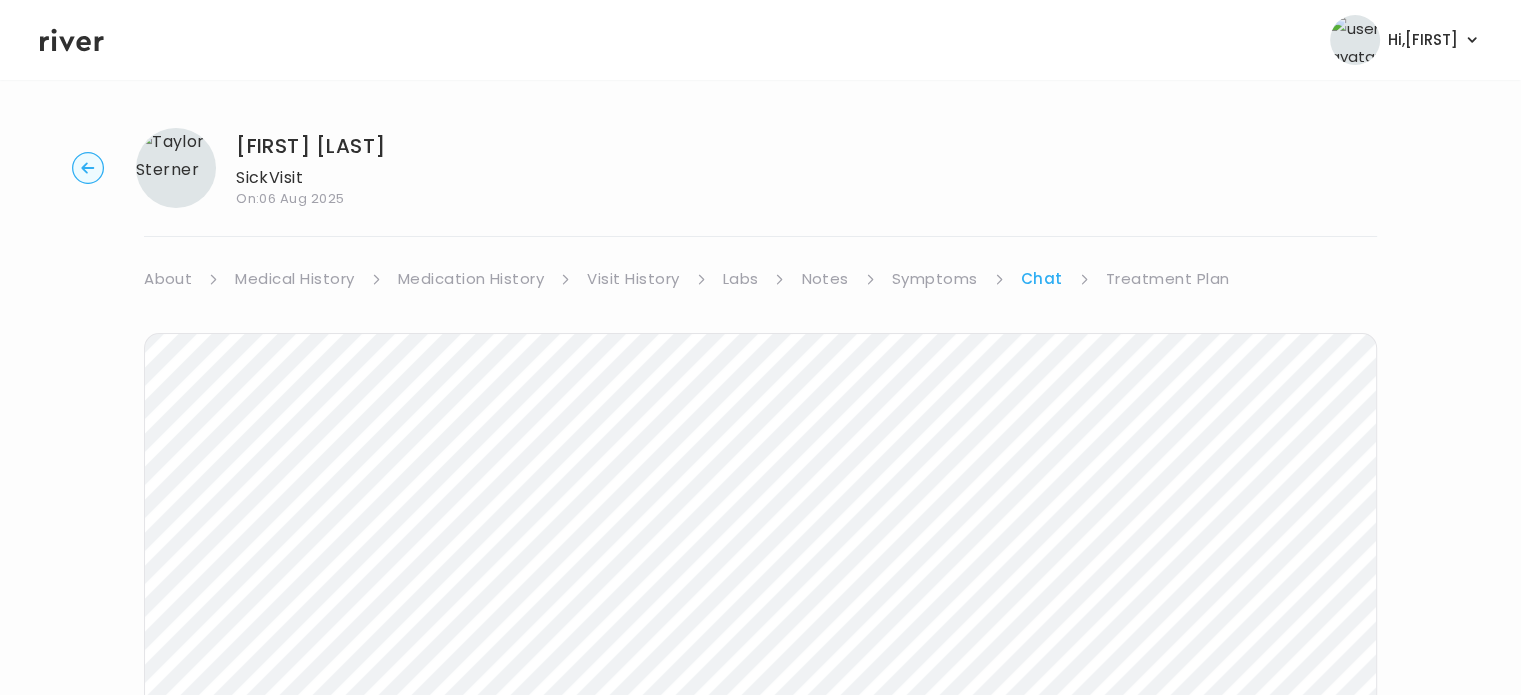 click 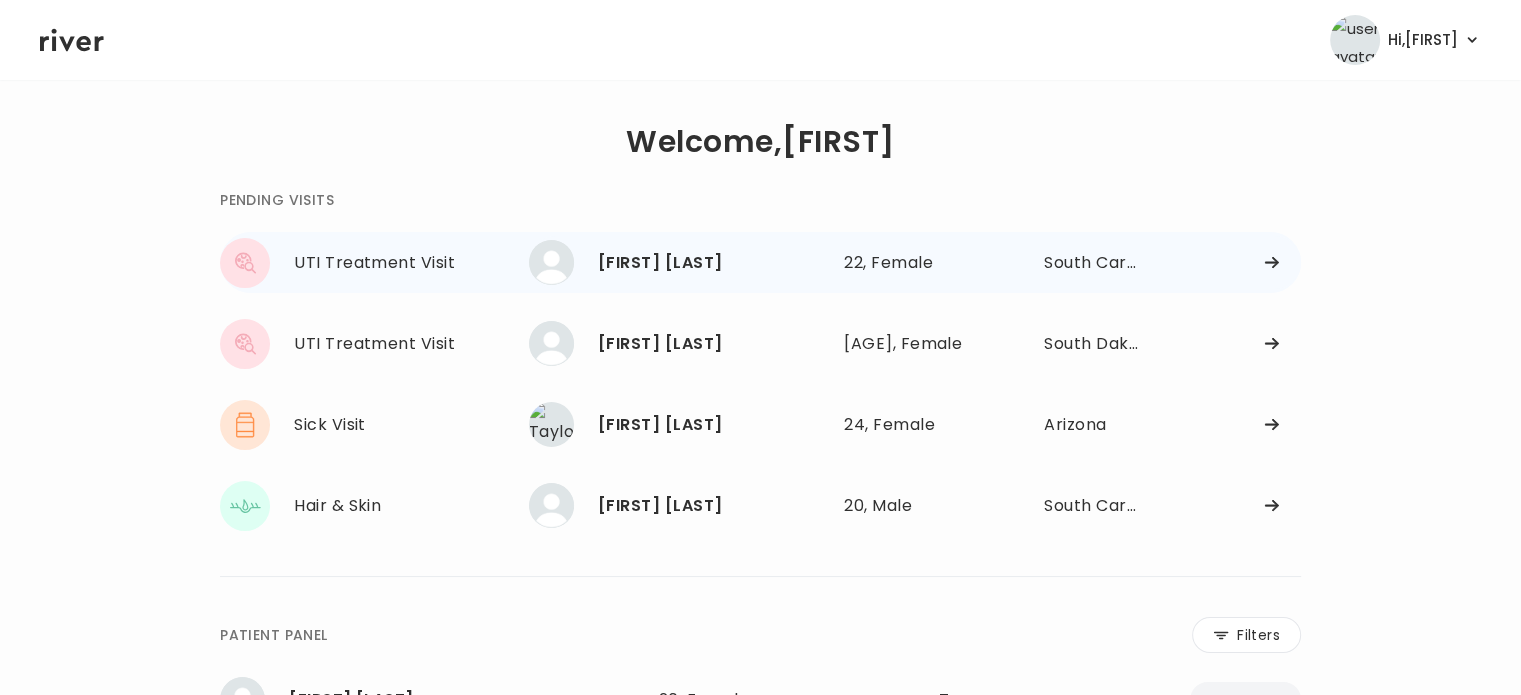 click on "DANIELLE FALZARRANO   22, Female See more 22, Female South Carolina" at bounding box center (915, 262) 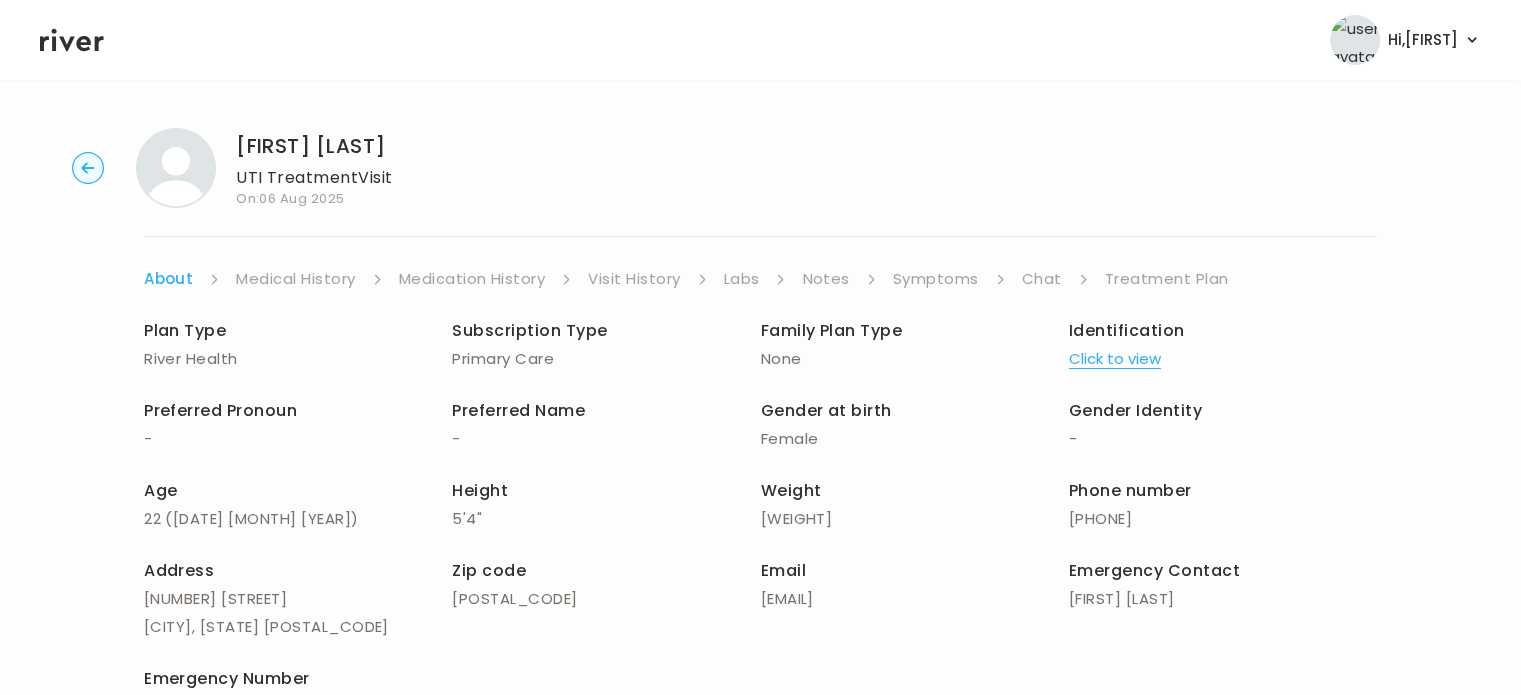 click on "Click to view" at bounding box center [1115, 359] 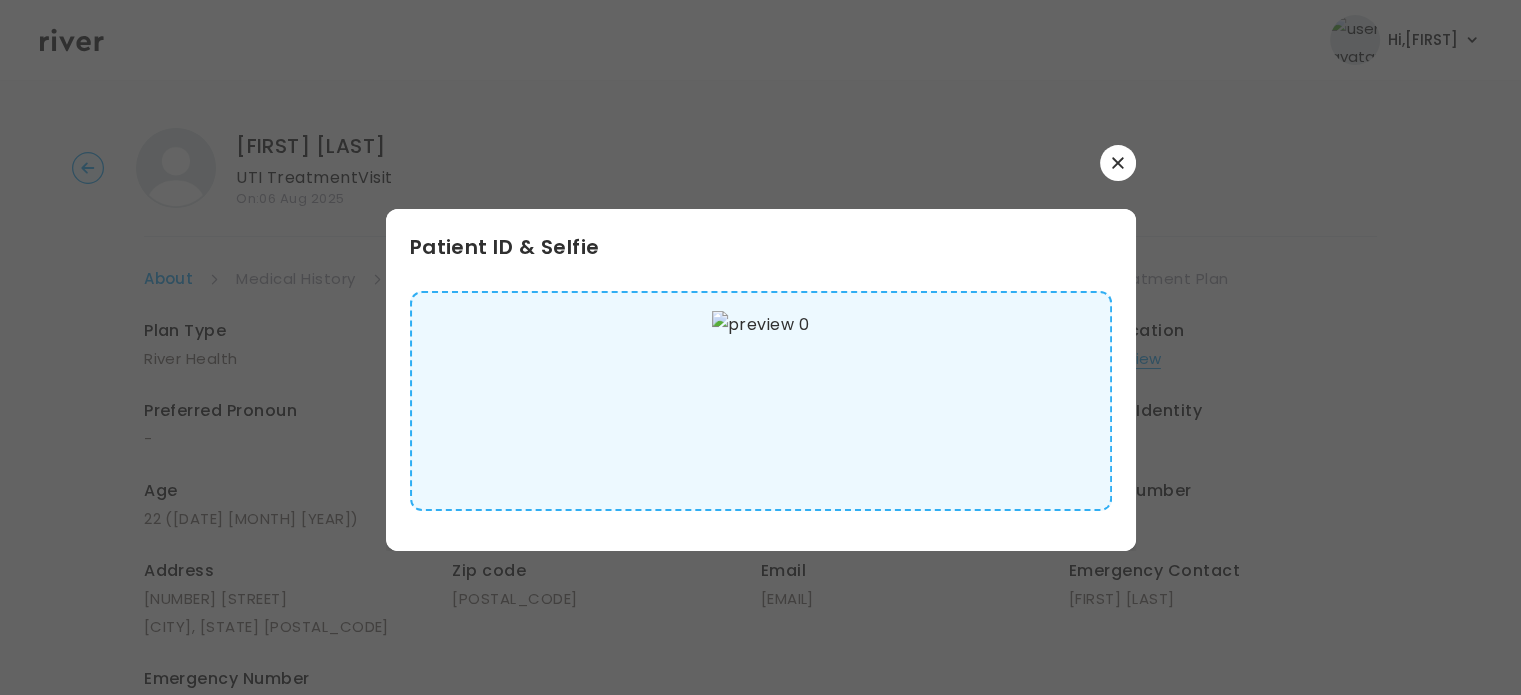 click at bounding box center [1118, 163] 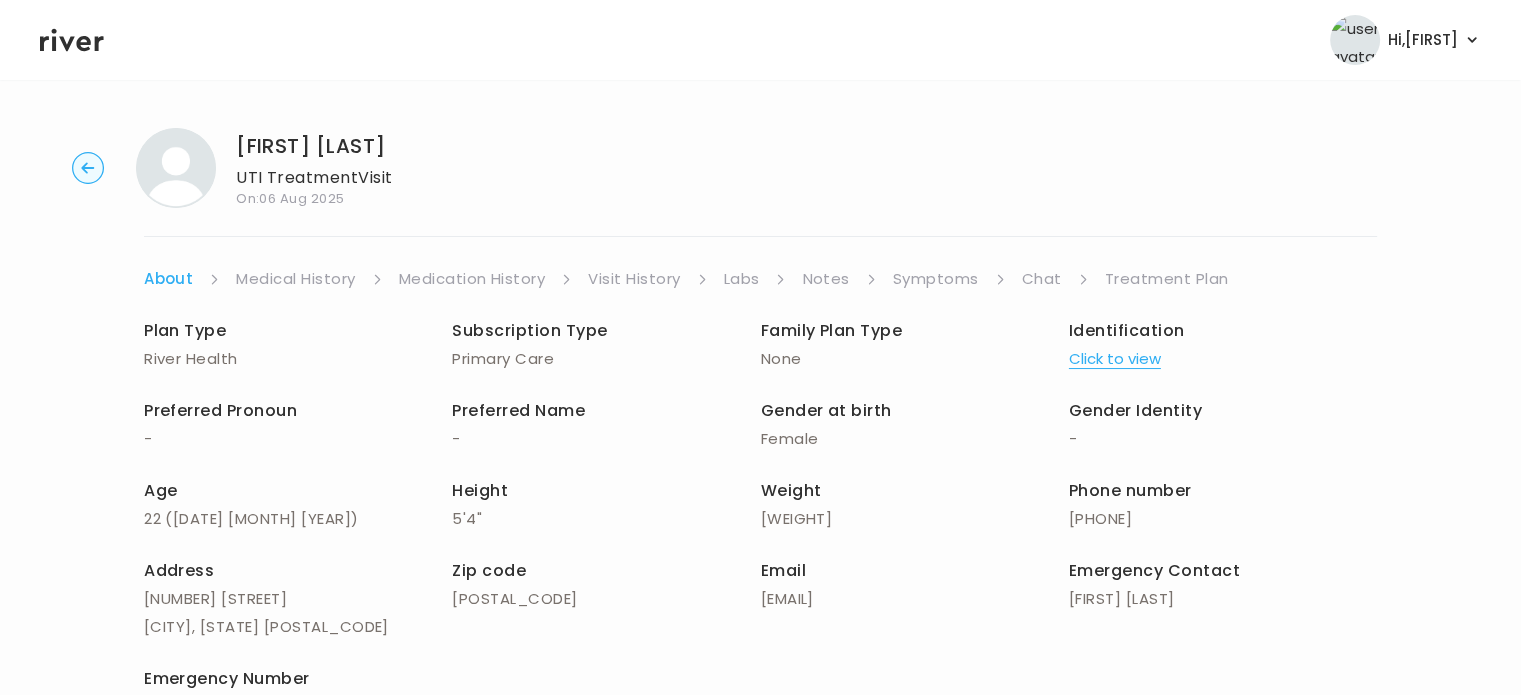 click on "Symptoms" at bounding box center [936, 279] 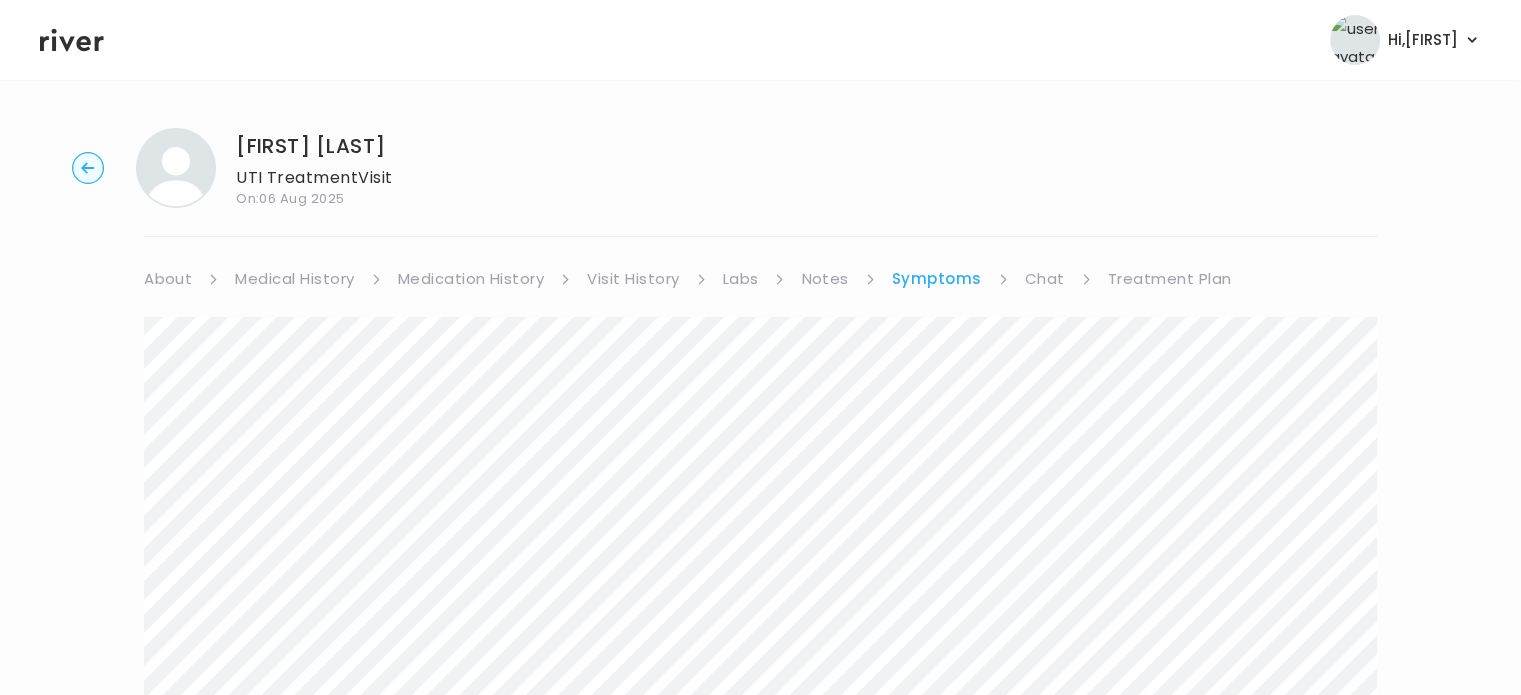 click on "Visit History" at bounding box center [633, 279] 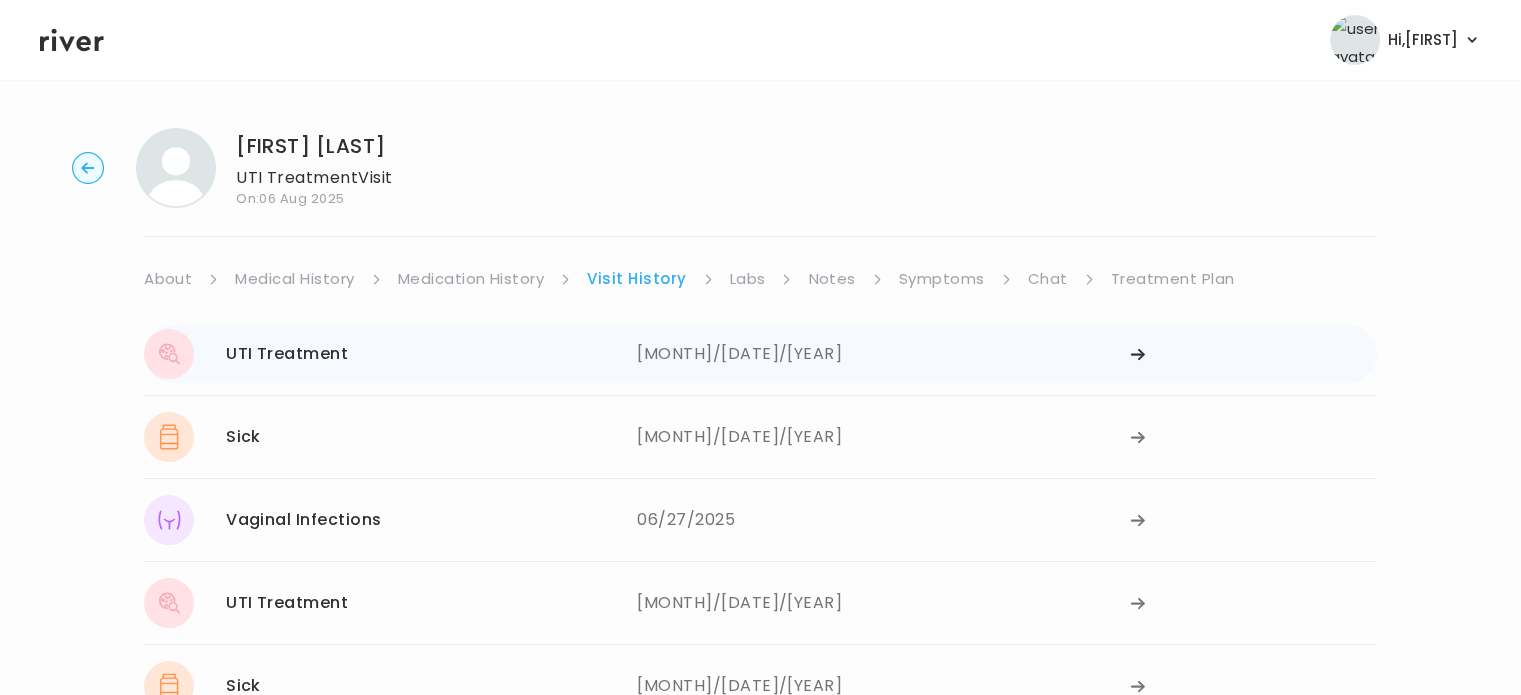 click on "08/01/2025" at bounding box center (883, 354) 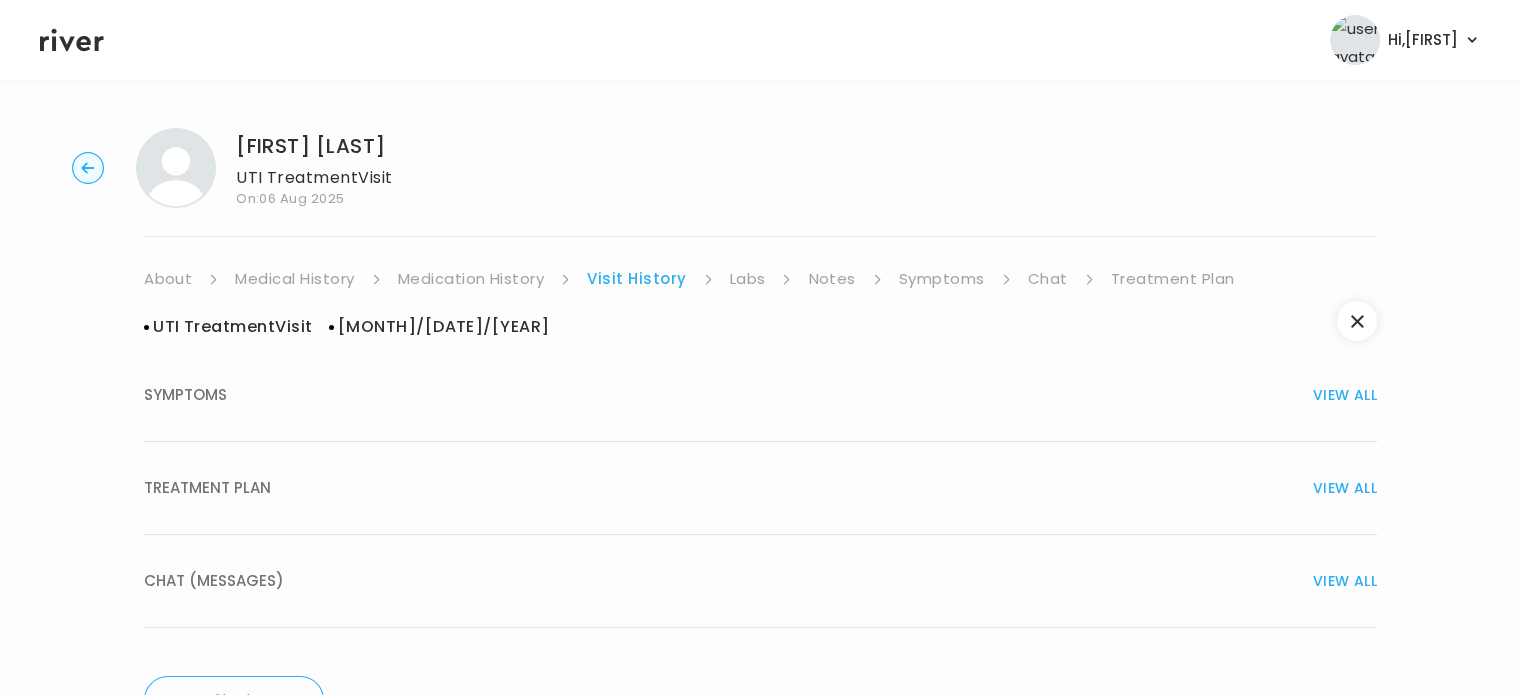 click on "TREATMENT PLAN VIEW ALL" at bounding box center [760, 488] 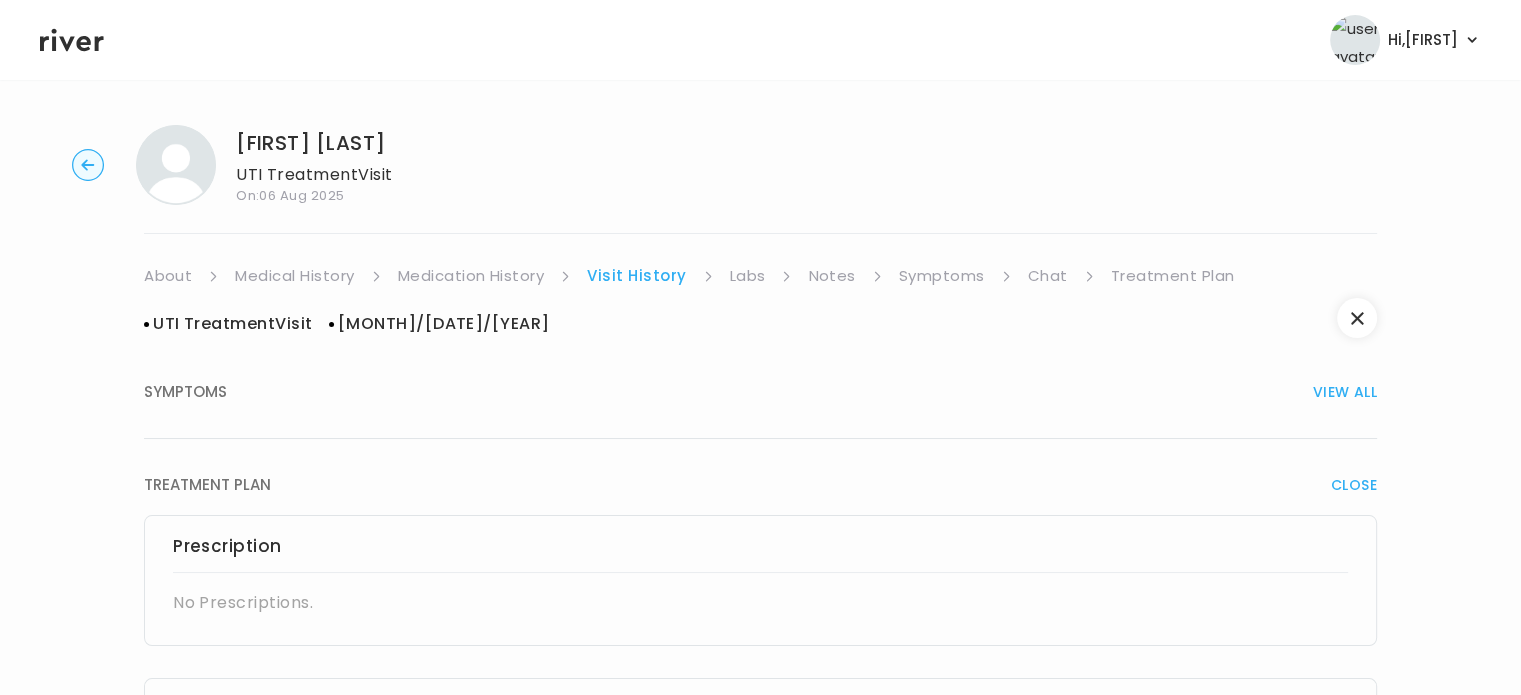 scroll, scrollTop: 0, scrollLeft: 0, axis: both 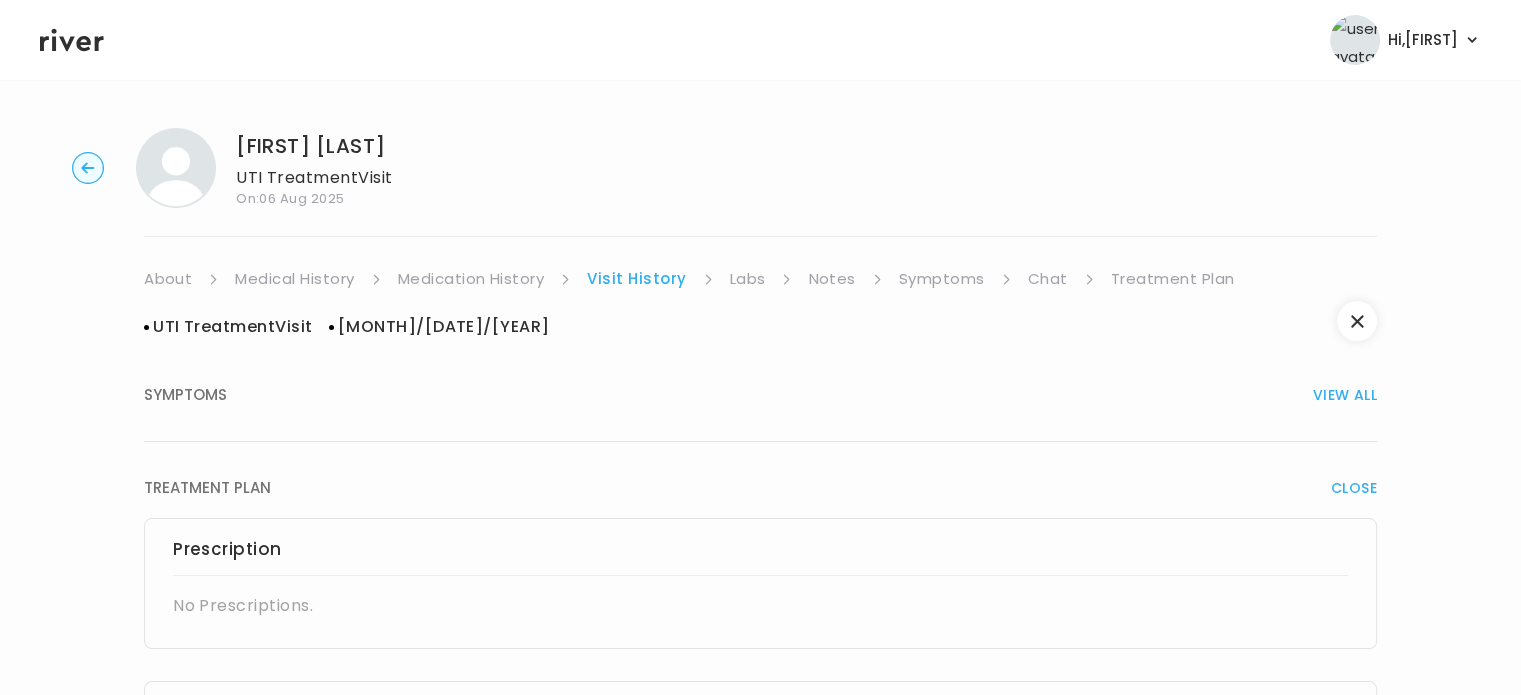 click on "CLOSE" at bounding box center [1354, 488] 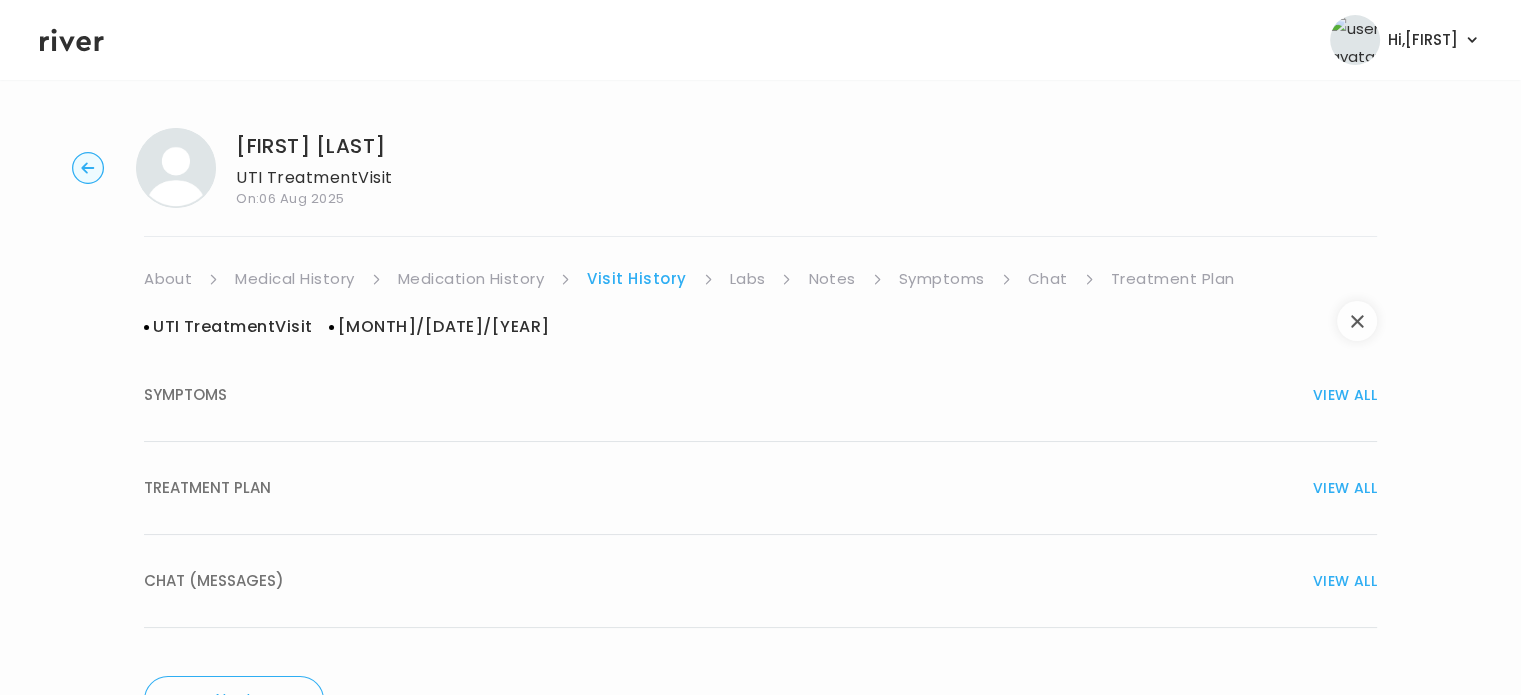 click at bounding box center (1357, 321) 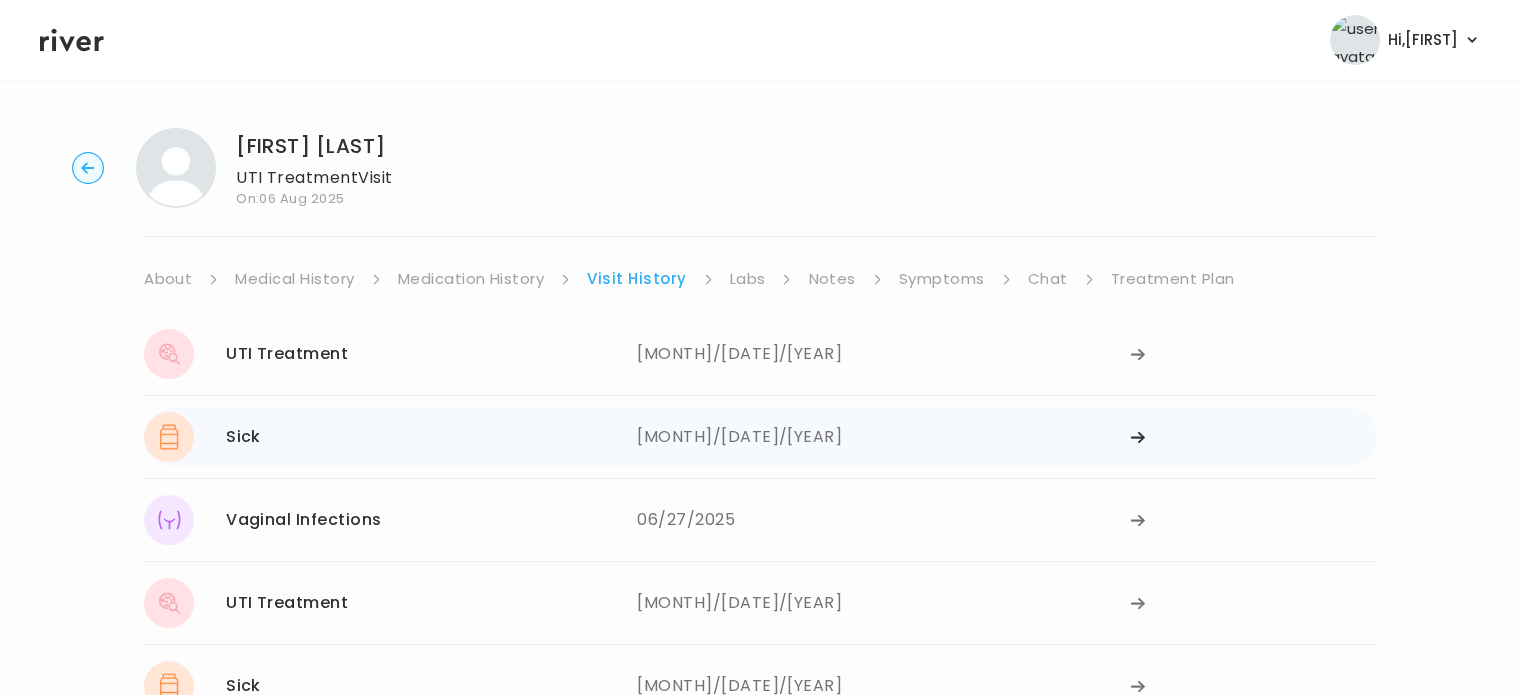 click on "07/08/2025" at bounding box center (883, 437) 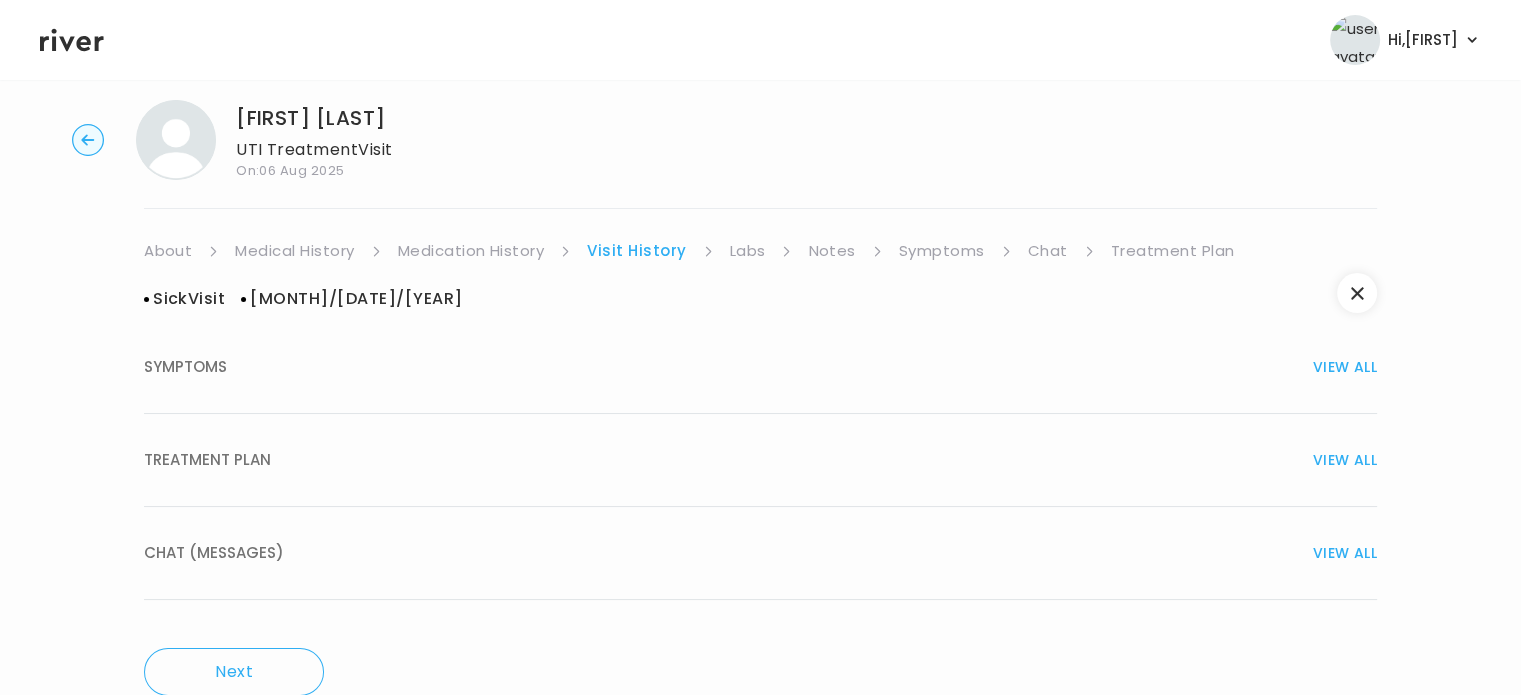 scroll, scrollTop: 76, scrollLeft: 0, axis: vertical 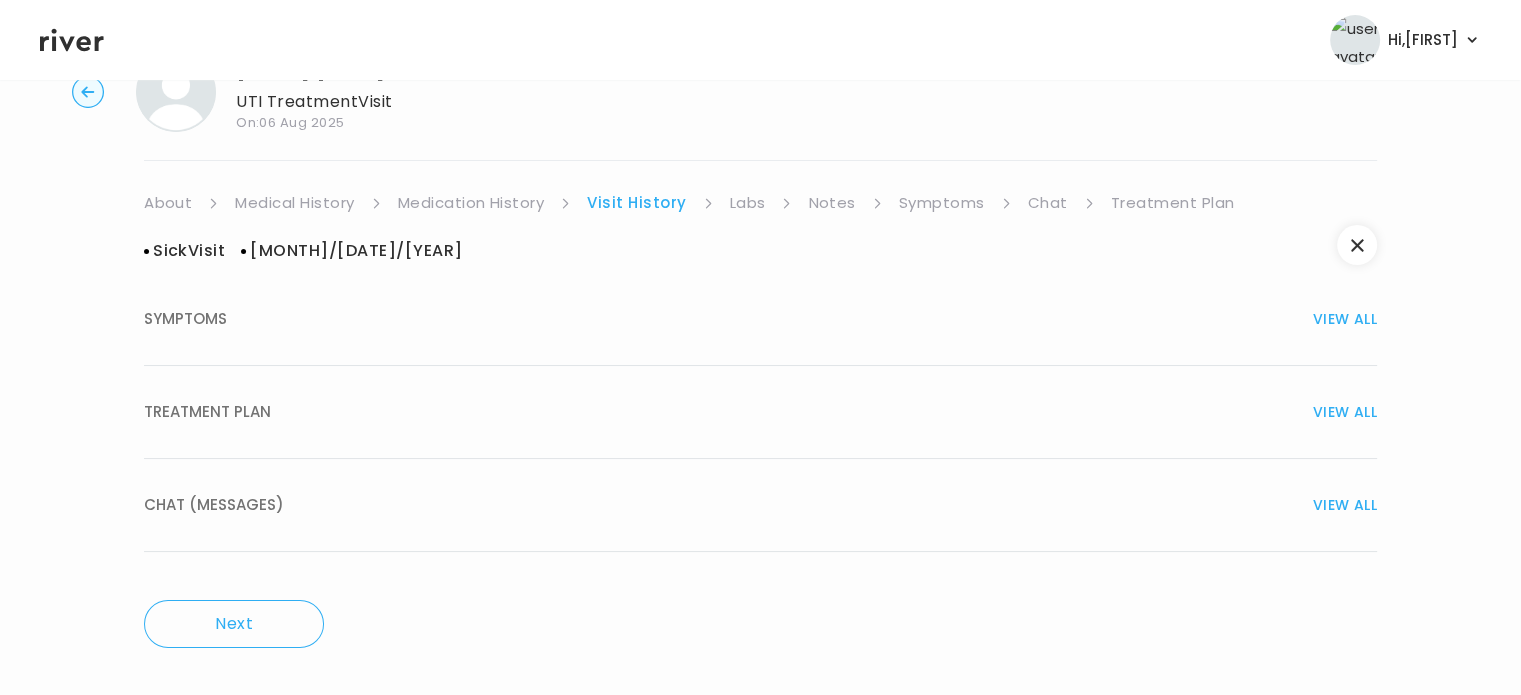 click on "TREATMENT PLAN VIEW ALL" at bounding box center [760, 412] 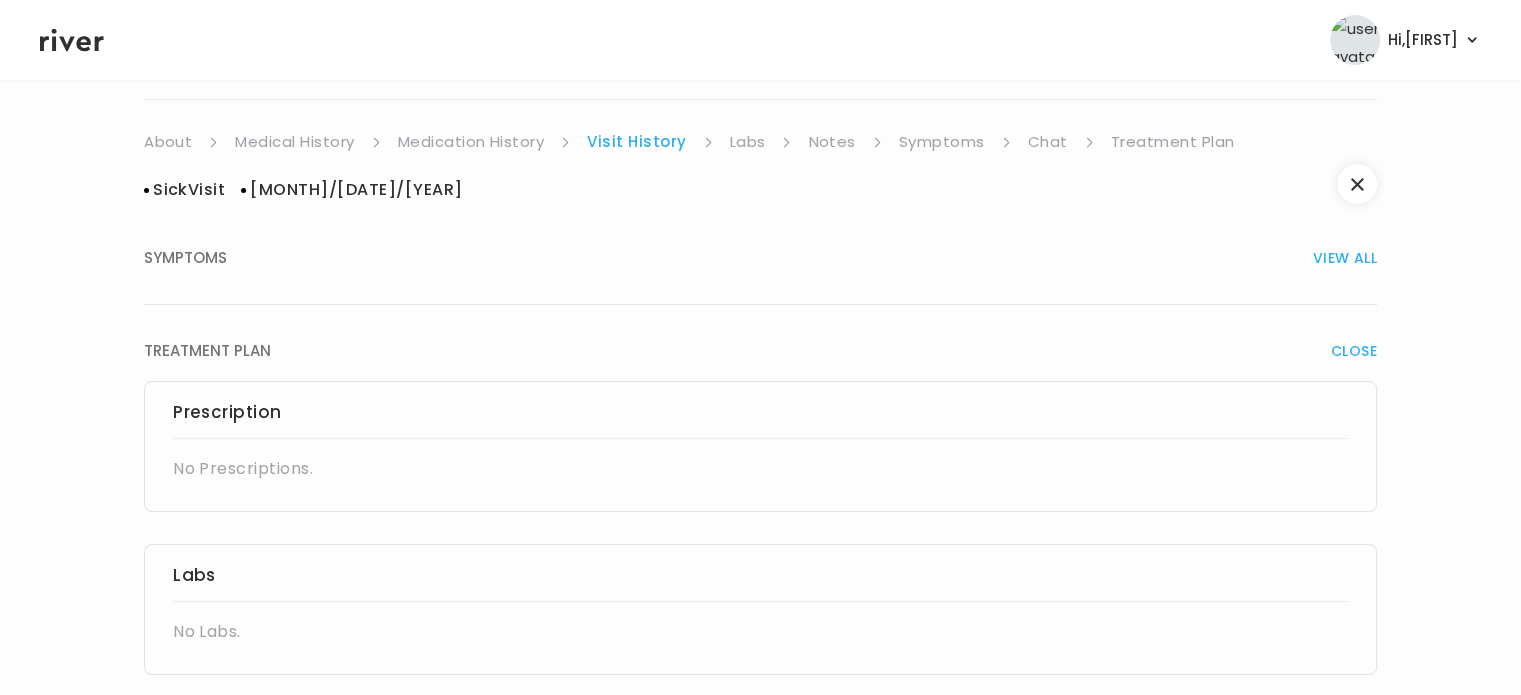 scroll, scrollTop: 0, scrollLeft: 0, axis: both 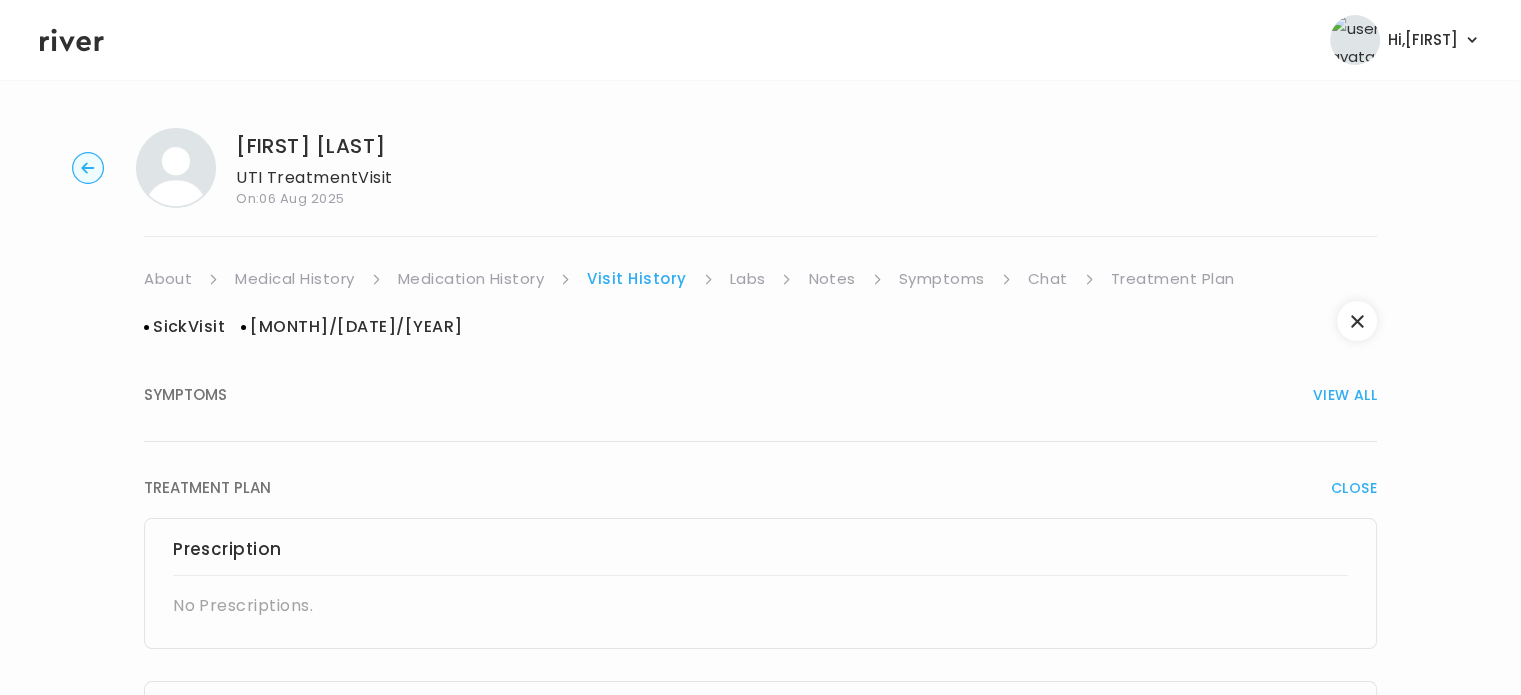 click on "Labs" at bounding box center (748, 279) 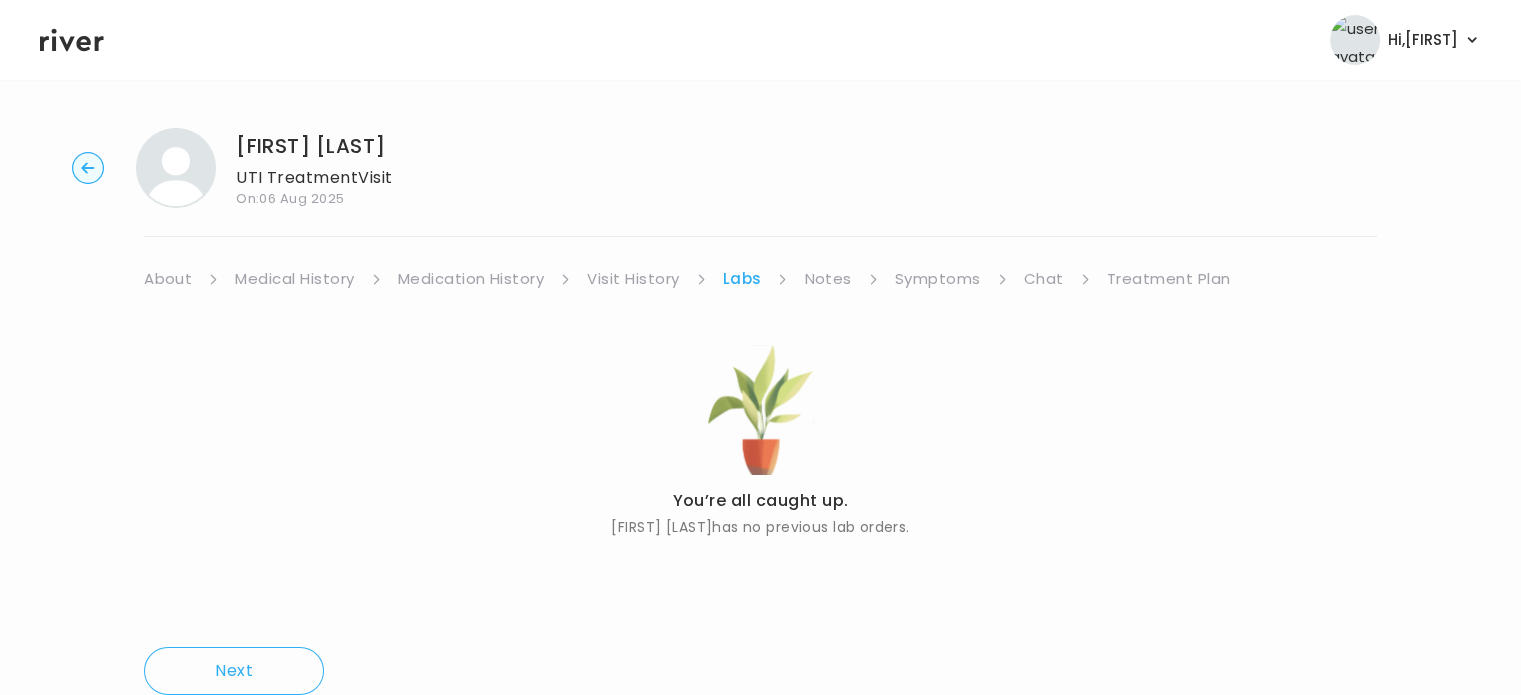 click on "DANIELLE FALZARRANO UTI Treatment  Visit On:  06 Aug 2025 About Medical History Medication History Visit History Labs Notes Symptoms Chat Treatment Plan You’re all caught up. DANIELLE FALZARRANO  has no previous lab orders. Next" at bounding box center (760, 411) 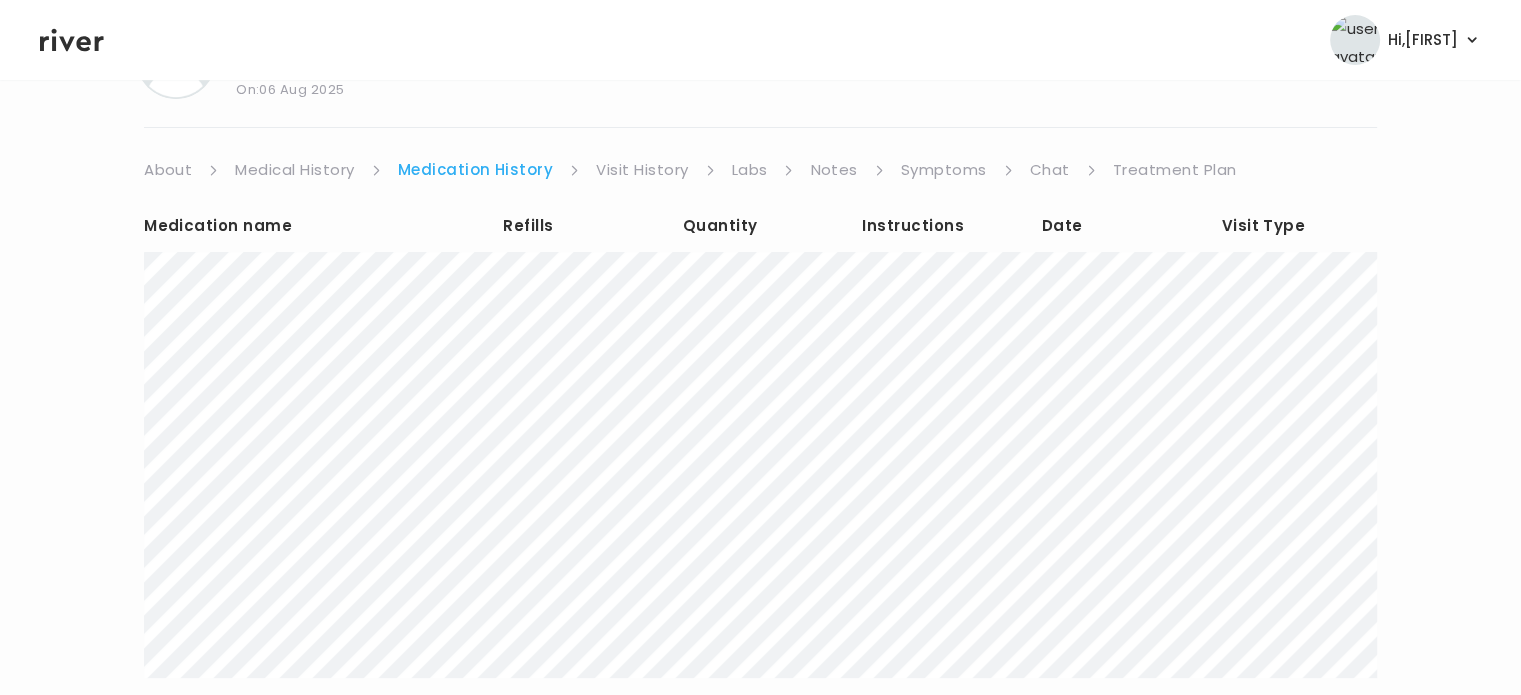 scroll, scrollTop: 110, scrollLeft: 0, axis: vertical 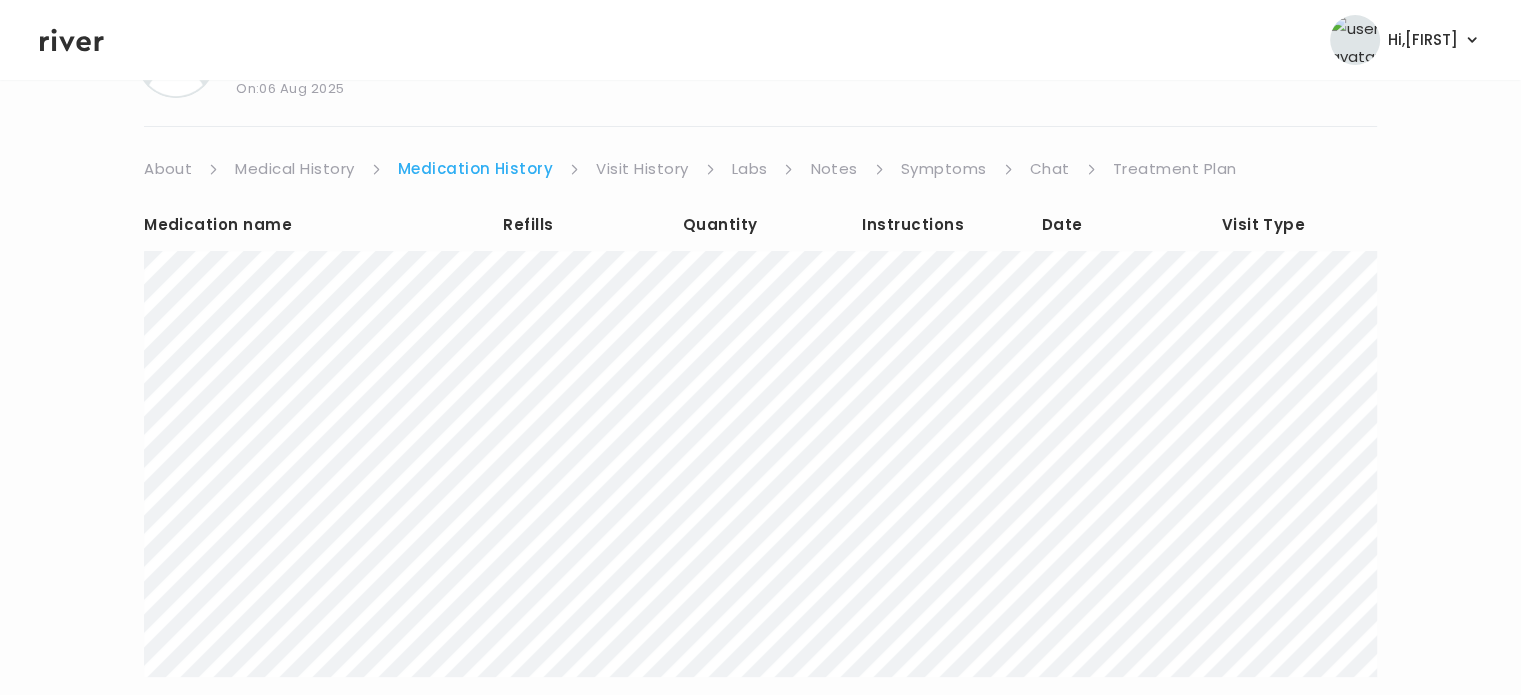 click on "Symptoms" at bounding box center (944, 169) 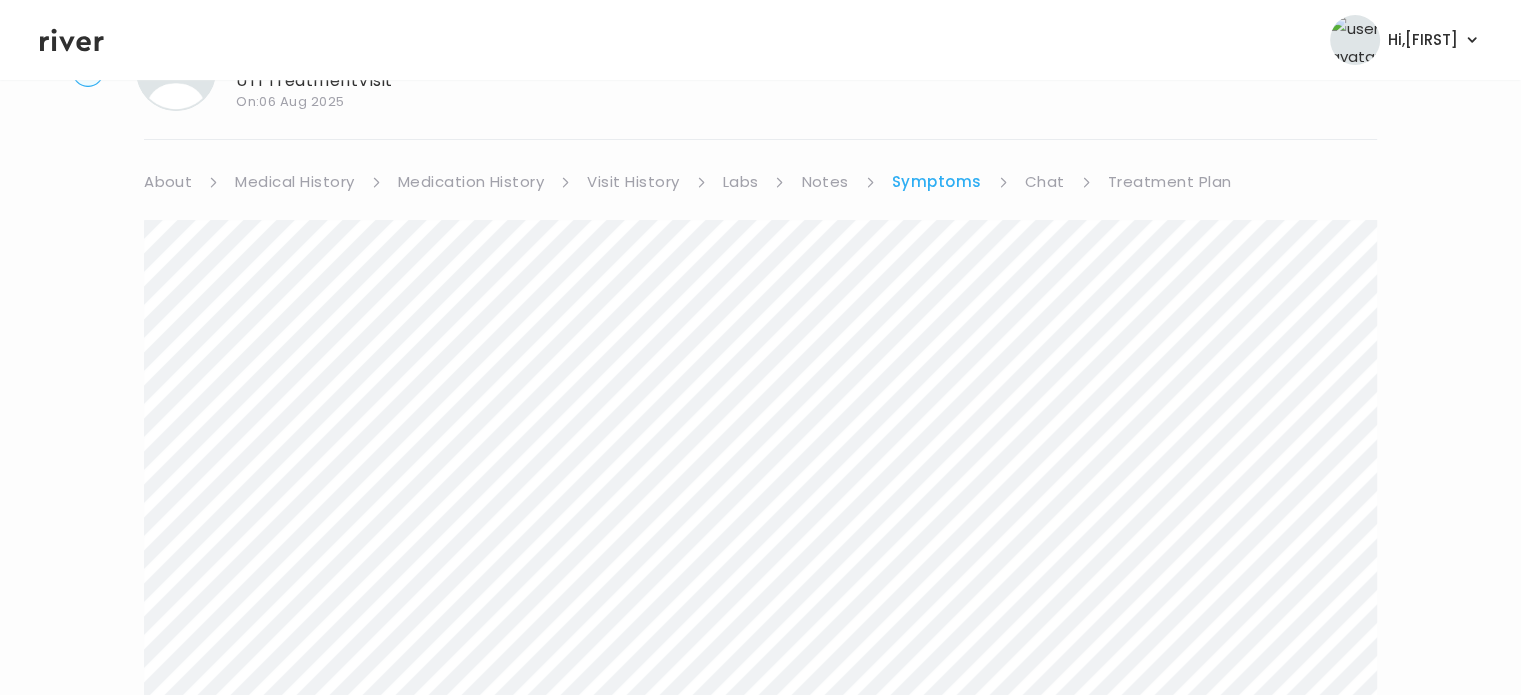 scroll, scrollTop: 48, scrollLeft: 0, axis: vertical 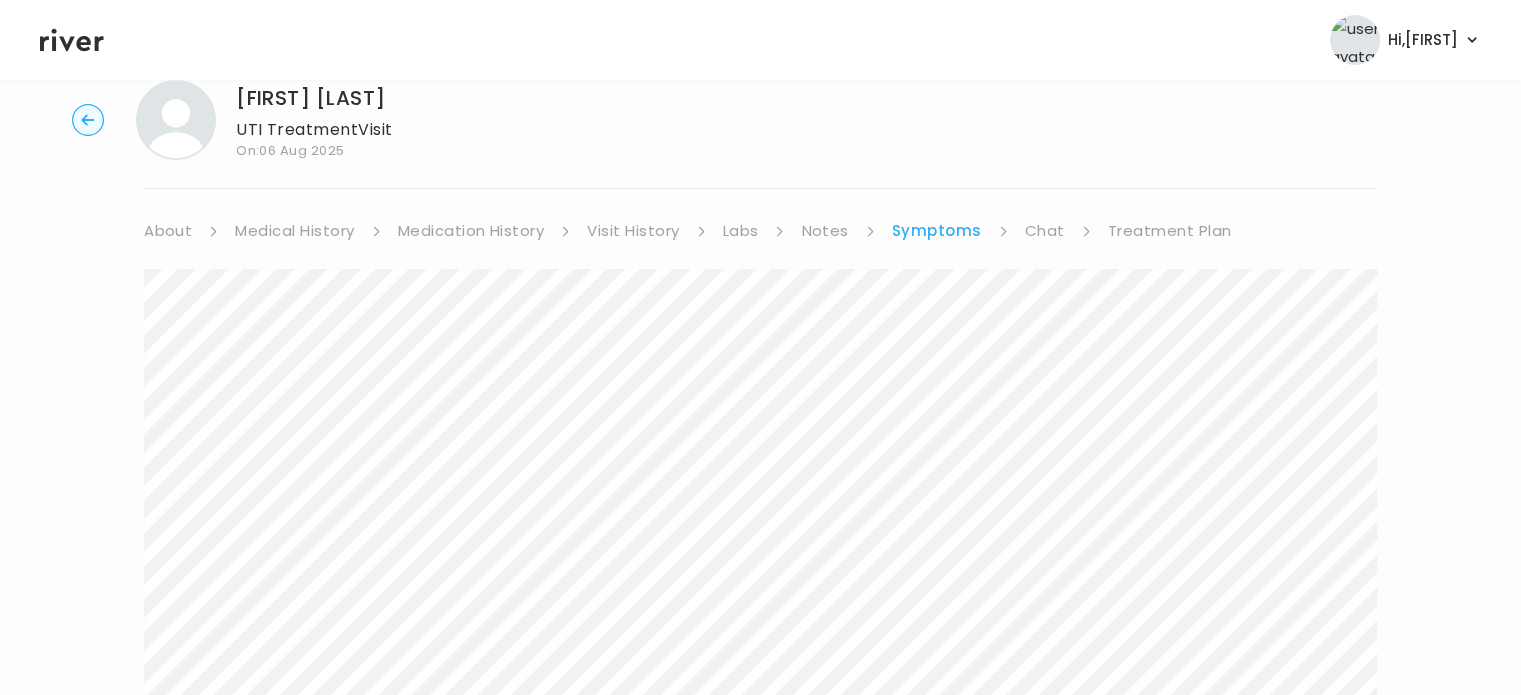 click on "Treatment Plan" at bounding box center (1170, 231) 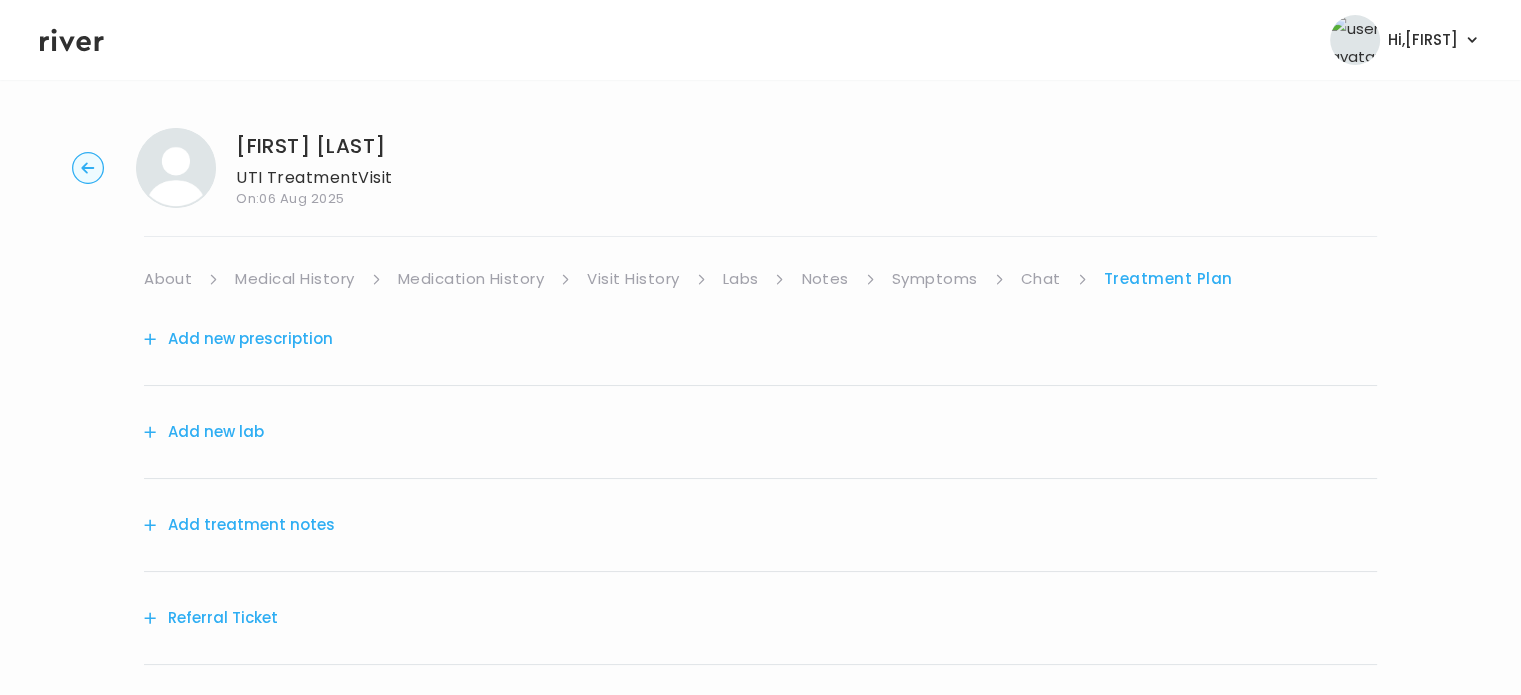 click on "Add treatment notes" at bounding box center (239, 525) 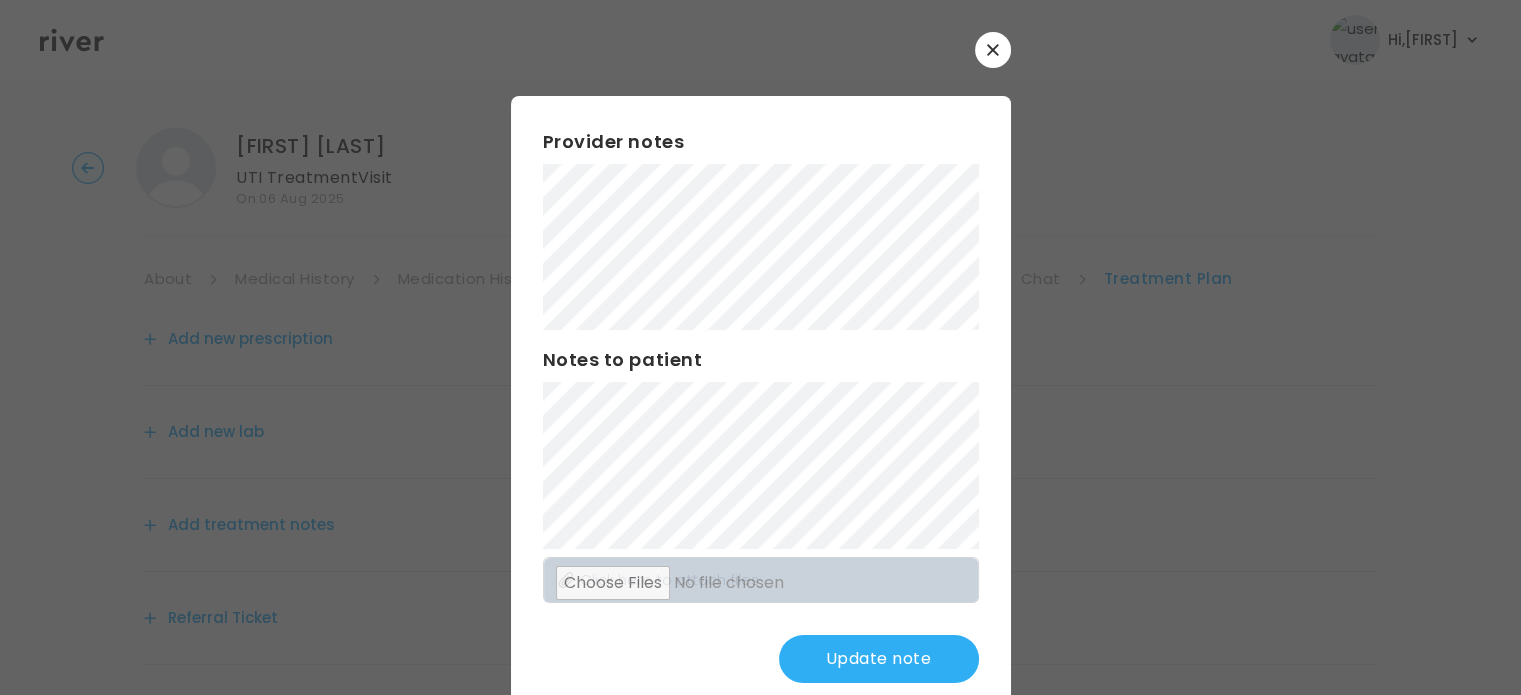 click at bounding box center (760, 347) 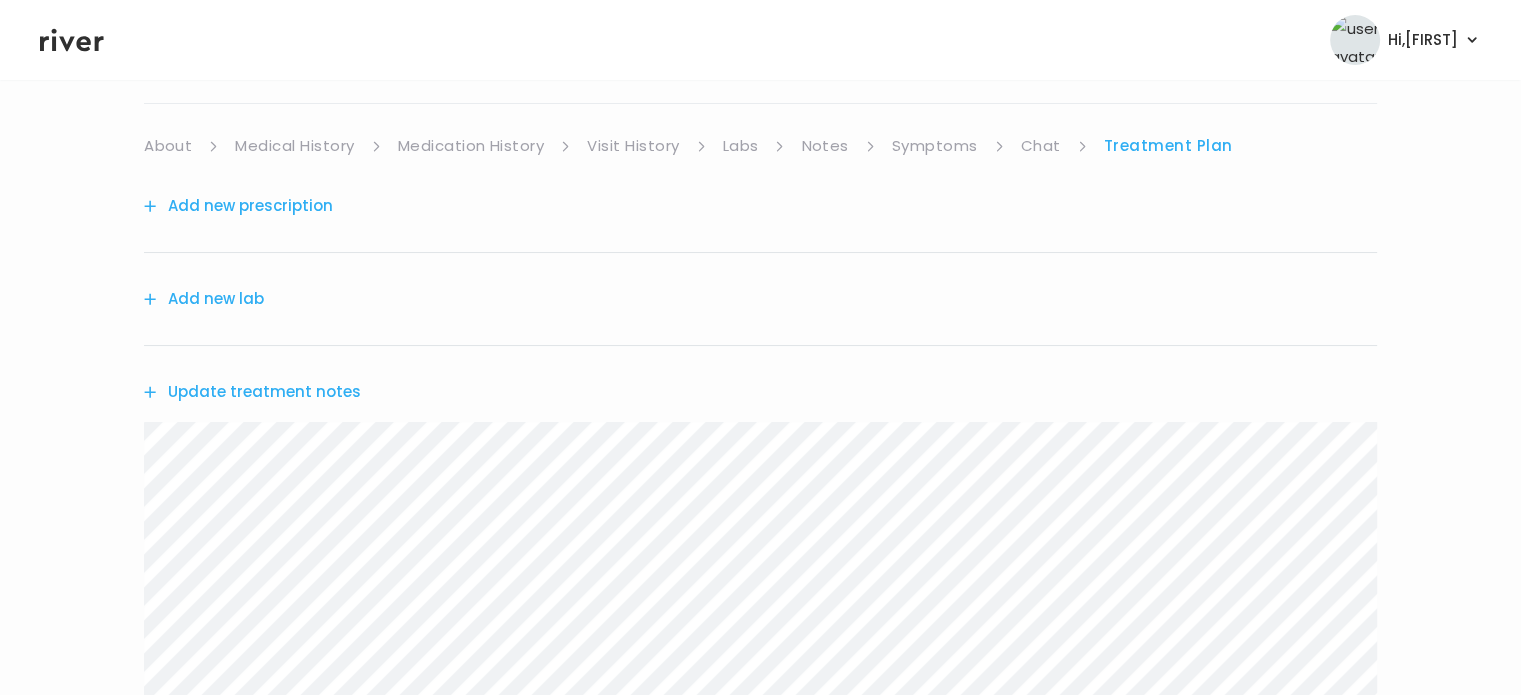 scroll, scrollTop: 512, scrollLeft: 0, axis: vertical 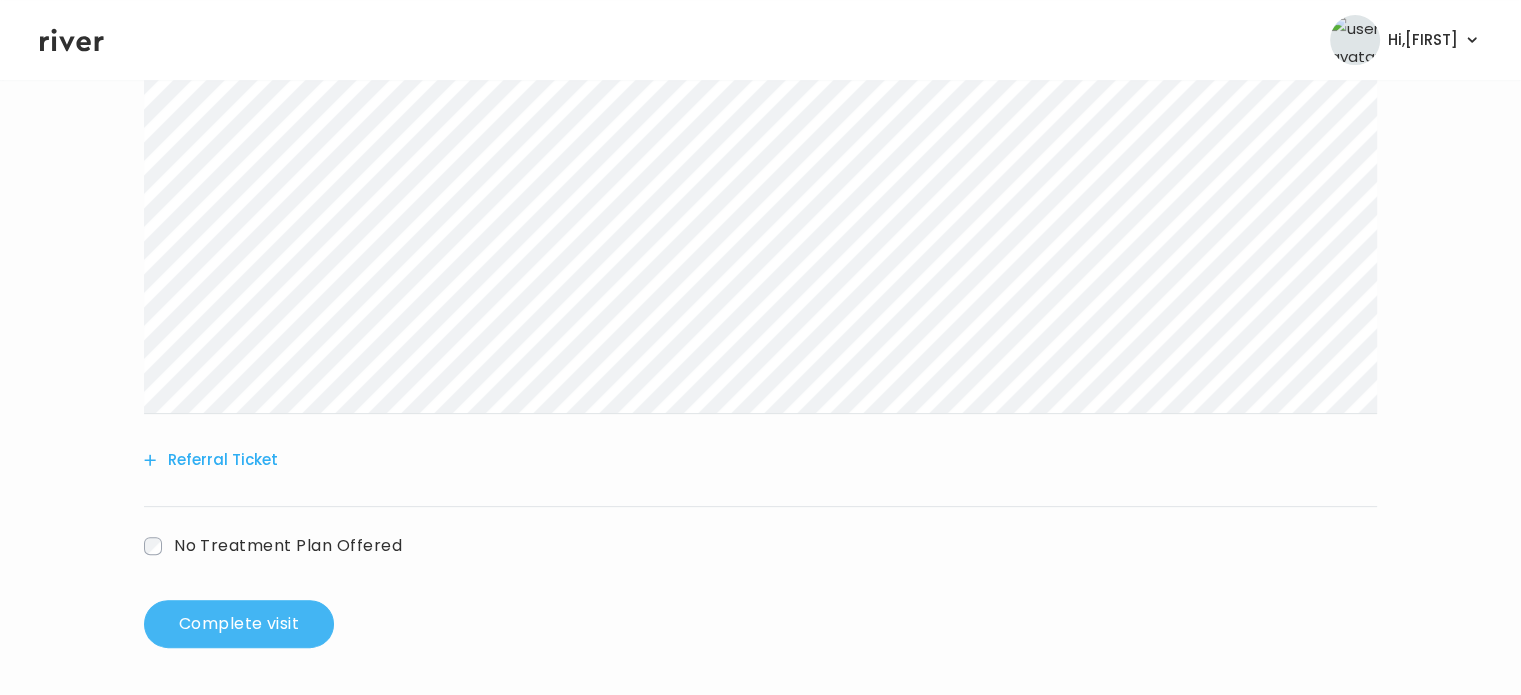 click on "Complete visit" at bounding box center (239, 624) 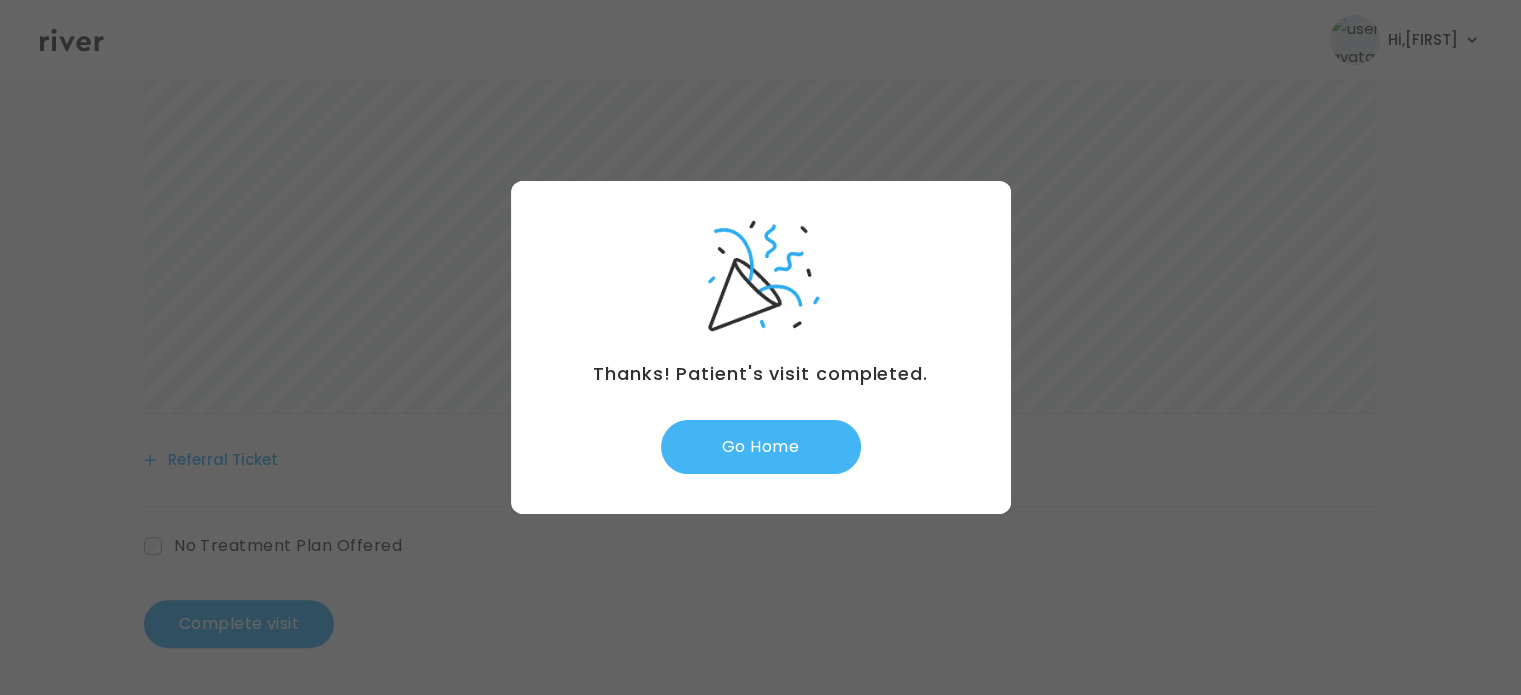 click on "Go Home" at bounding box center [761, 447] 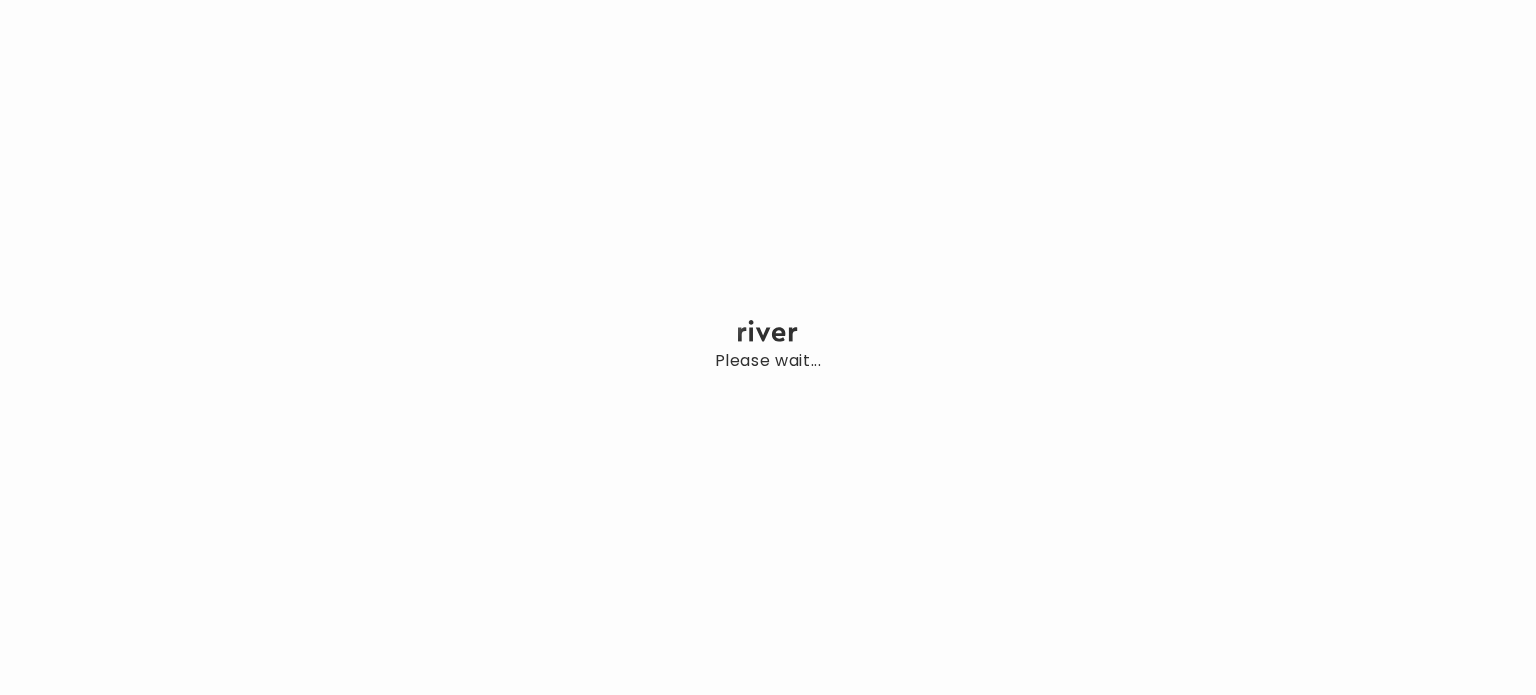 scroll, scrollTop: 0, scrollLeft: 0, axis: both 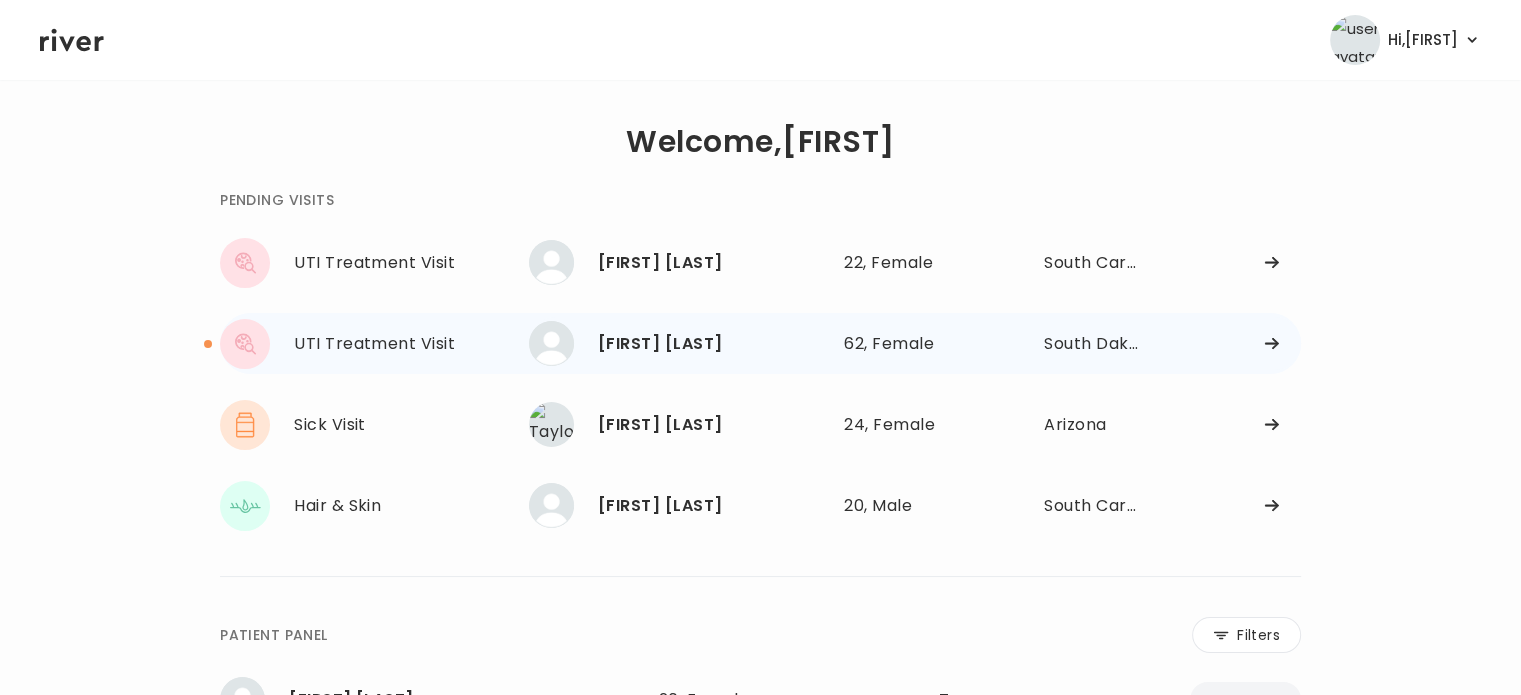 click on "Karen Cooper" at bounding box center [713, 344] 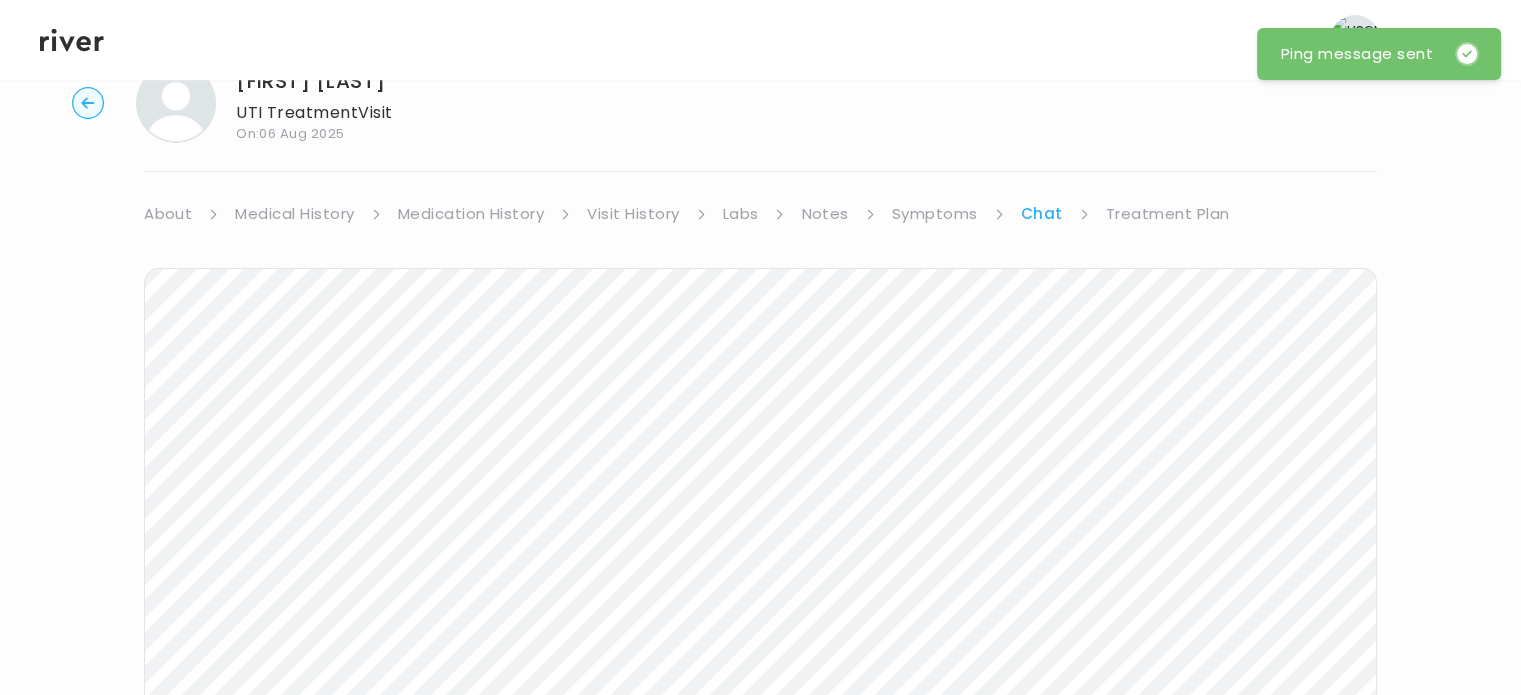 scroll, scrollTop: 0, scrollLeft: 0, axis: both 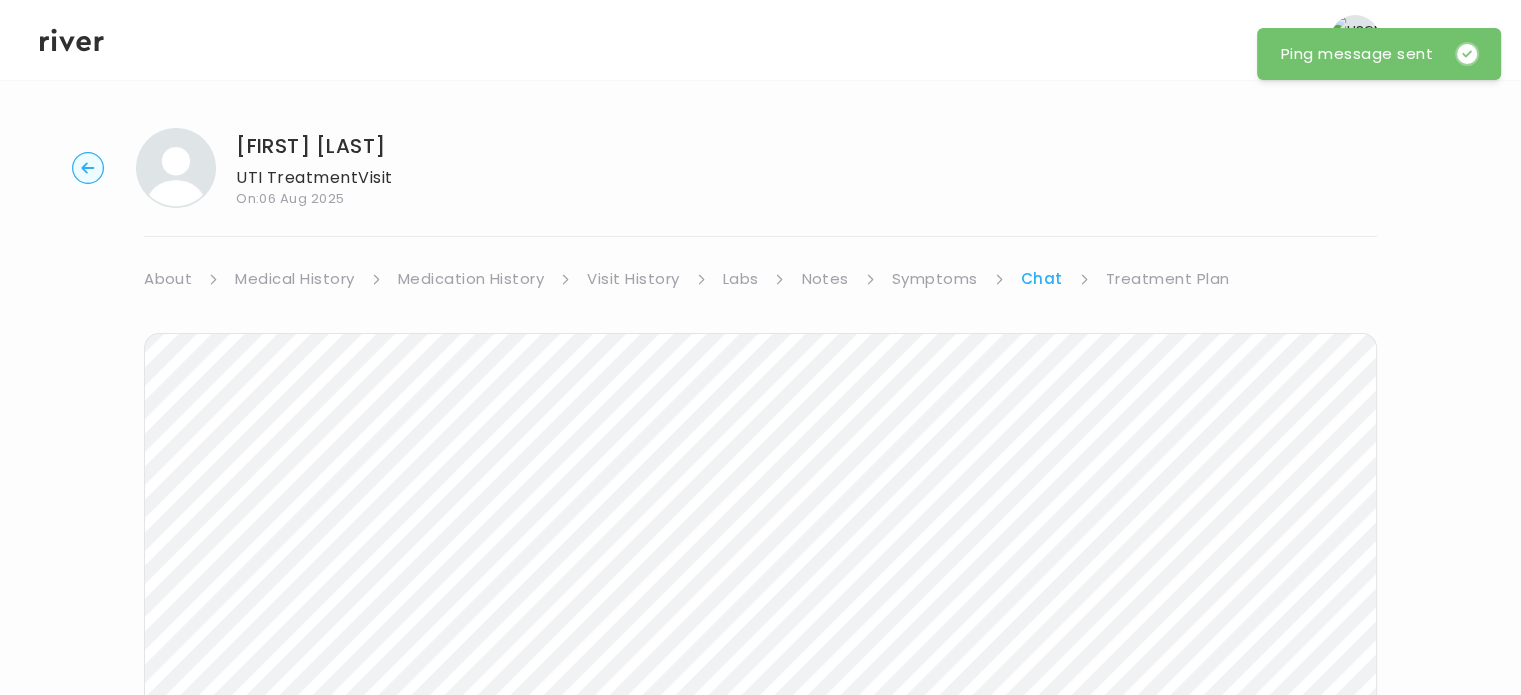 click on "Treatment Plan" at bounding box center (1168, 279) 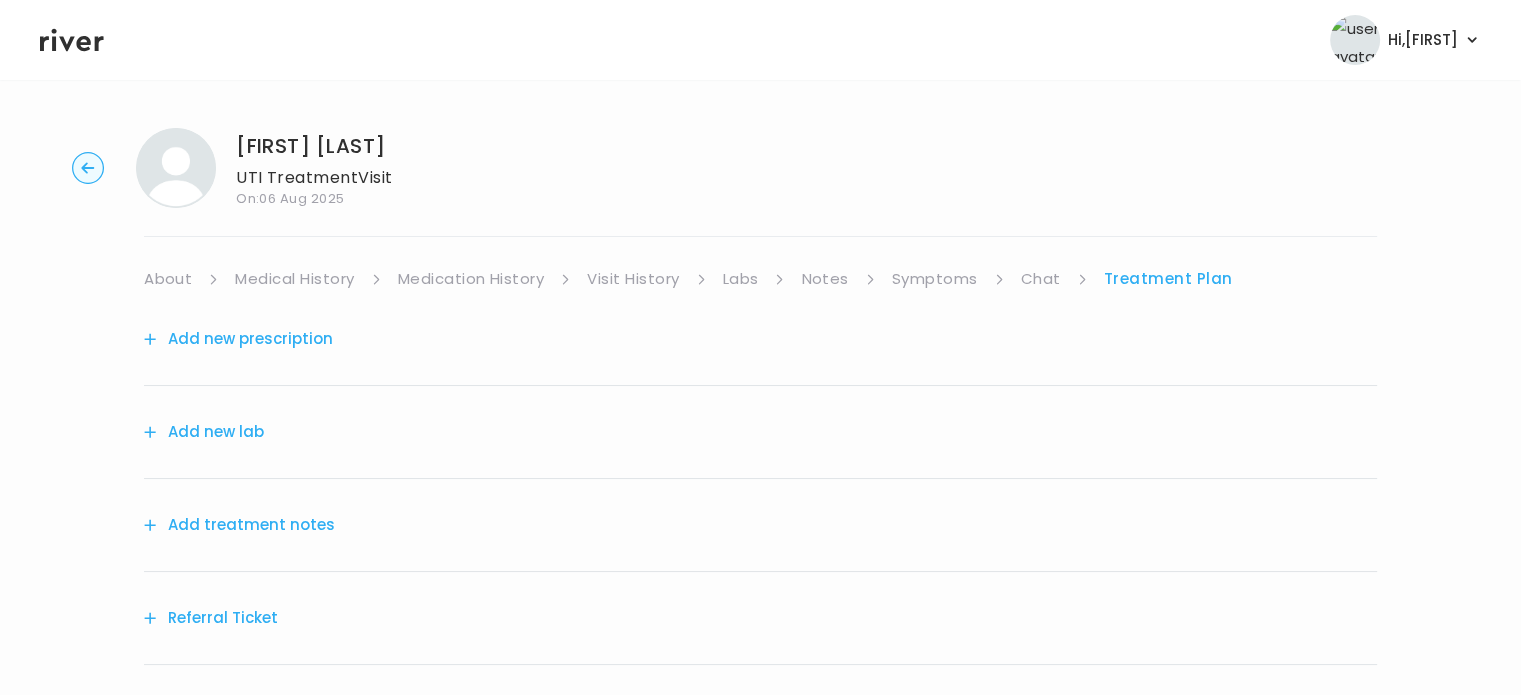 click on "Add treatment notes" at bounding box center (239, 525) 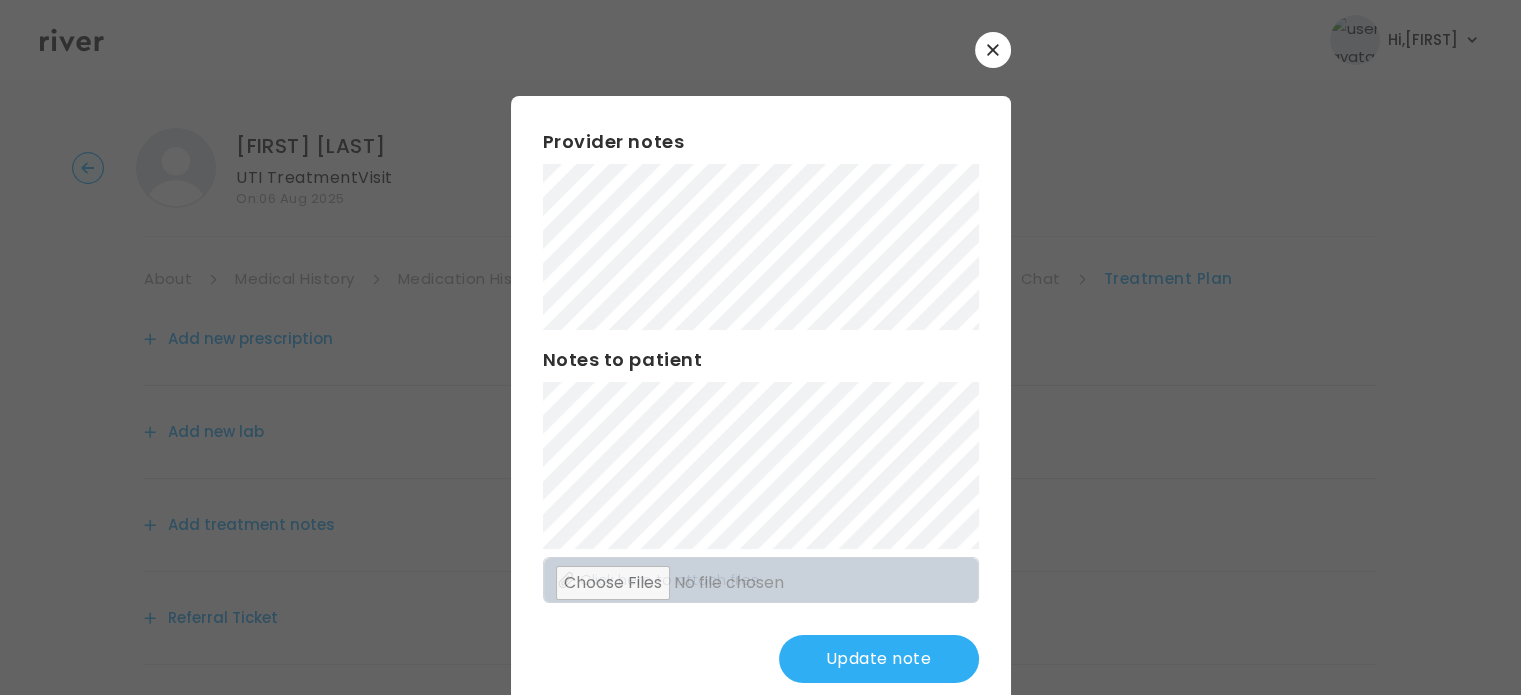click on "Update note" at bounding box center (879, 659) 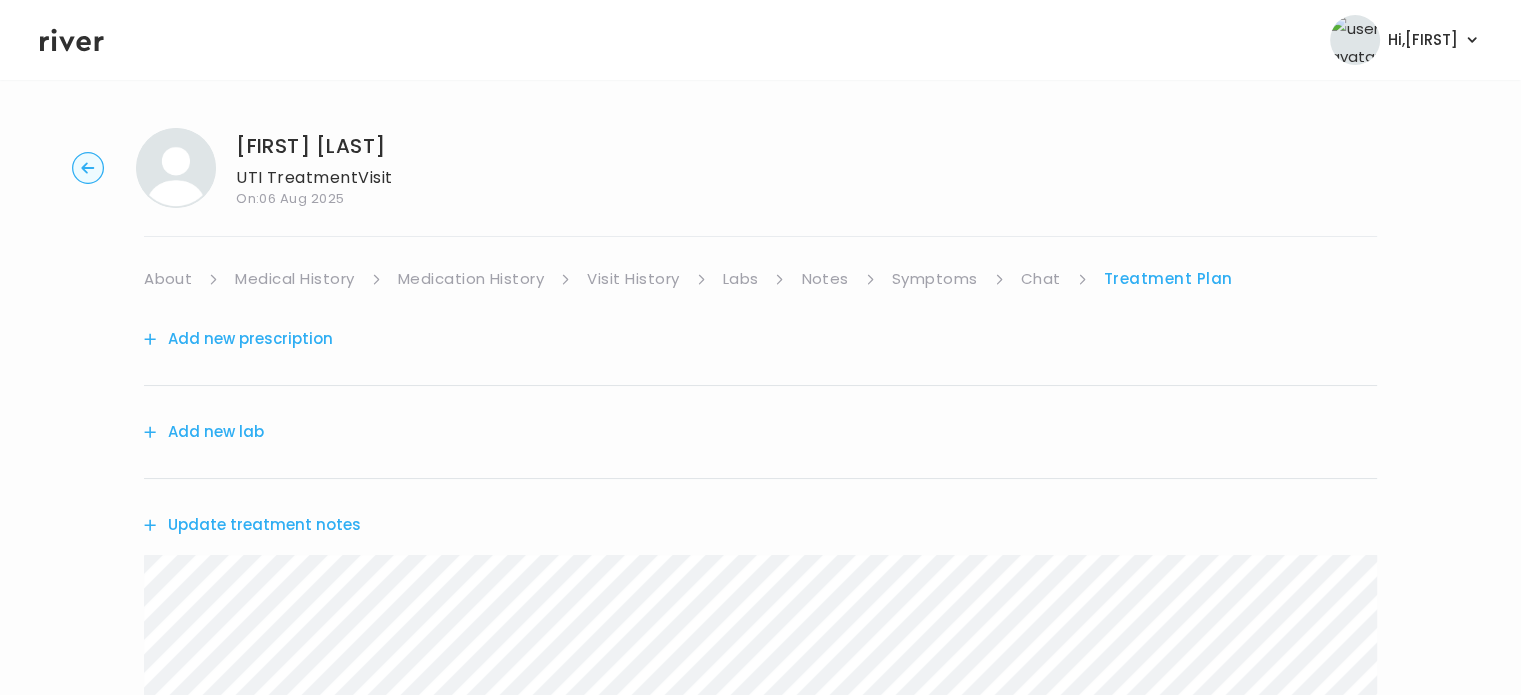 click on "Medical History" at bounding box center [294, 279] 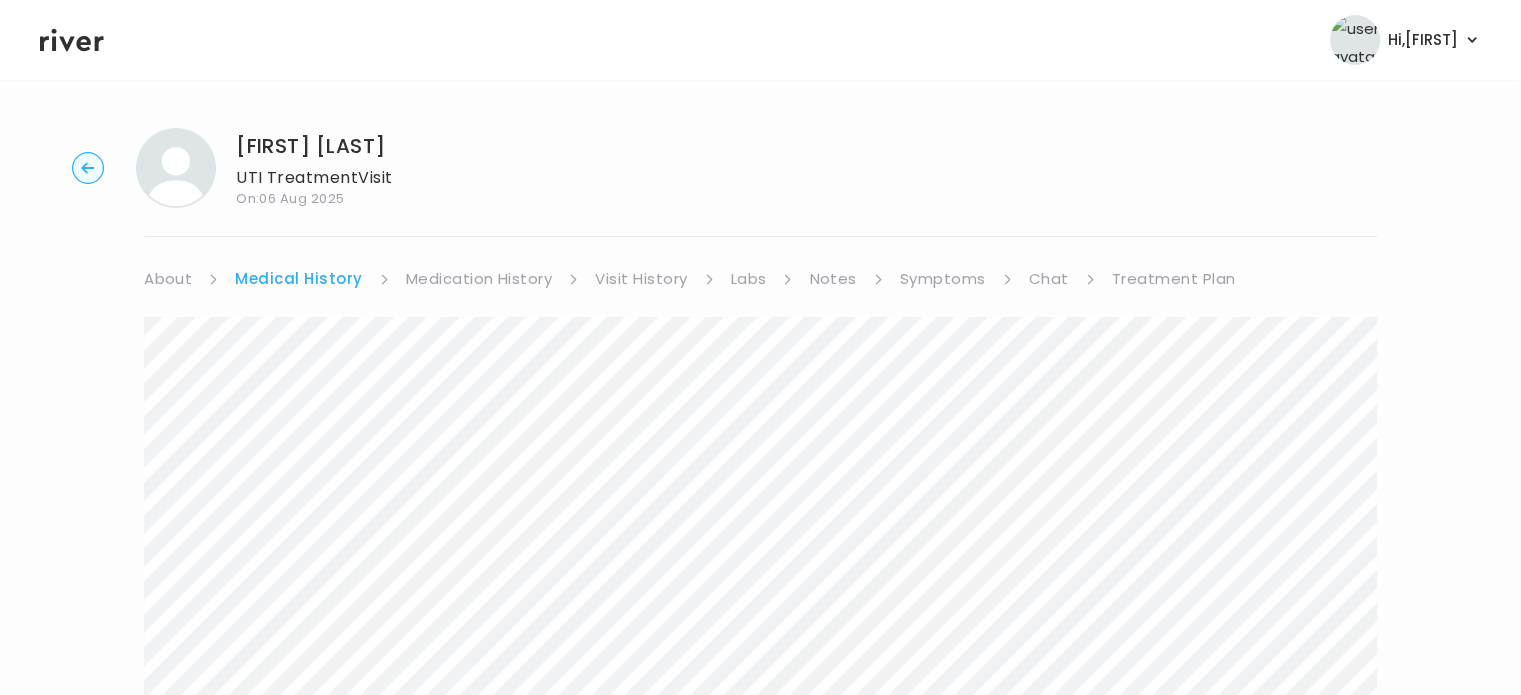 click on "Treatment Plan" at bounding box center [1174, 279] 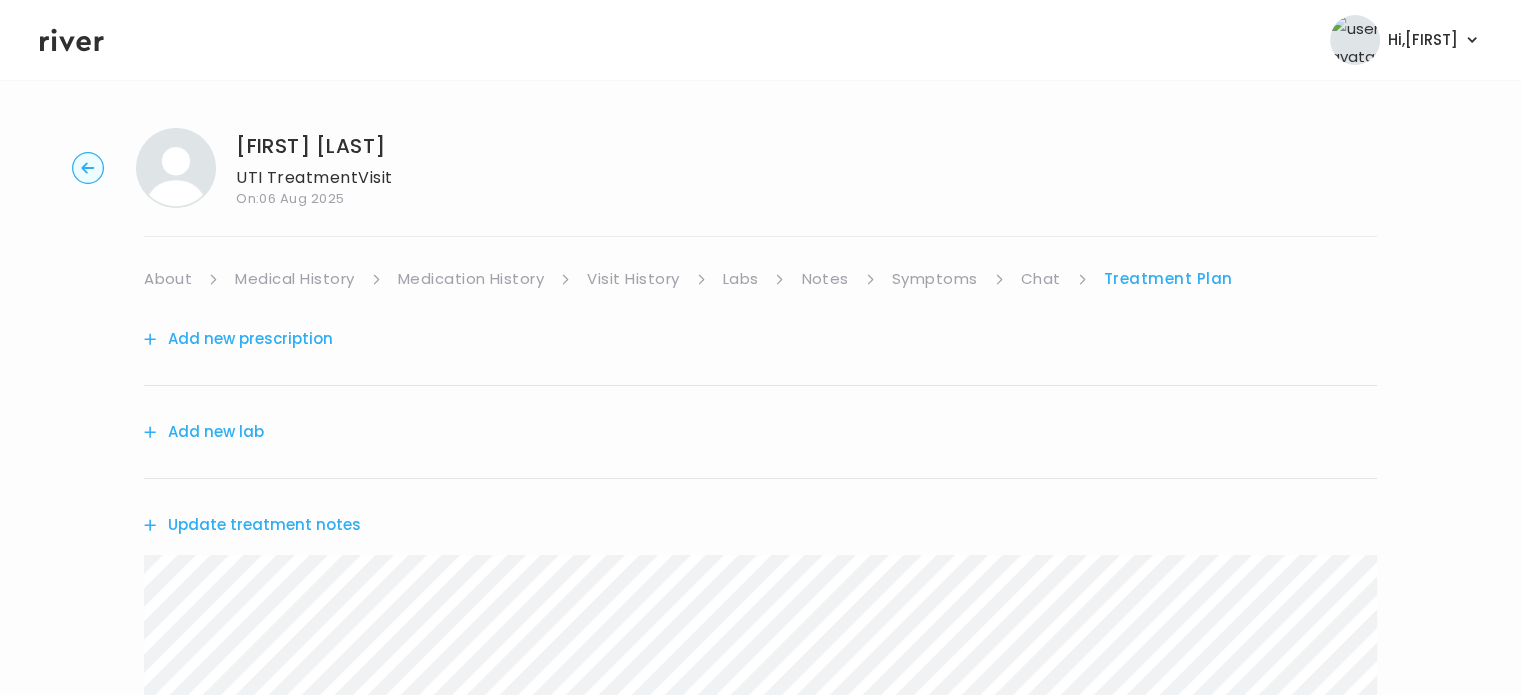 click on "Add new prescription" at bounding box center [238, 339] 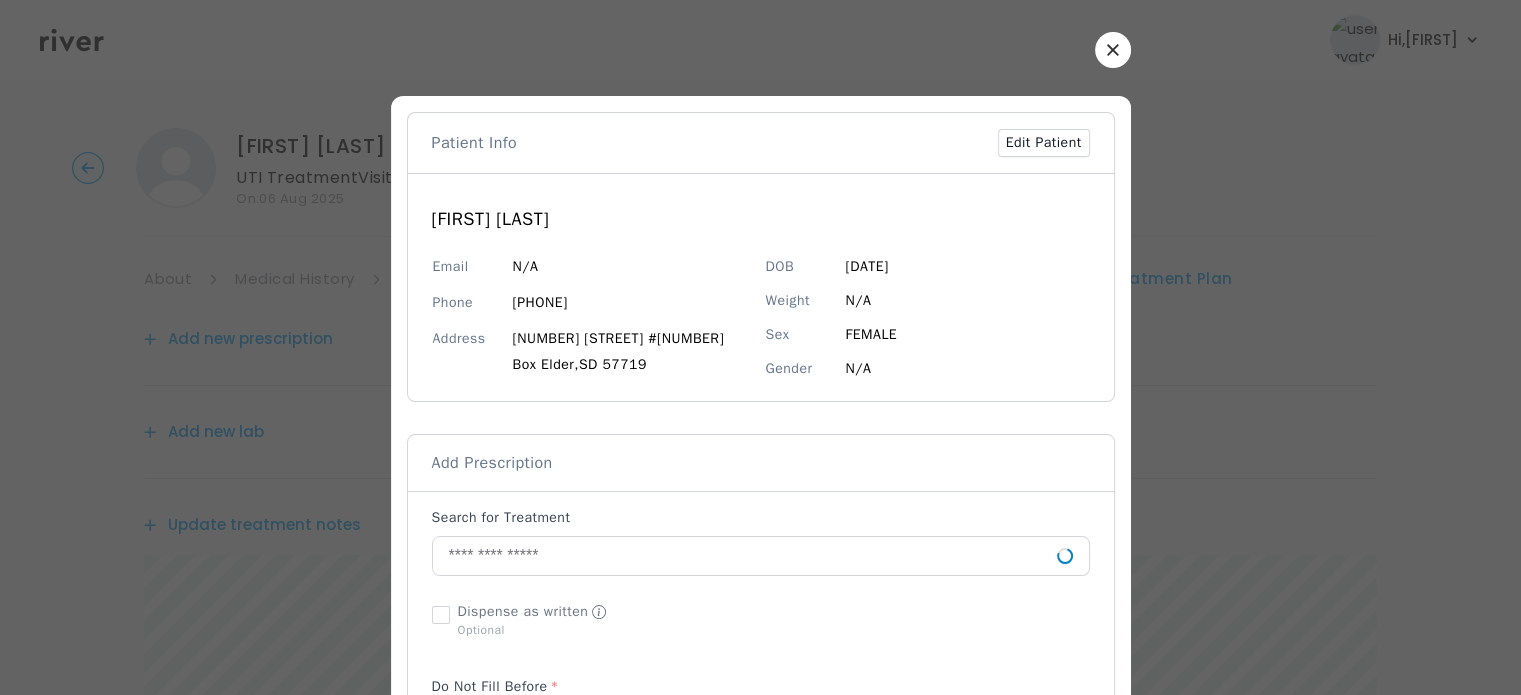 scroll, scrollTop: 176, scrollLeft: 0, axis: vertical 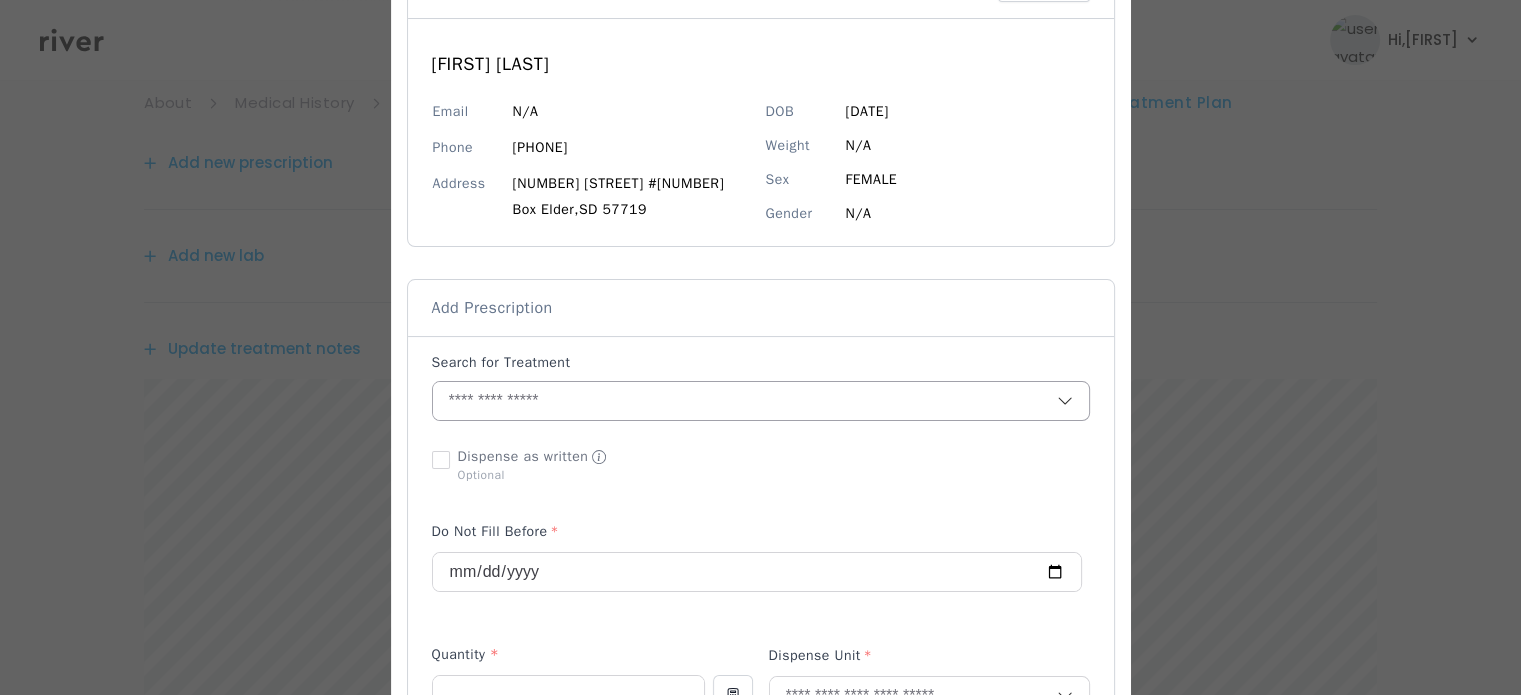 click at bounding box center [745, 401] 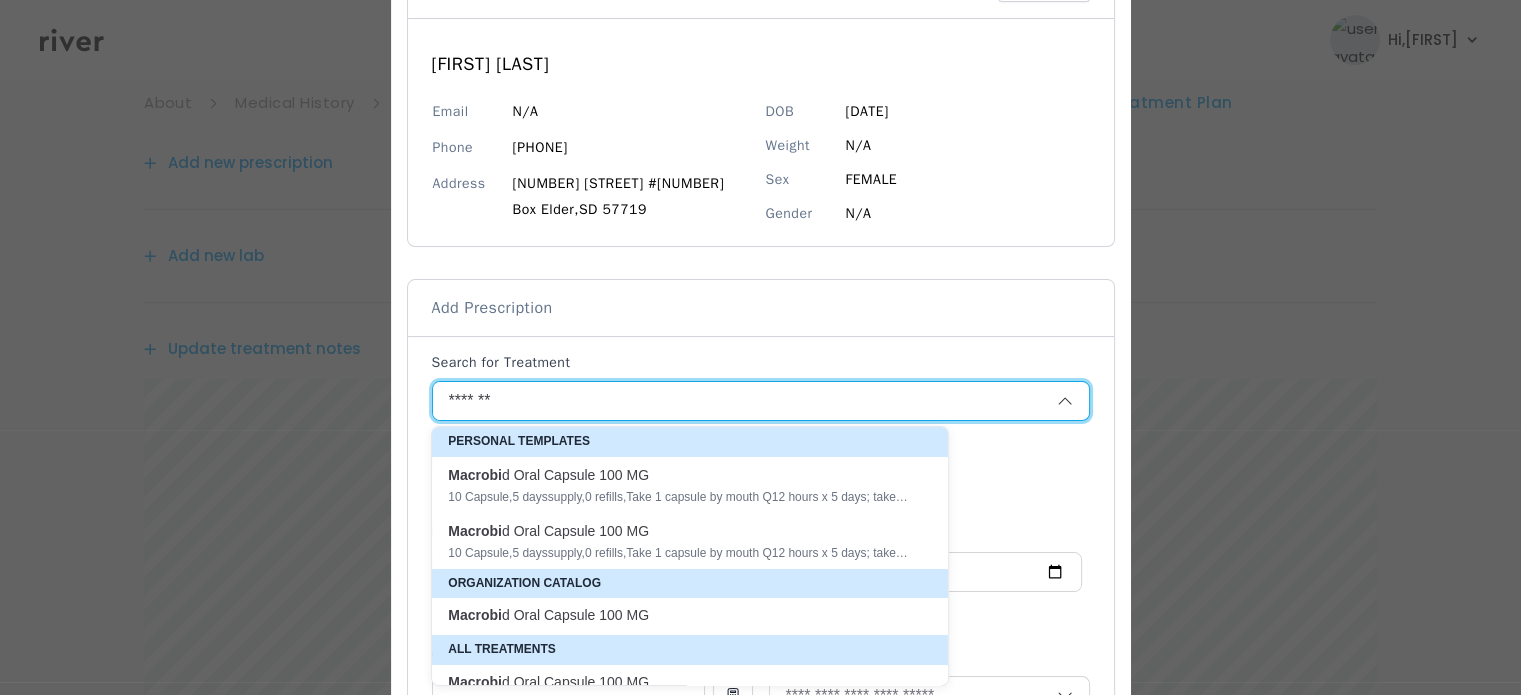 click on "Macrobi d Oral Capsule 100 MG" at bounding box center [678, 475] 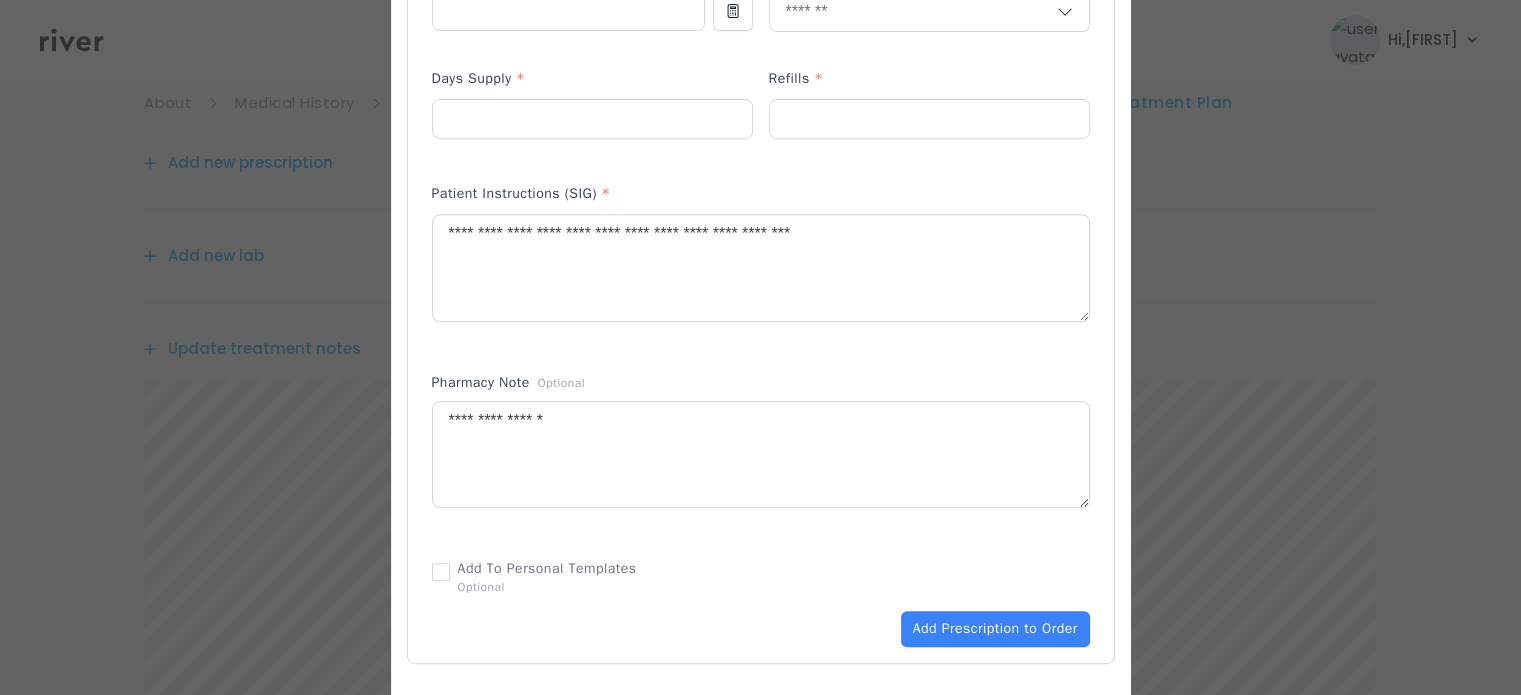 scroll, scrollTop: 856, scrollLeft: 0, axis: vertical 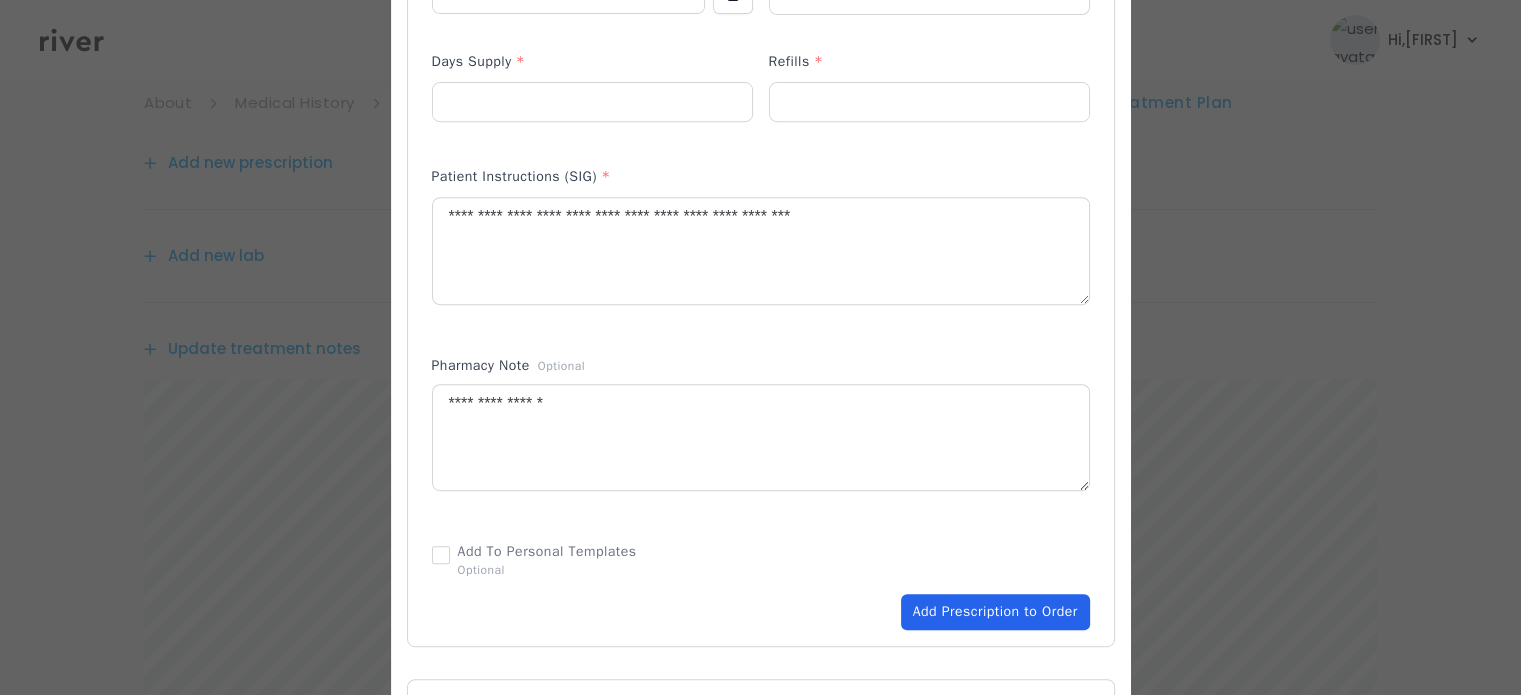 click on "Add Prescription to Order" at bounding box center [995, 612] 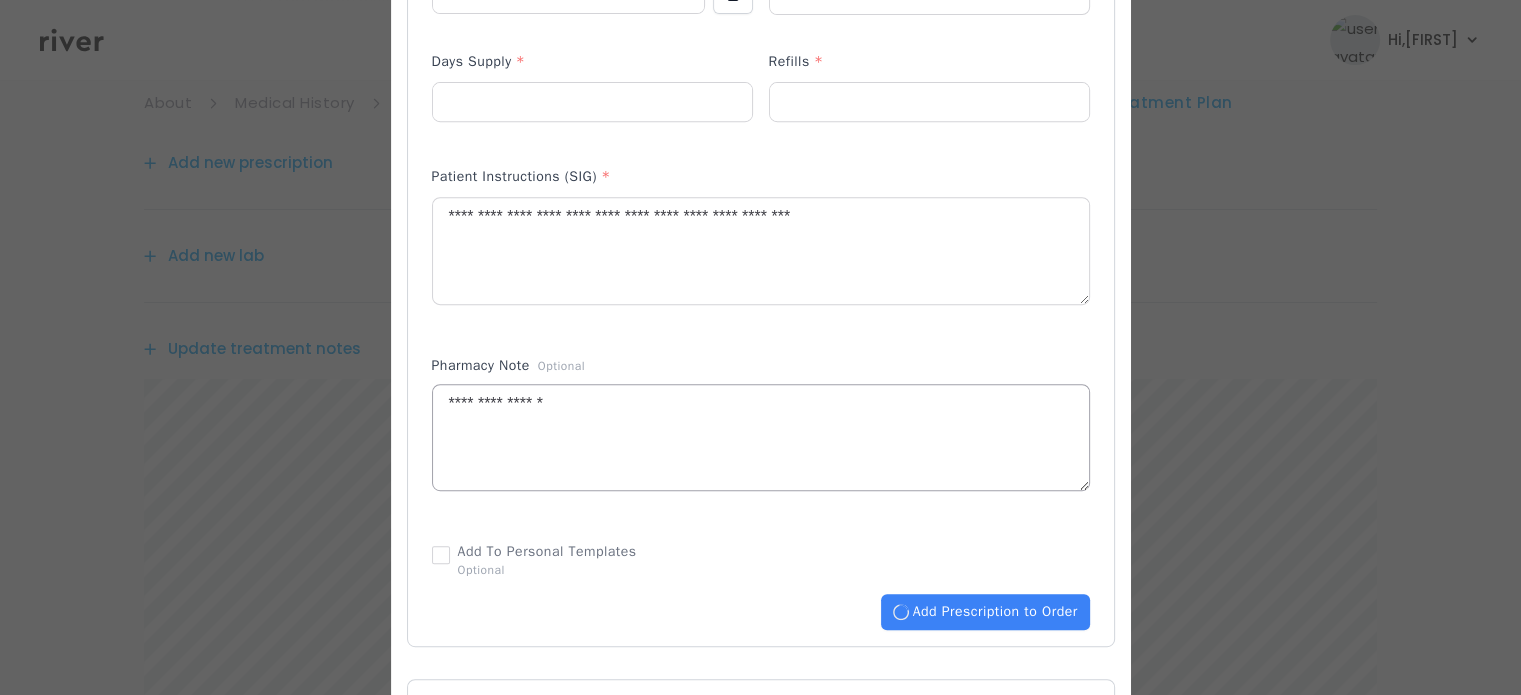 type 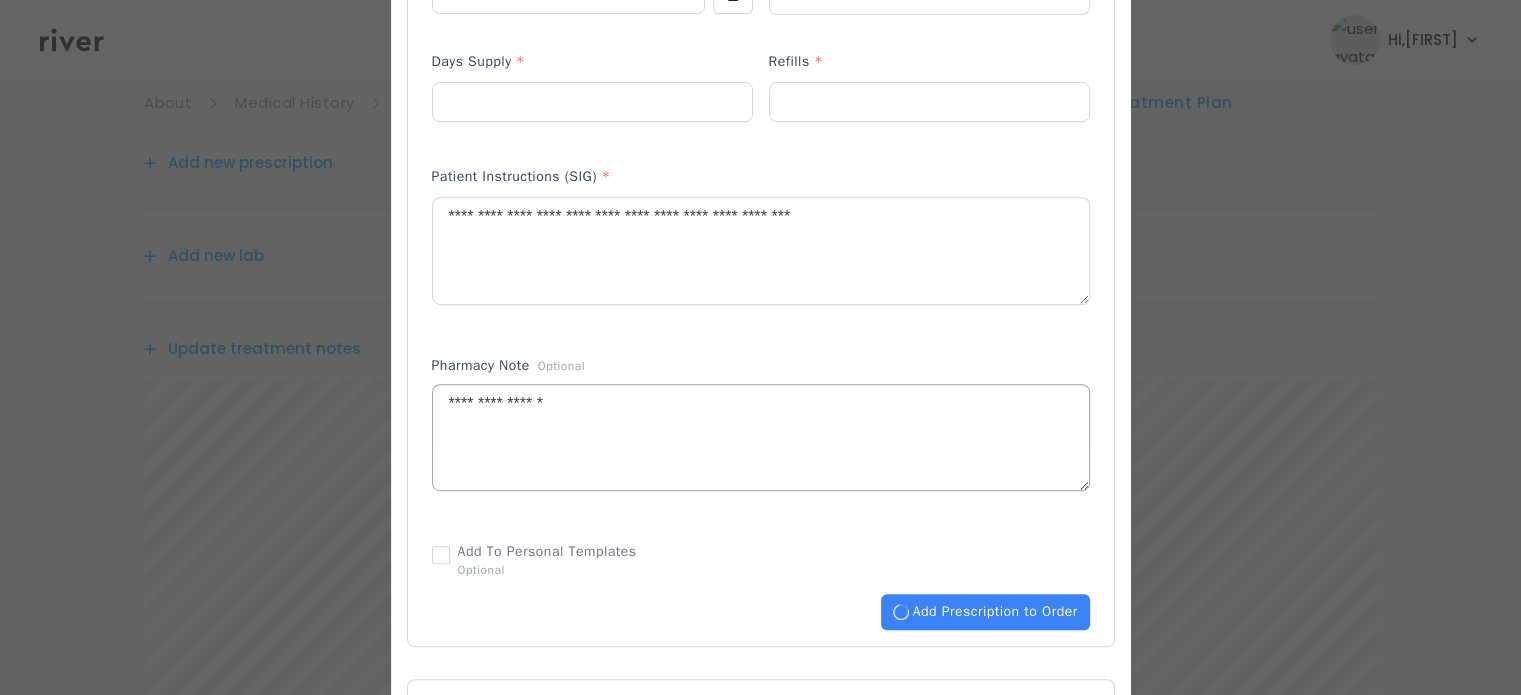 type 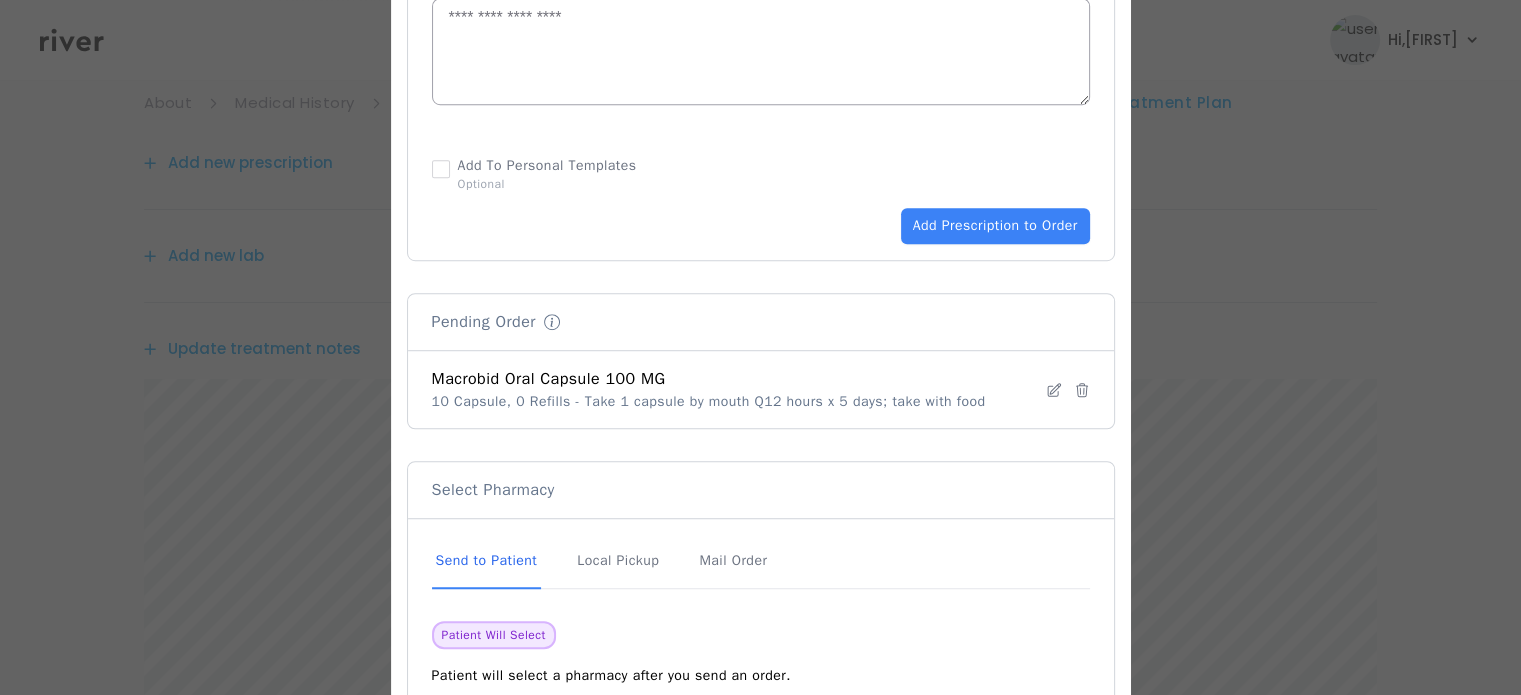 scroll, scrollTop: 1379, scrollLeft: 0, axis: vertical 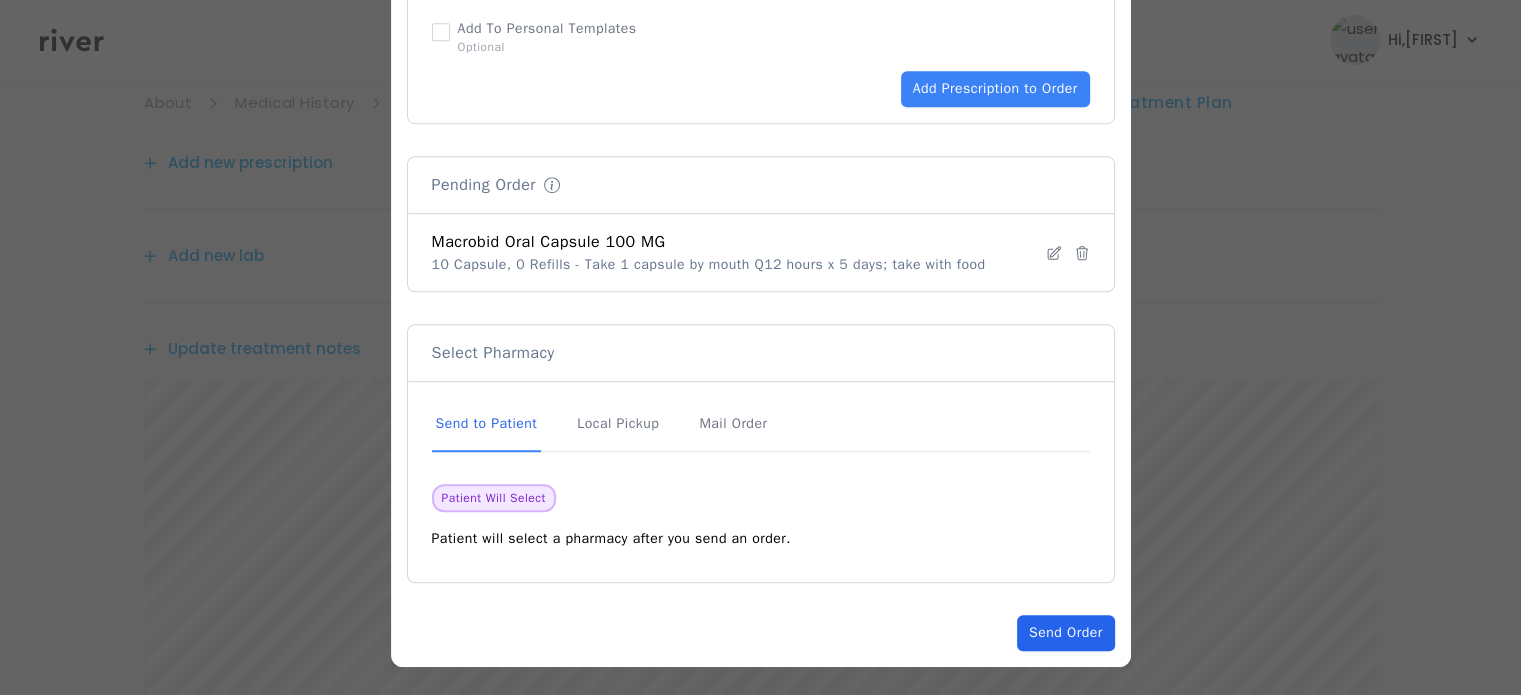 click on "Send Order" 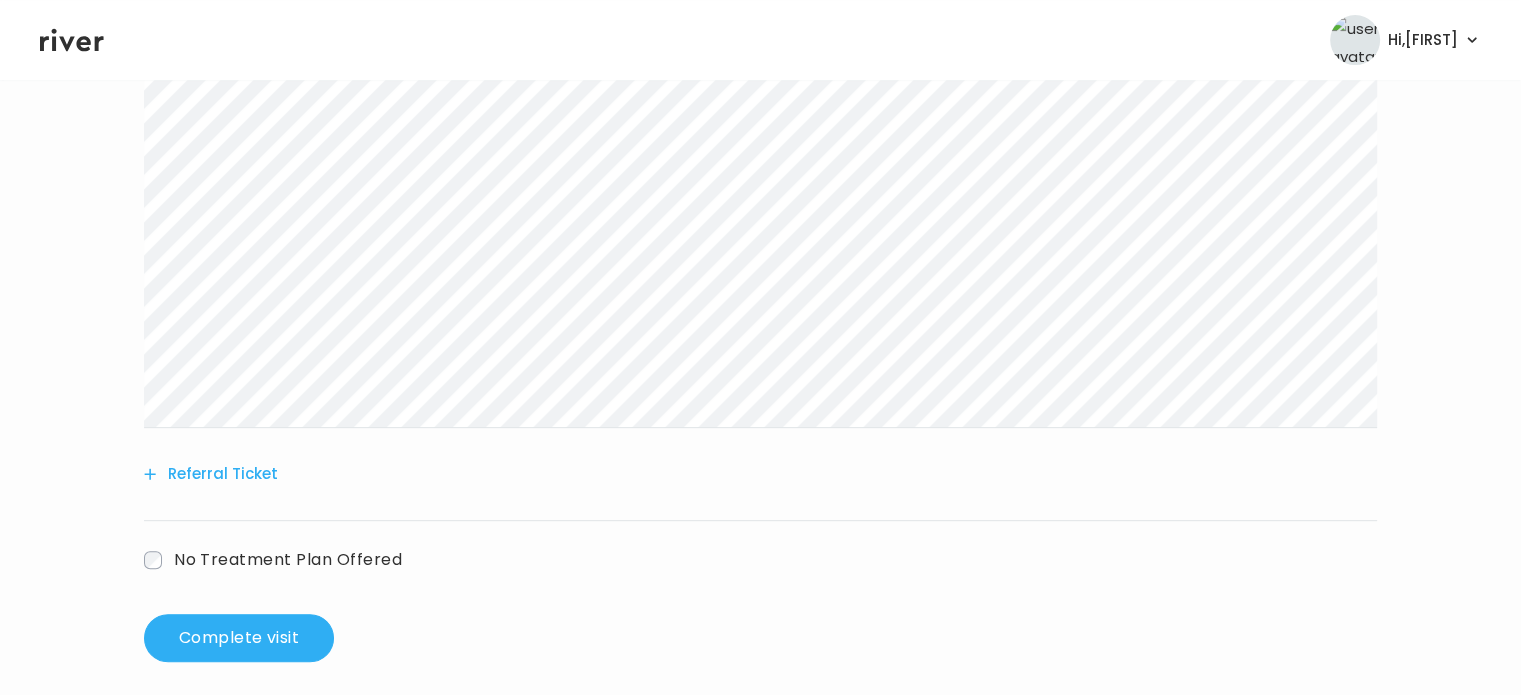 scroll, scrollTop: 716, scrollLeft: 0, axis: vertical 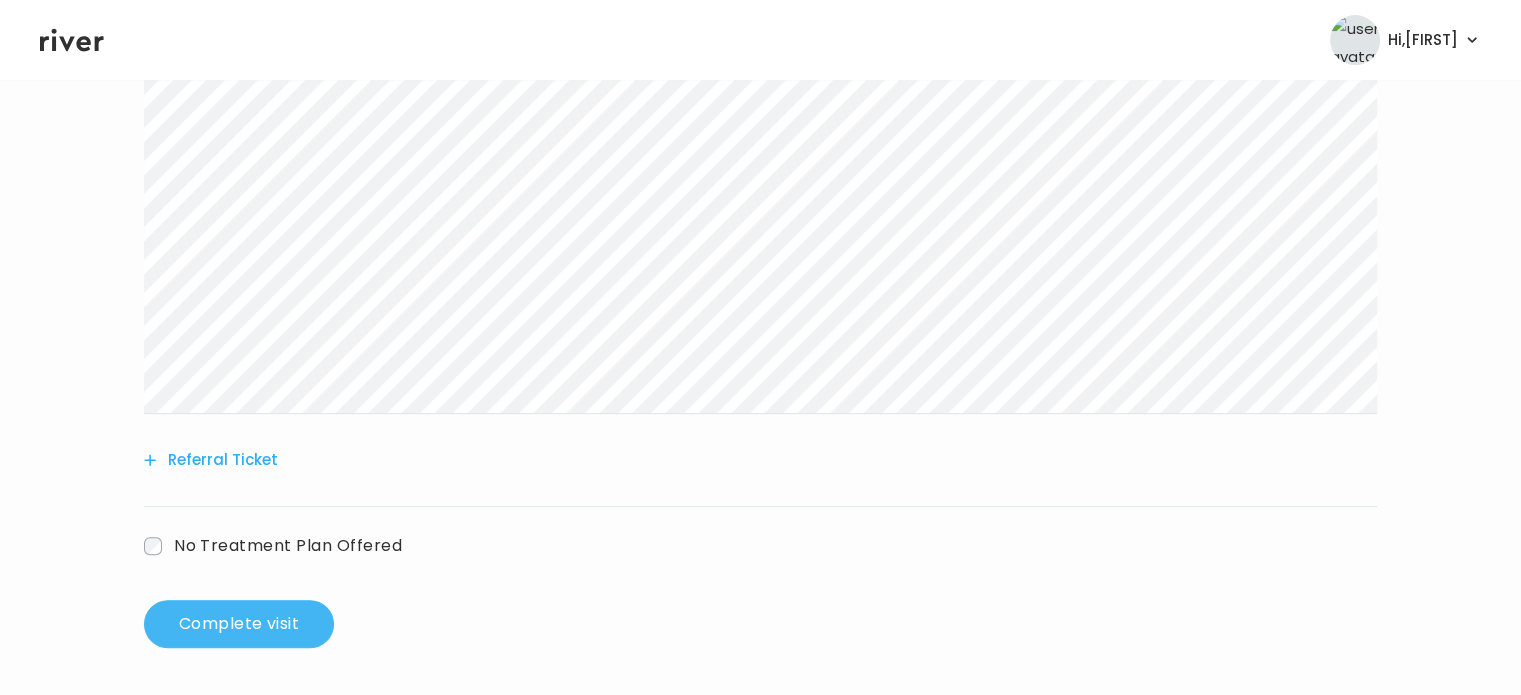 click on "Complete visit" at bounding box center (239, 624) 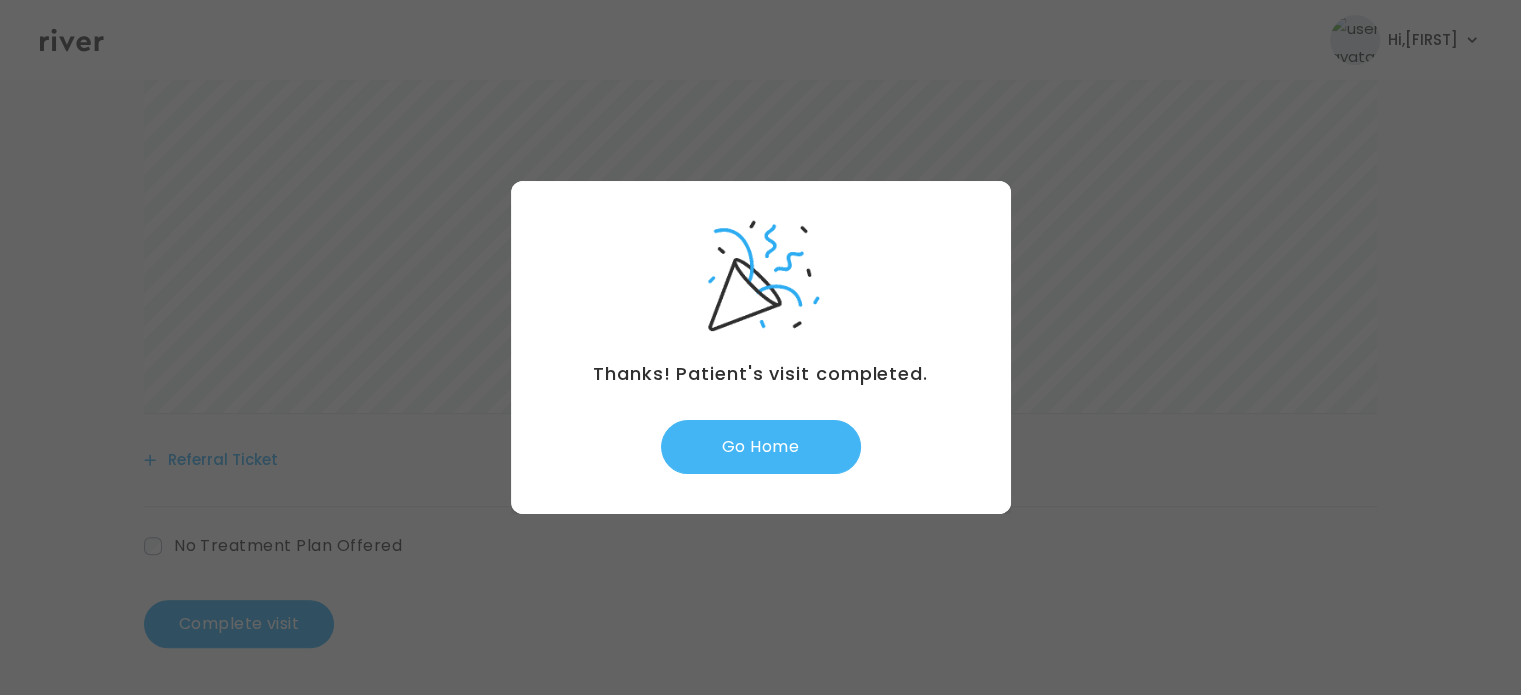 click on "Go Home" at bounding box center [761, 447] 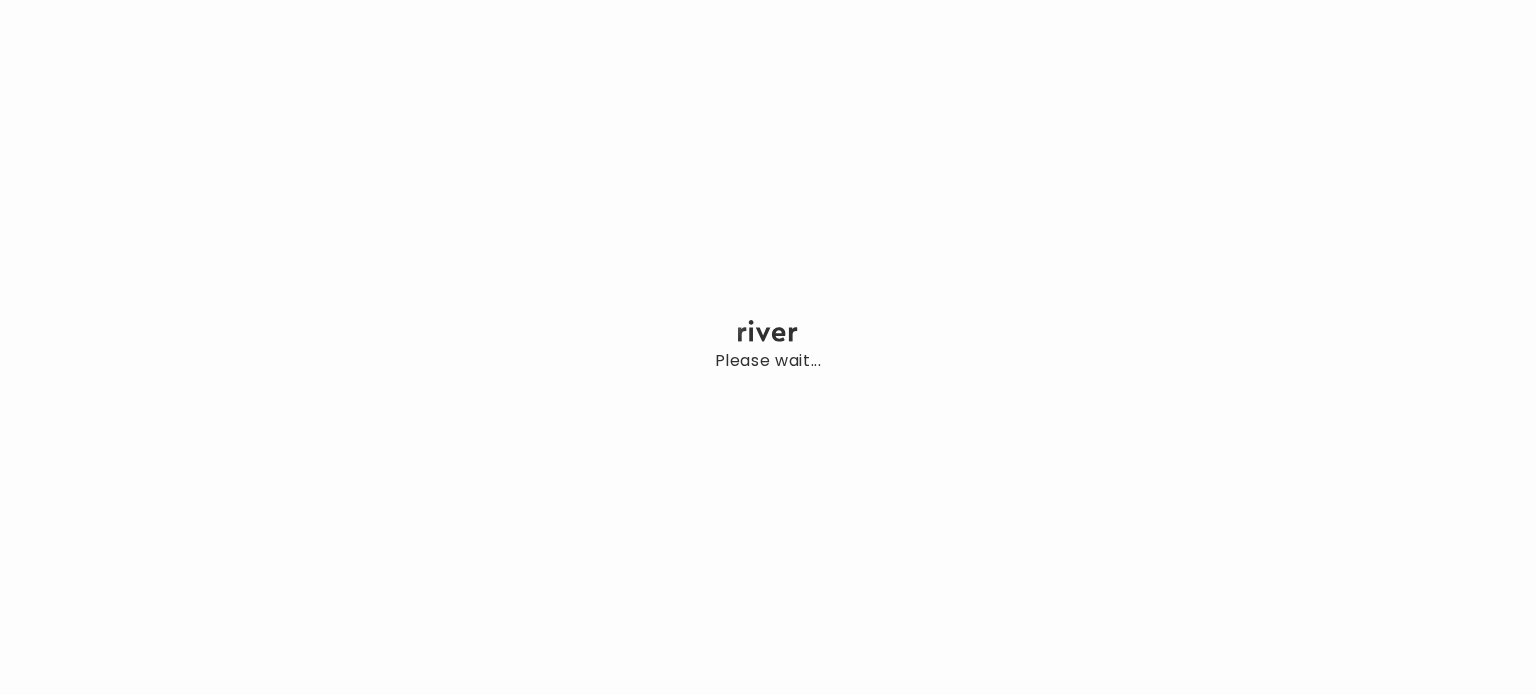 scroll, scrollTop: 0, scrollLeft: 0, axis: both 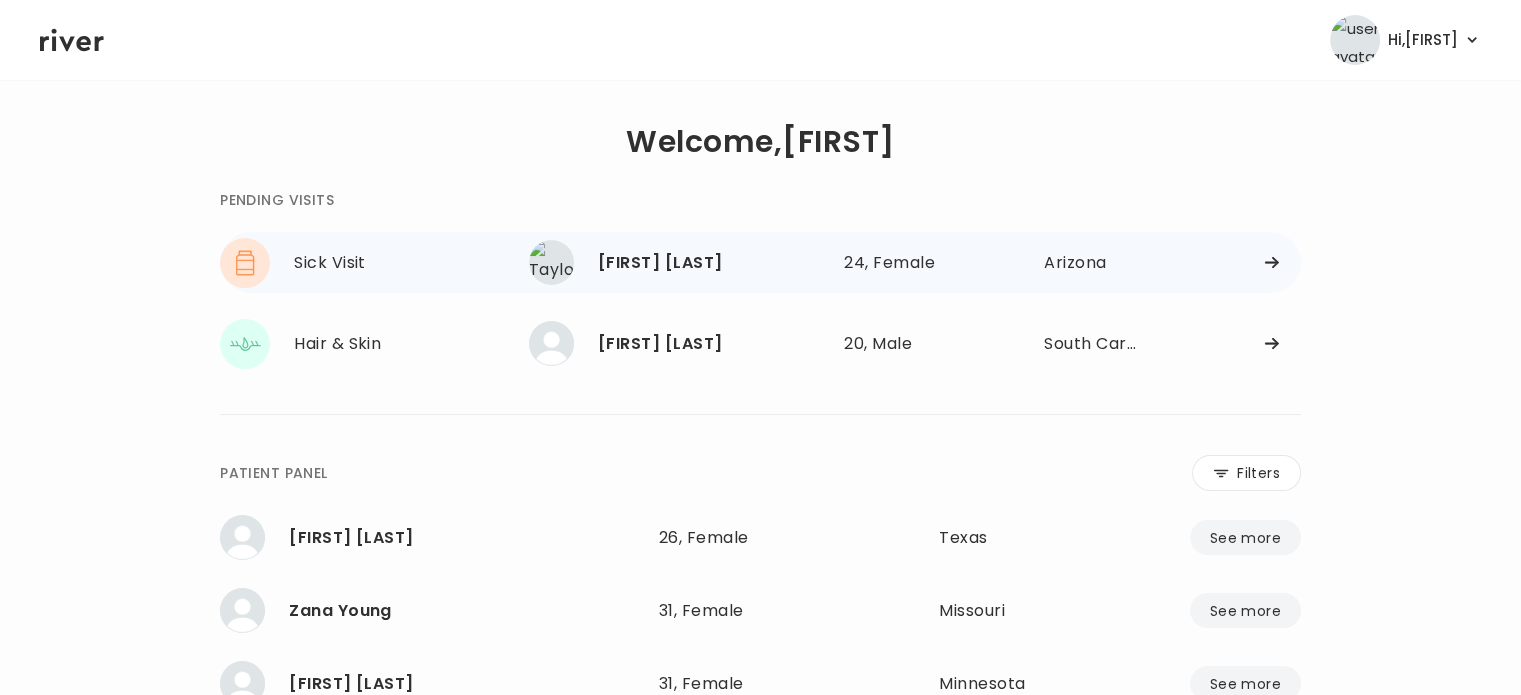 click on "Taylor Sterner" at bounding box center (713, 263) 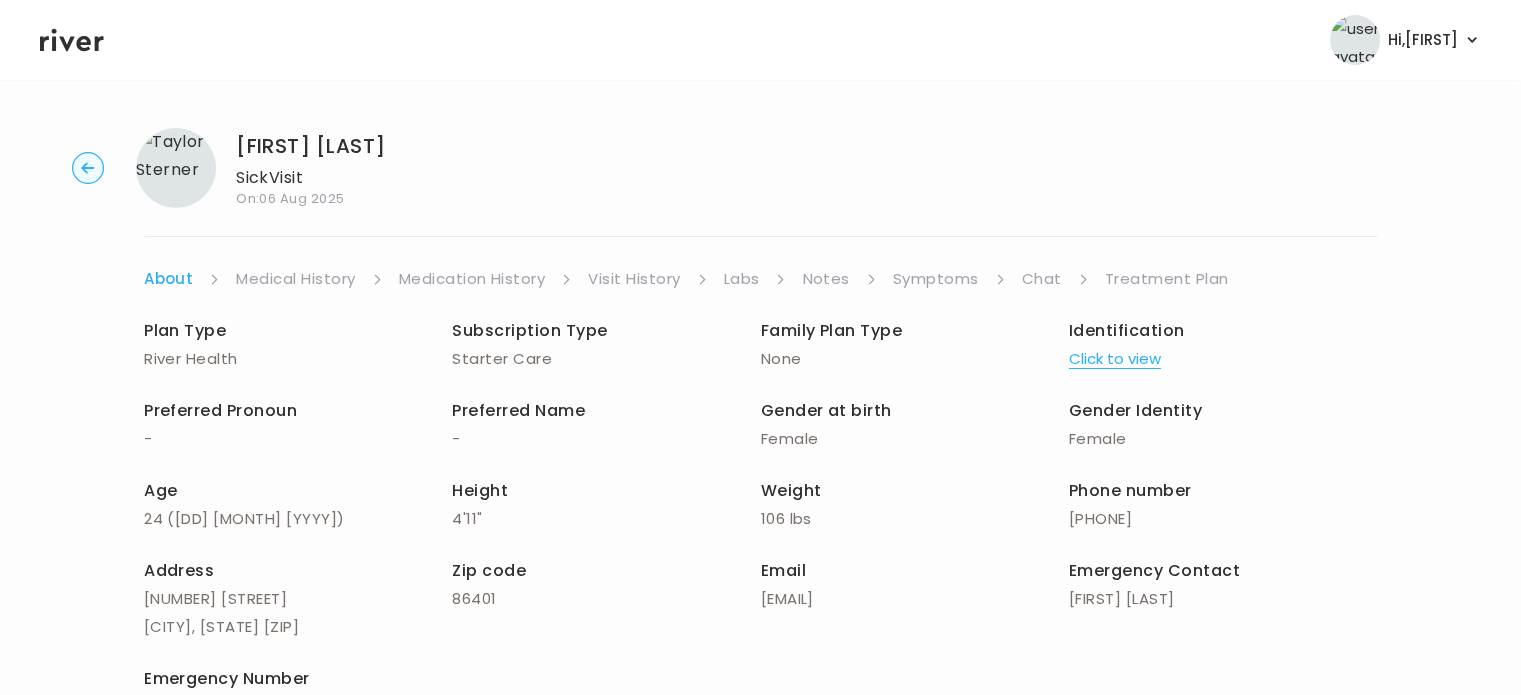 click 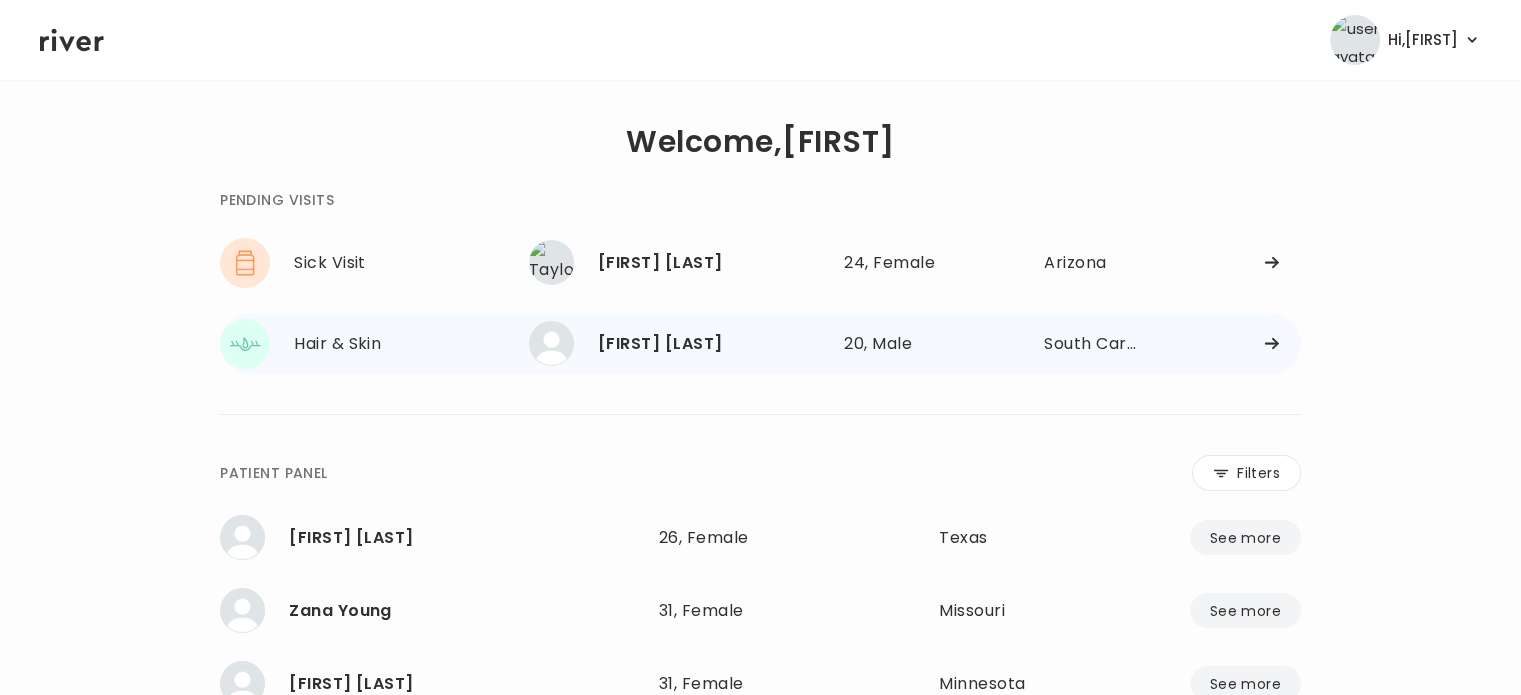 click on "JOSHUA MEEKS" at bounding box center (713, 344) 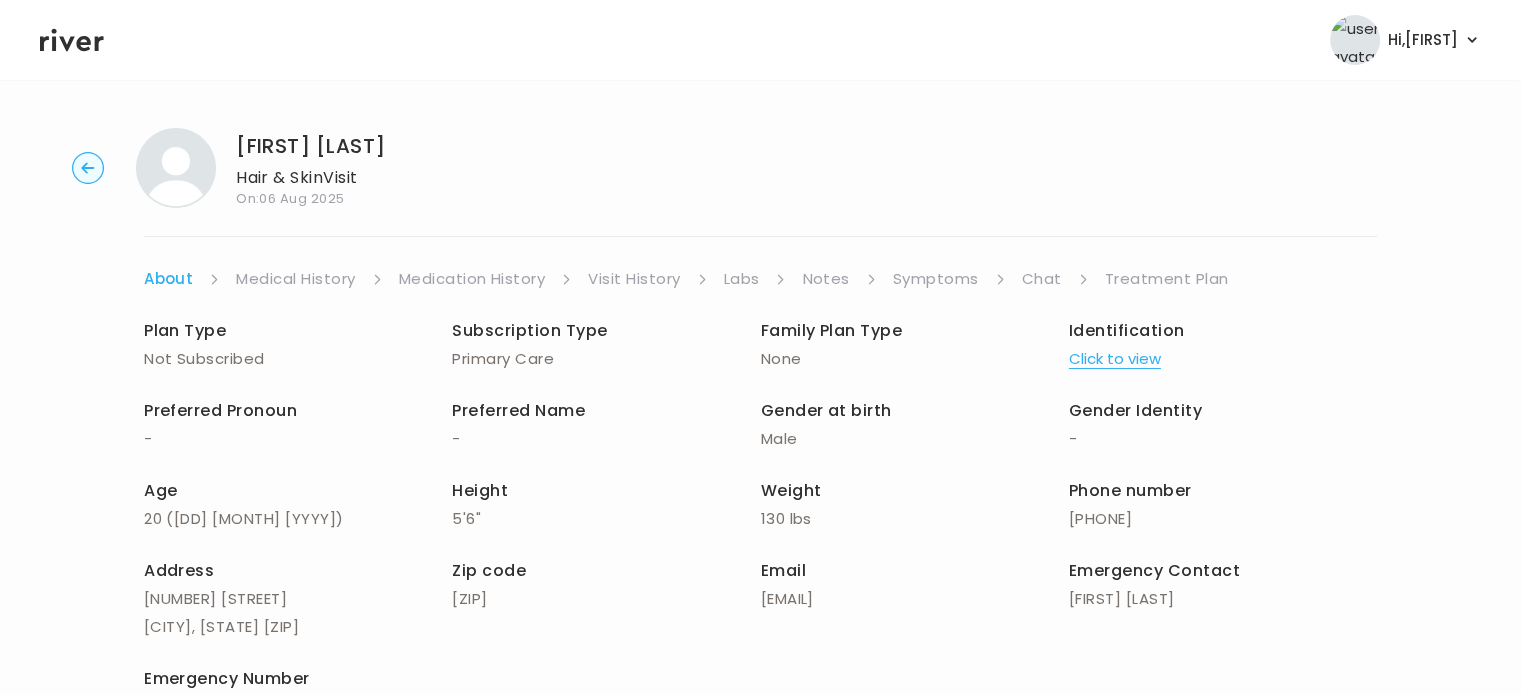 click on "Symptoms" at bounding box center (936, 279) 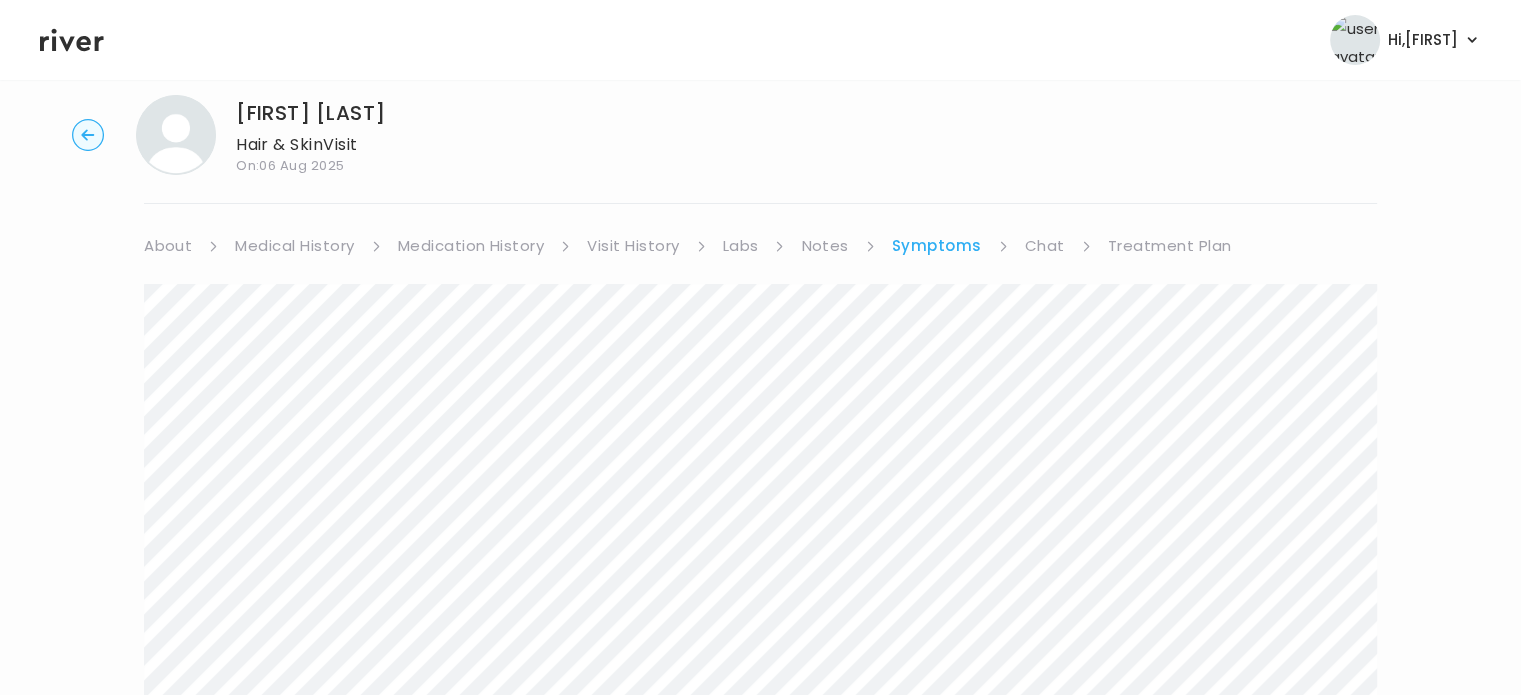 scroll, scrollTop: 0, scrollLeft: 0, axis: both 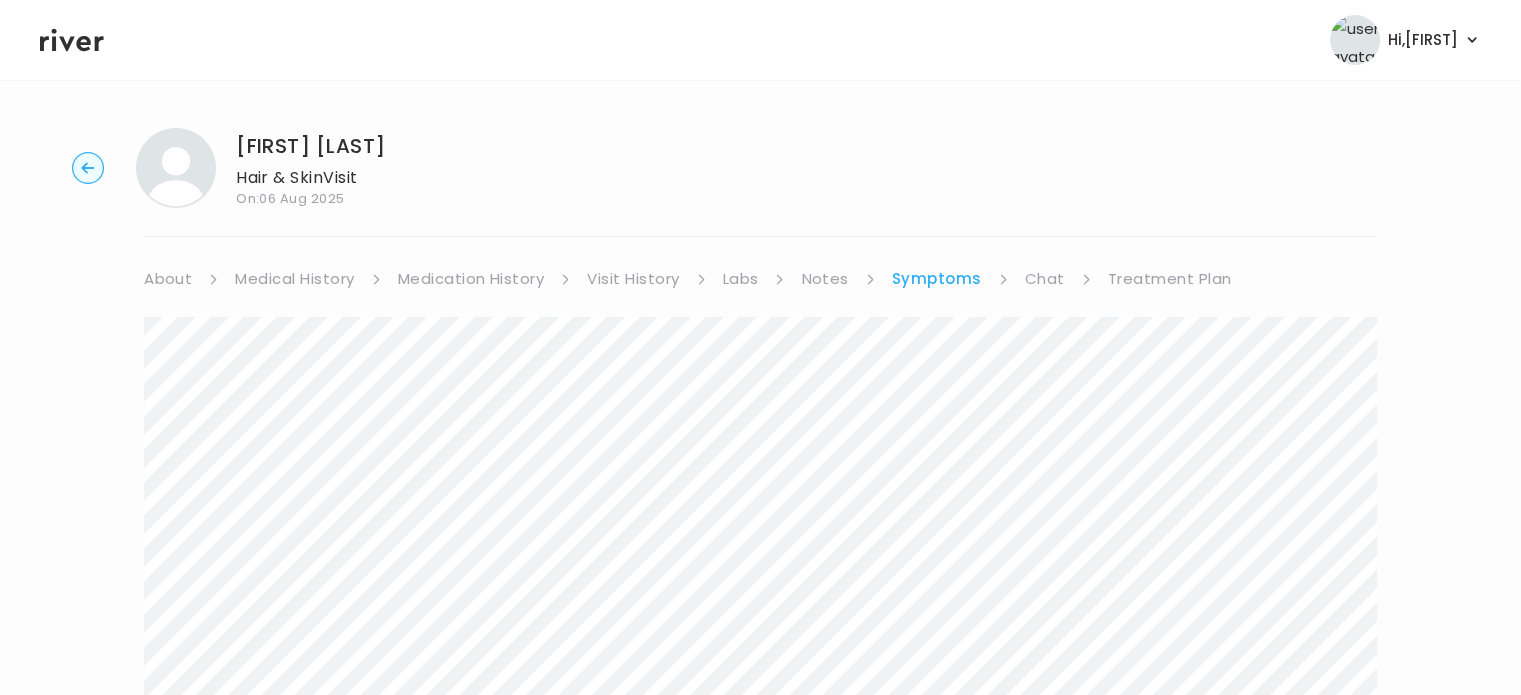 click on "Medication History" at bounding box center [471, 279] 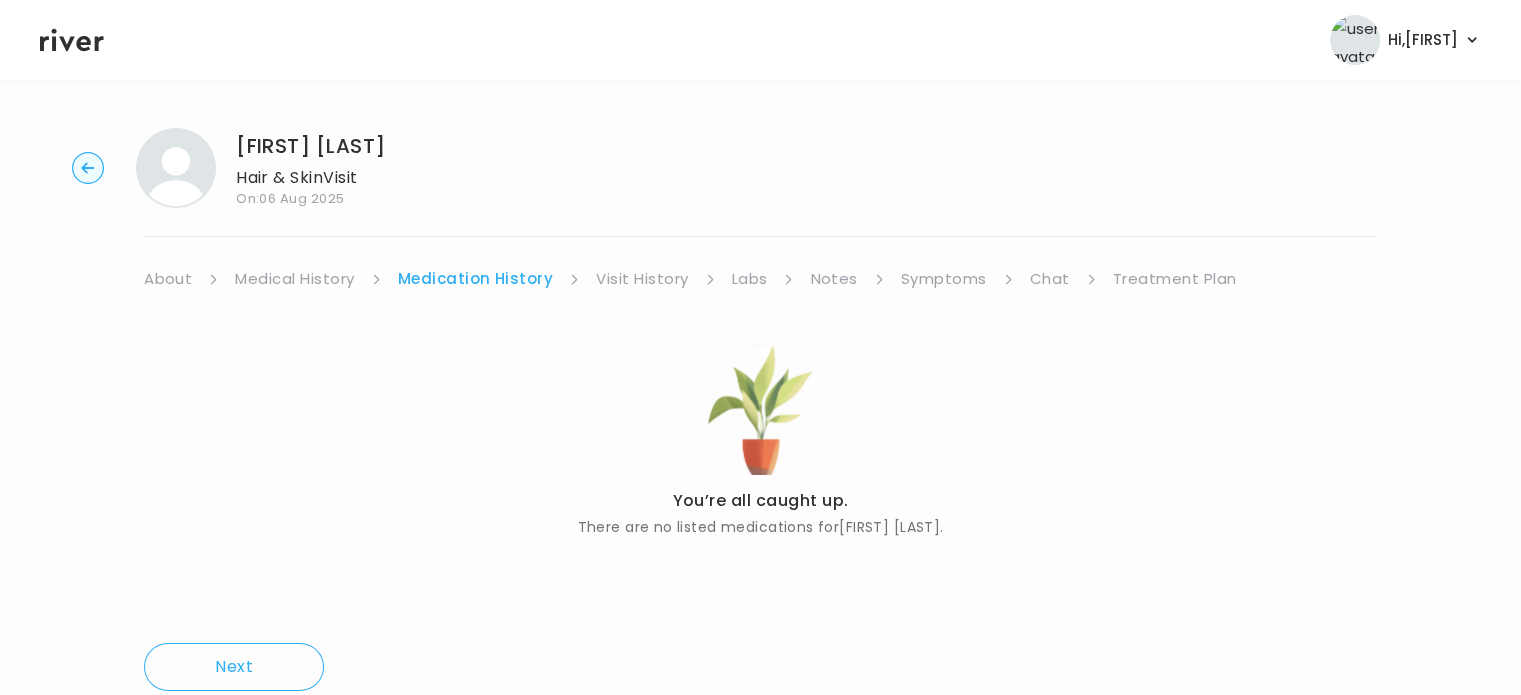 click on "Medical History" at bounding box center [294, 279] 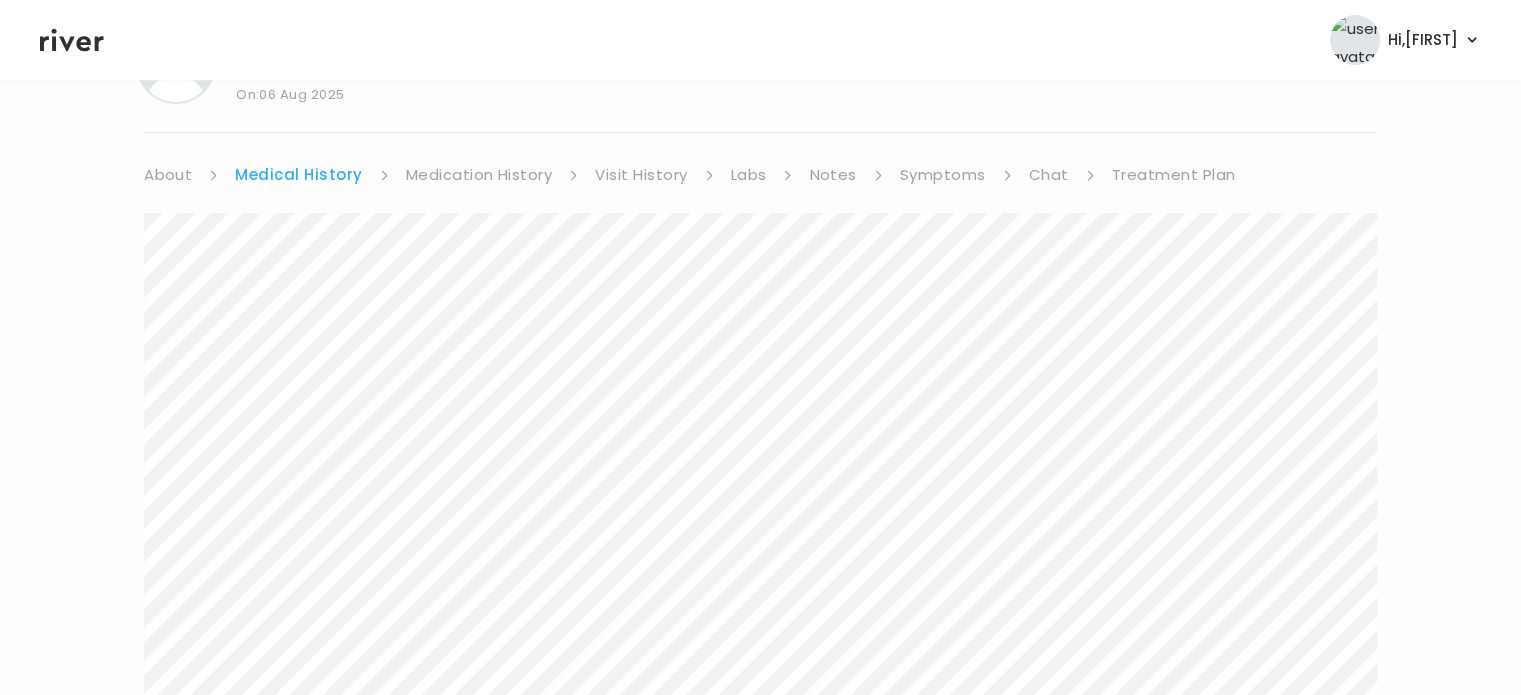 click on "Medication History" at bounding box center (479, 175) 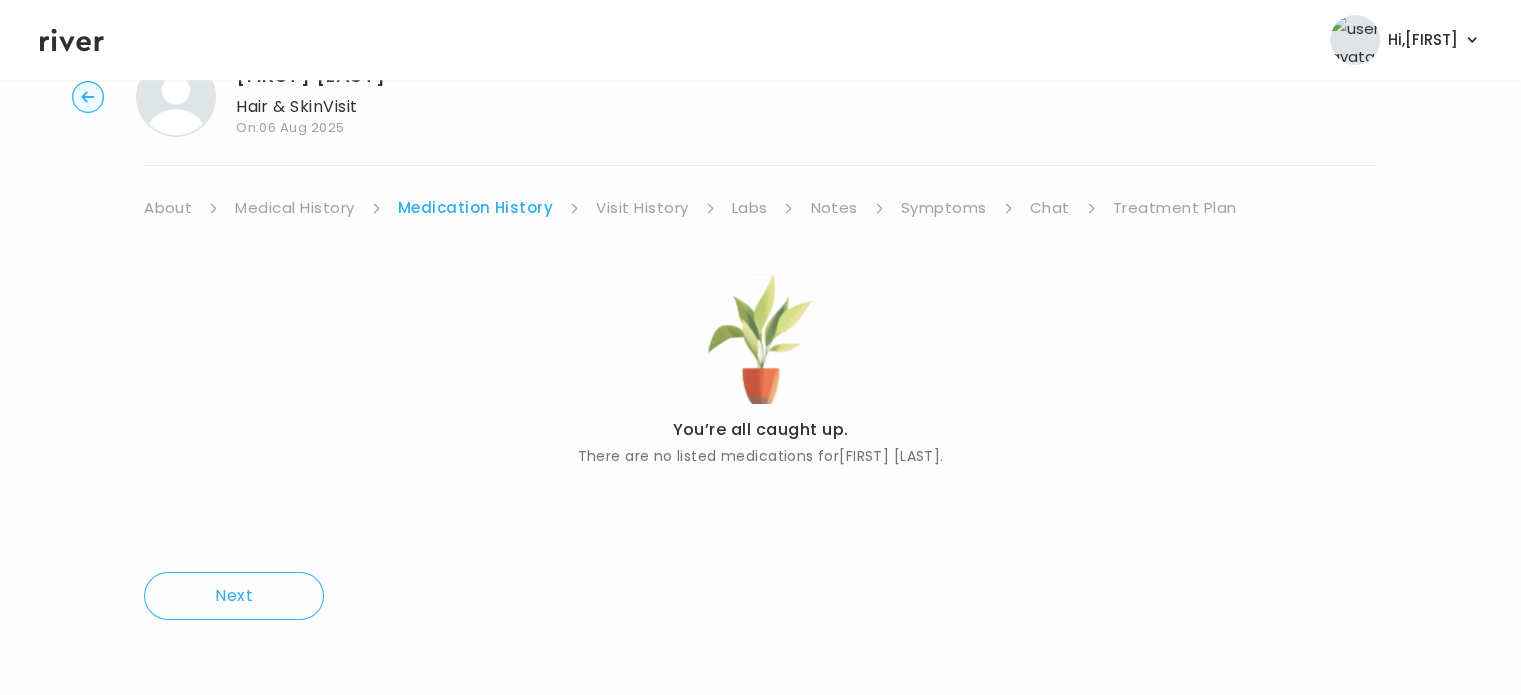 click on "Visit History" at bounding box center [642, 208] 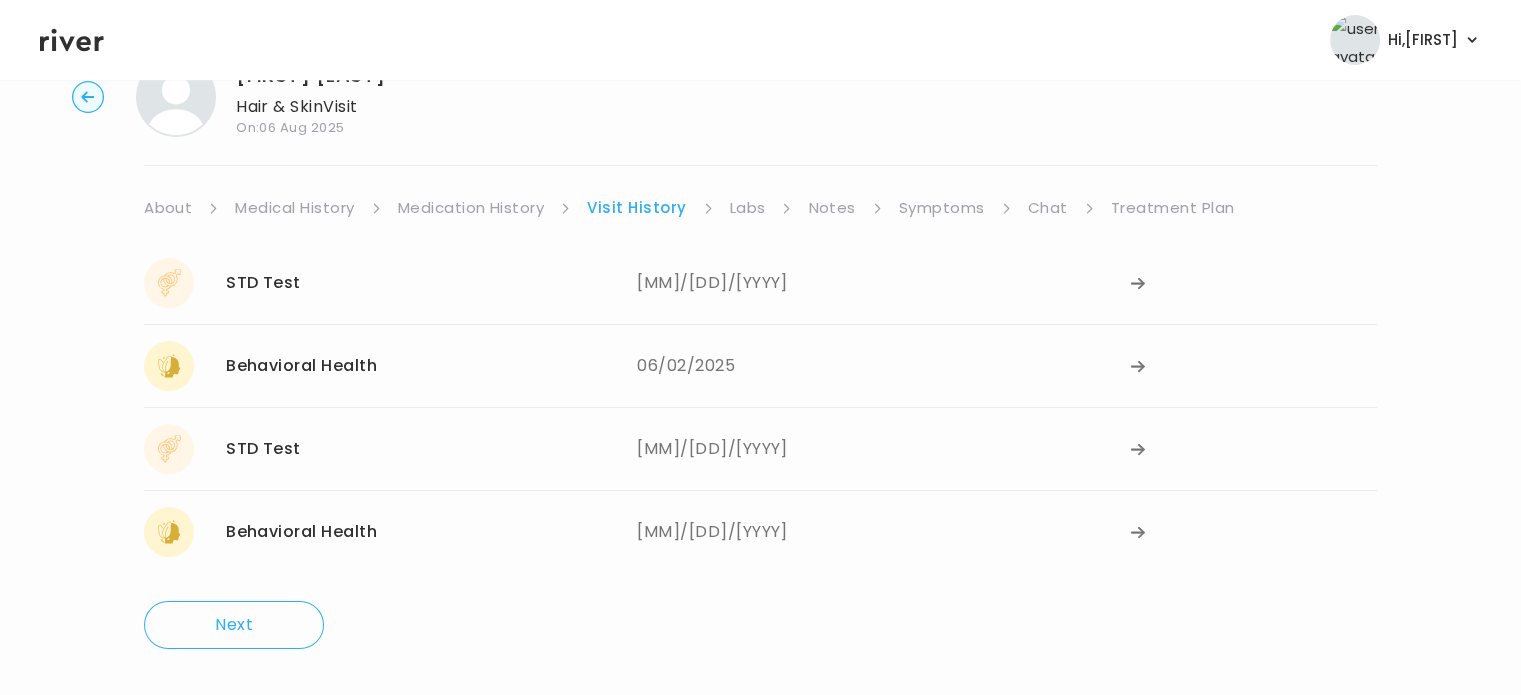 click on "Labs" at bounding box center [748, 208] 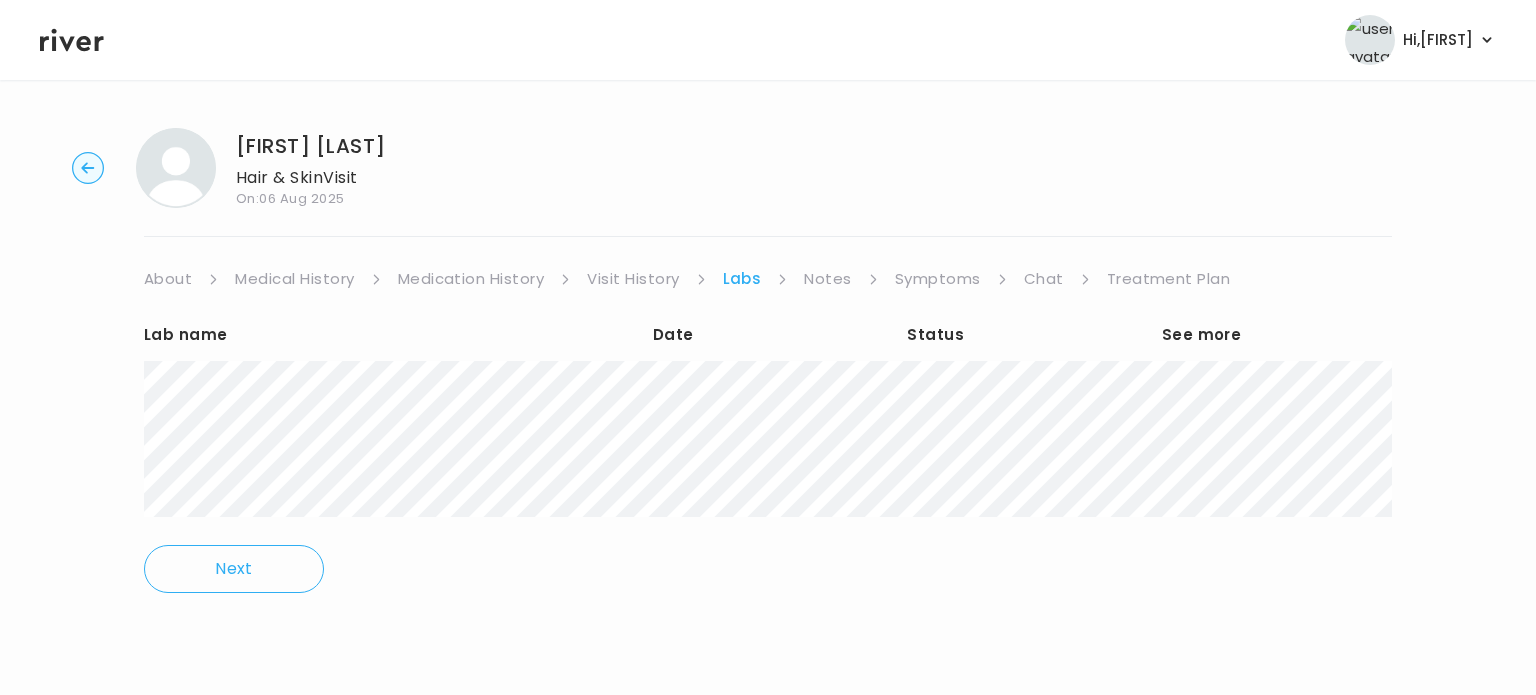 click on "Notes" at bounding box center (841, 279) 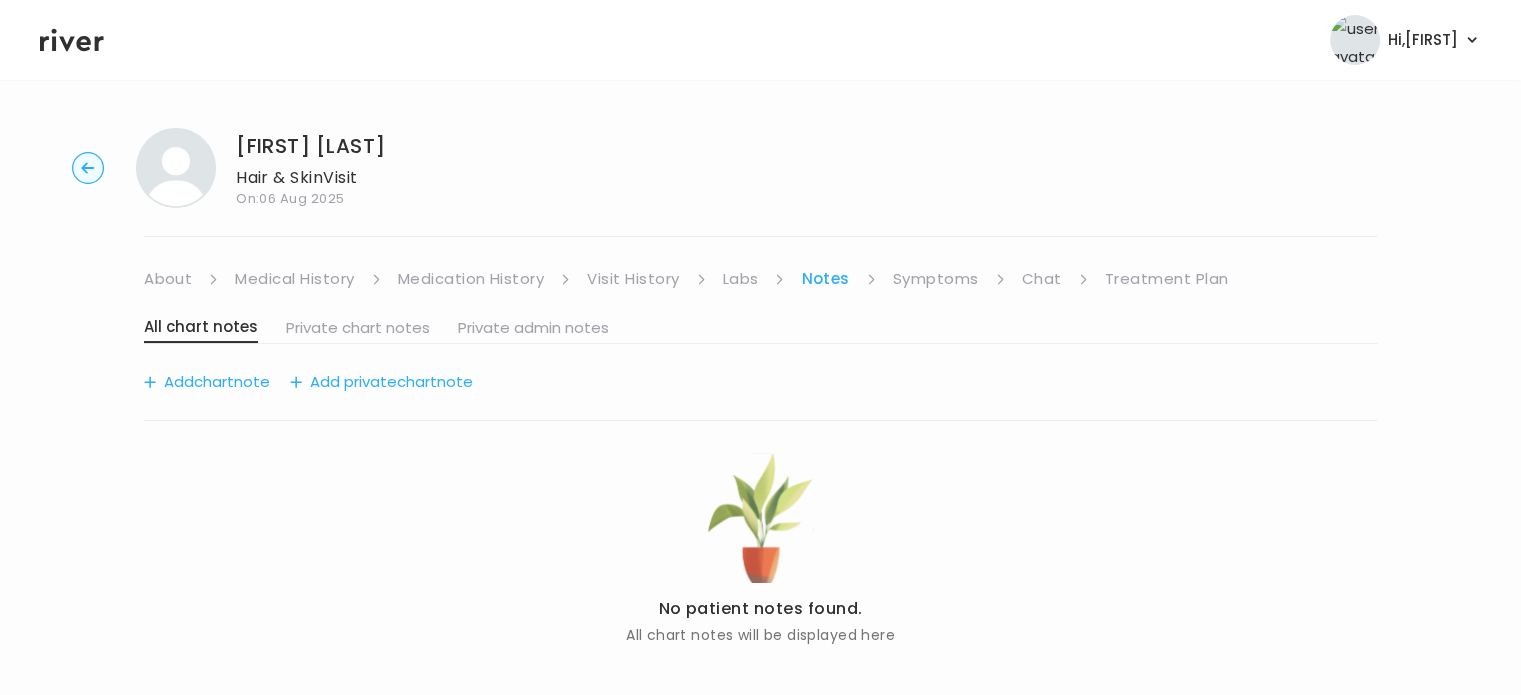 click on "Symptoms" at bounding box center (936, 279) 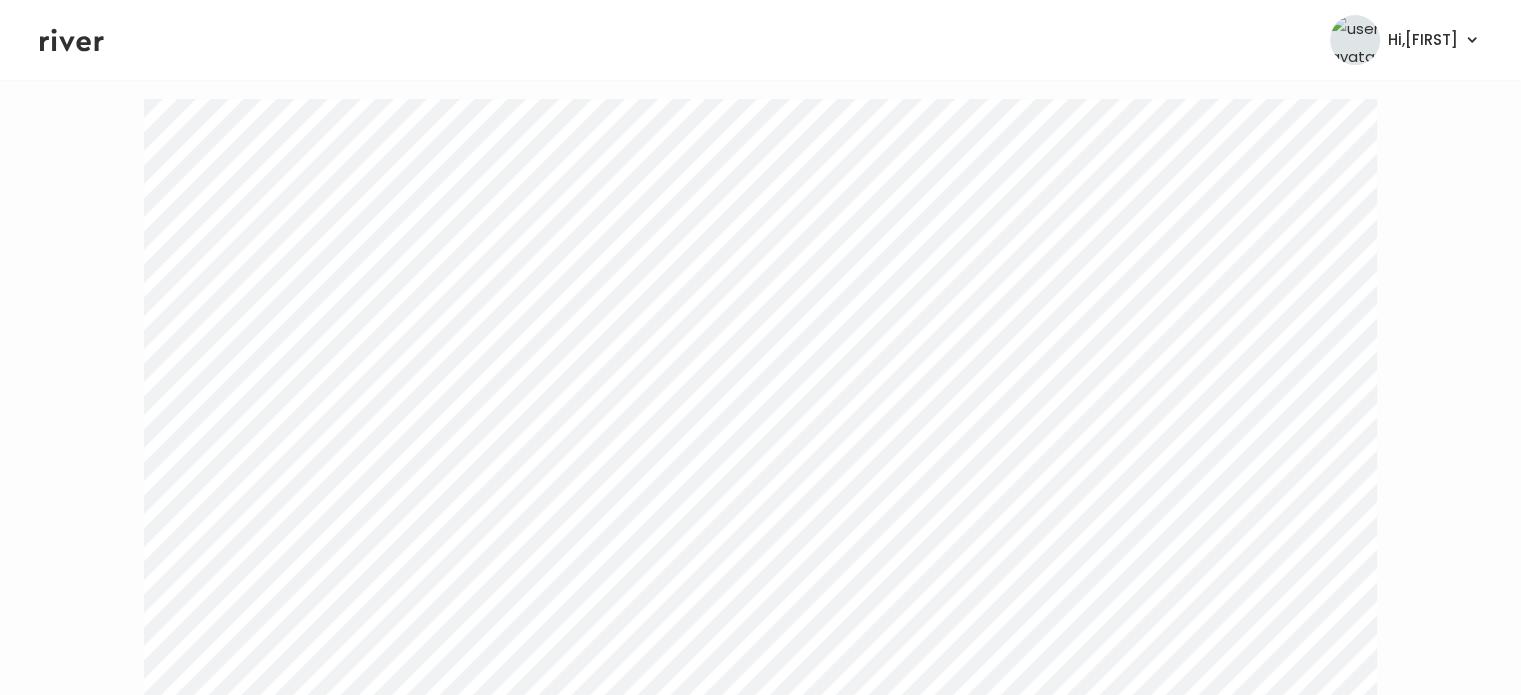 scroll, scrollTop: 0, scrollLeft: 0, axis: both 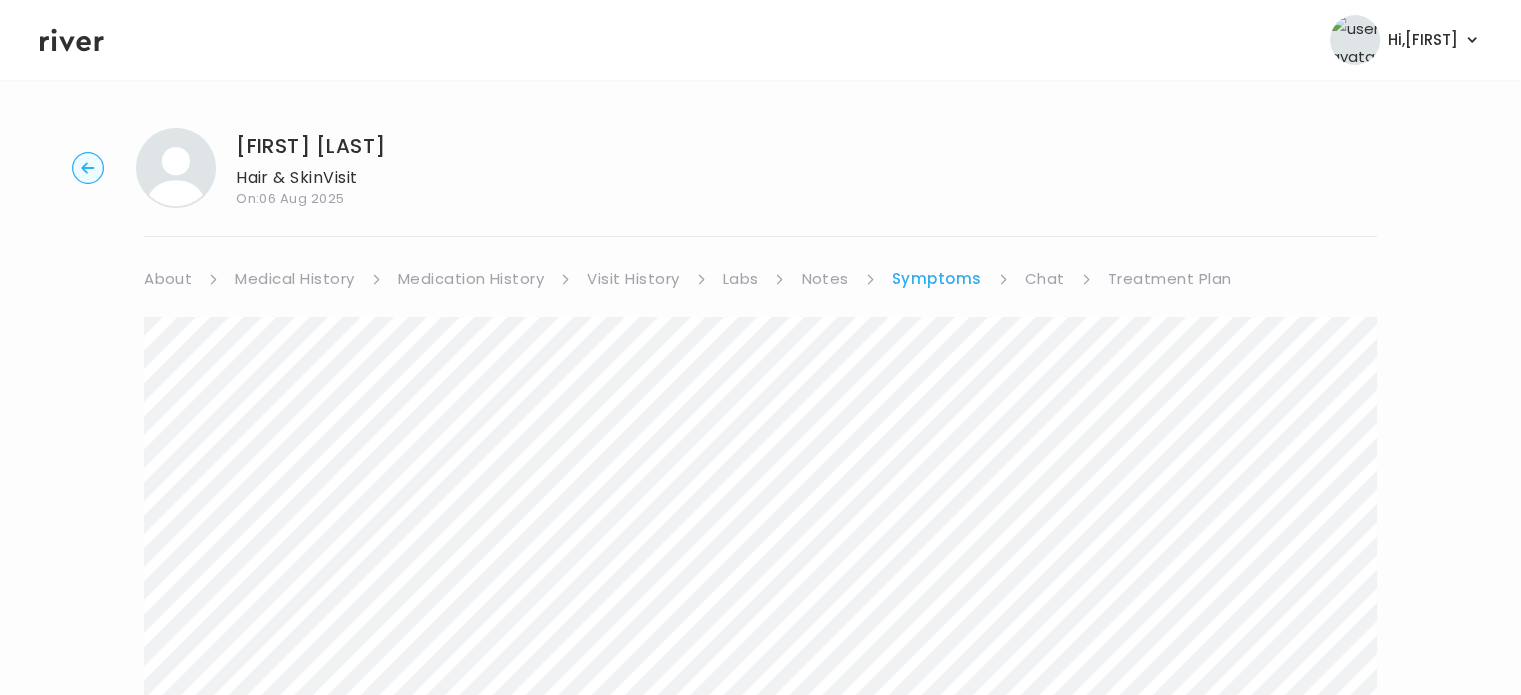click on "Chat" at bounding box center [1045, 279] 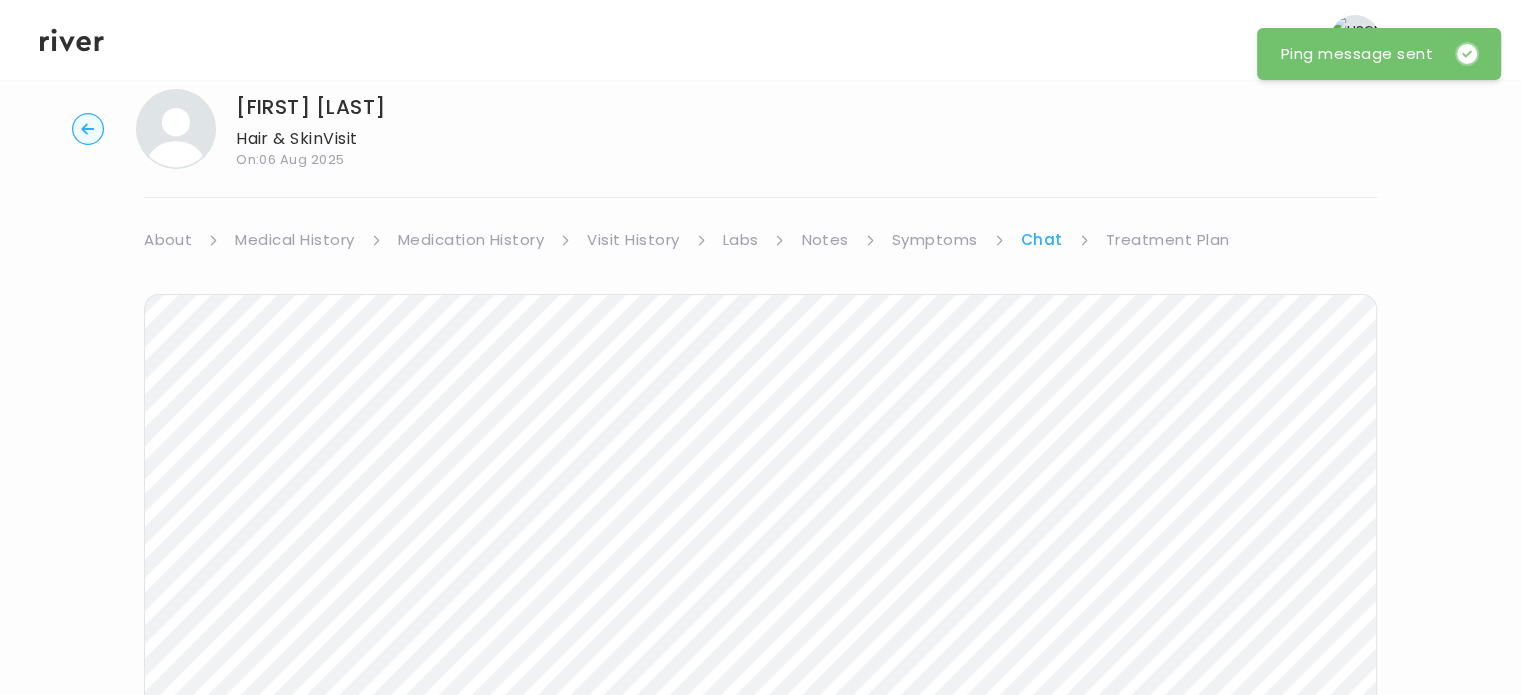 scroll, scrollTop: 0, scrollLeft: 0, axis: both 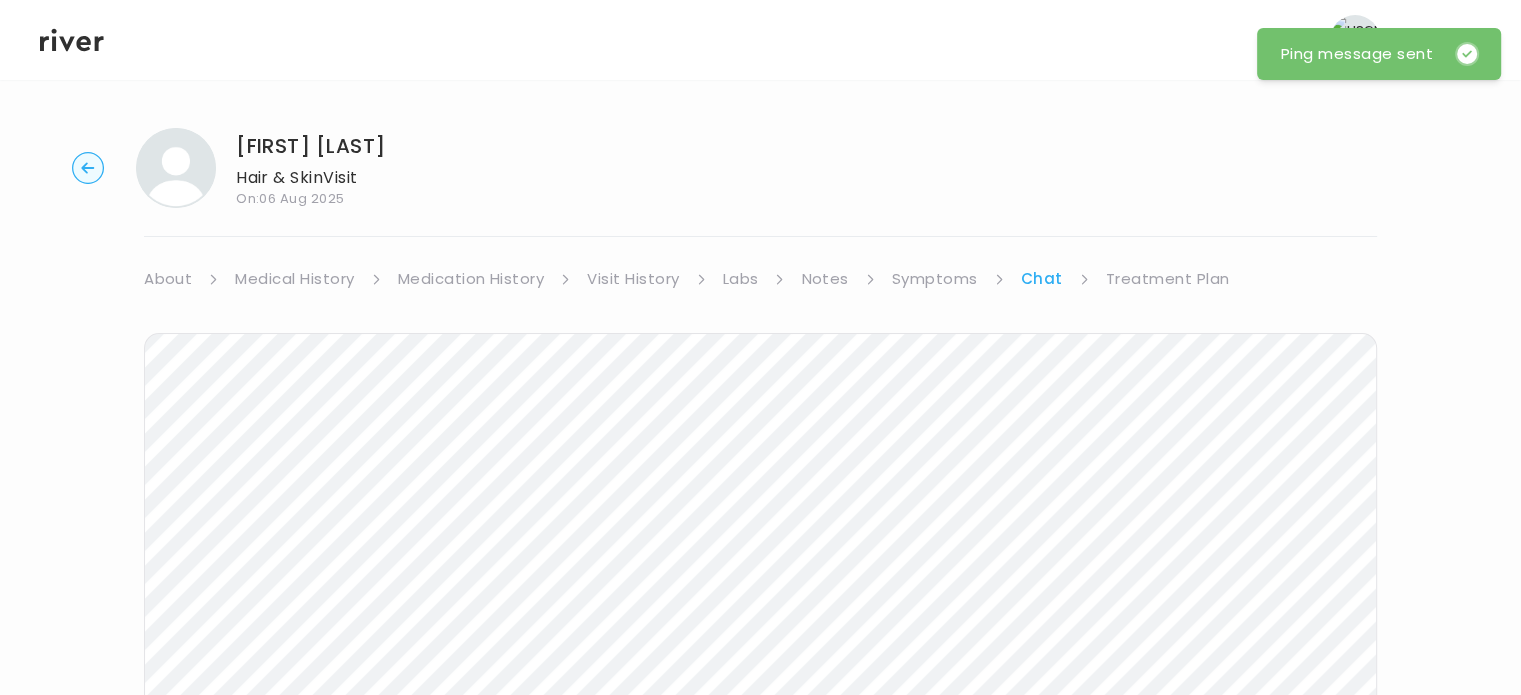 click 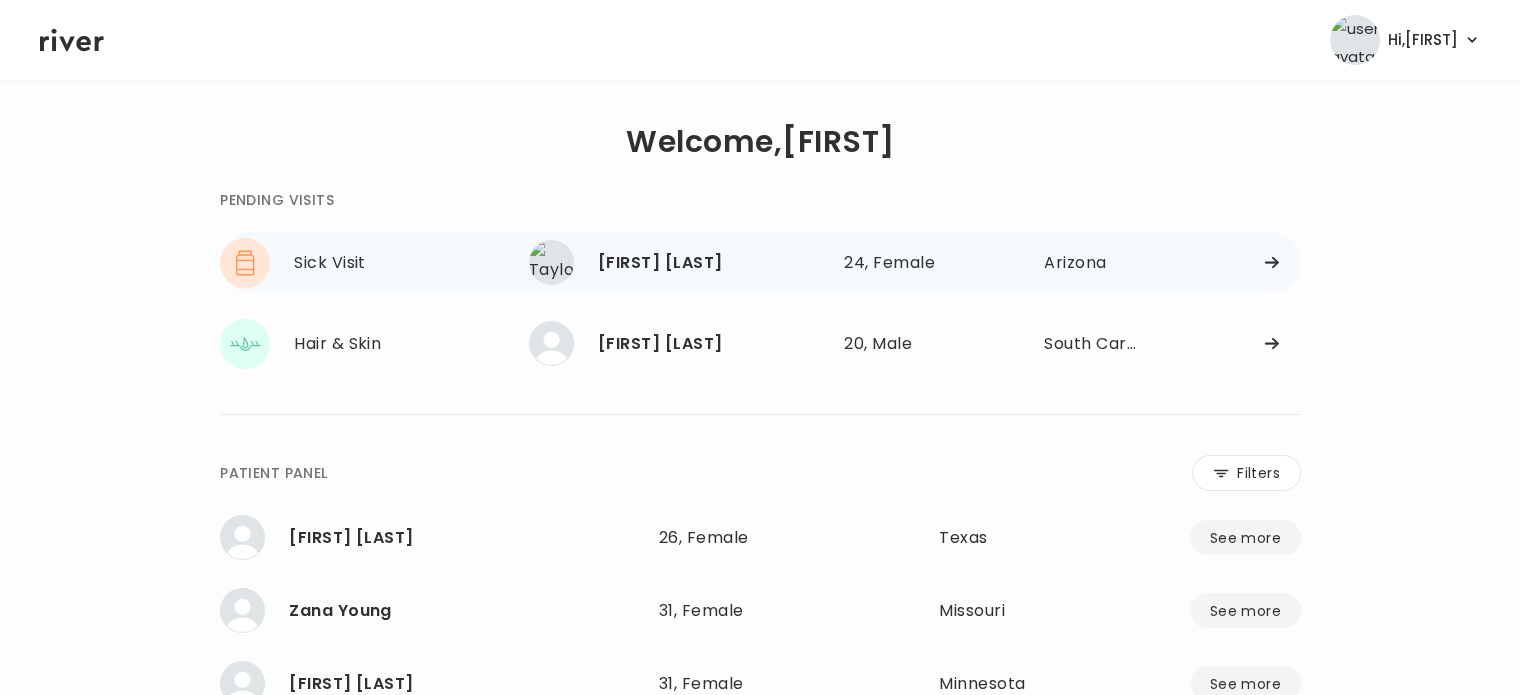 click on "Taylor Sterner" at bounding box center (713, 263) 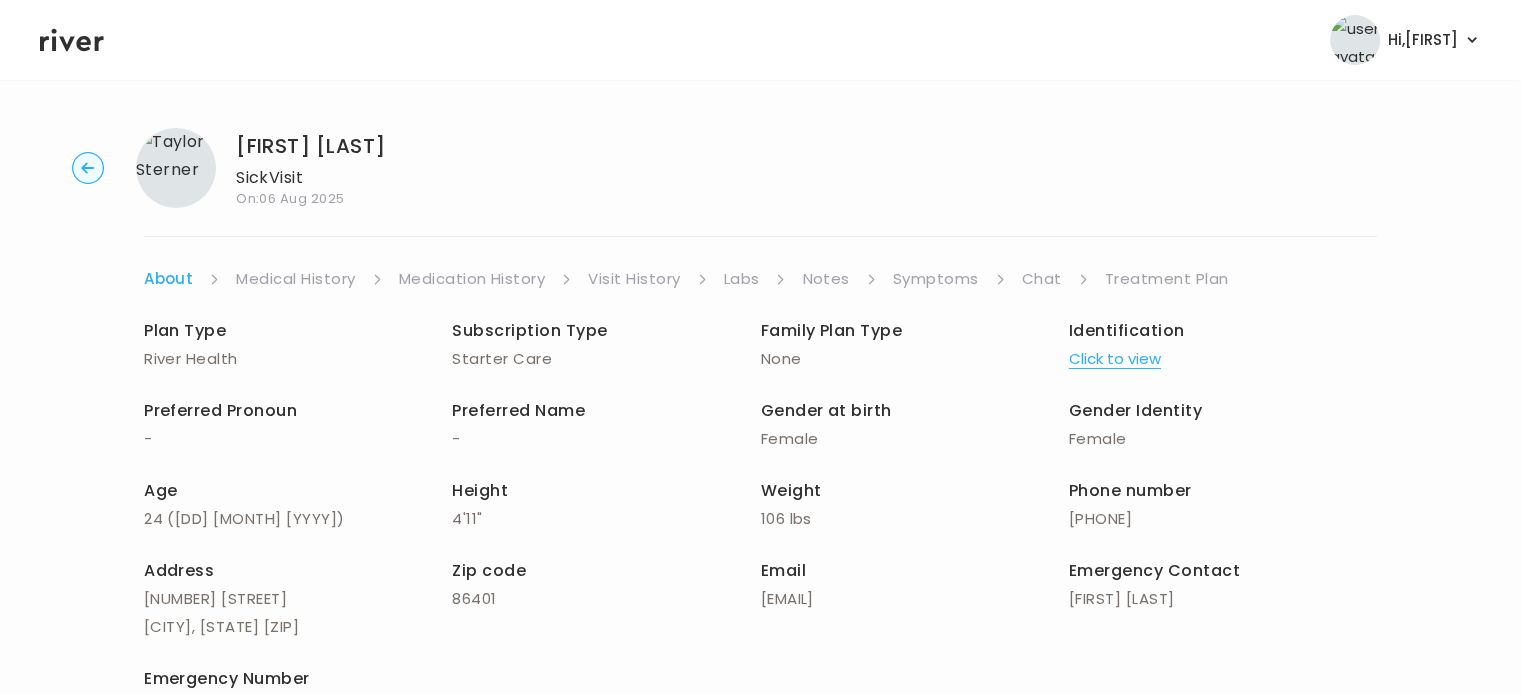 click on "Symptoms" at bounding box center (936, 279) 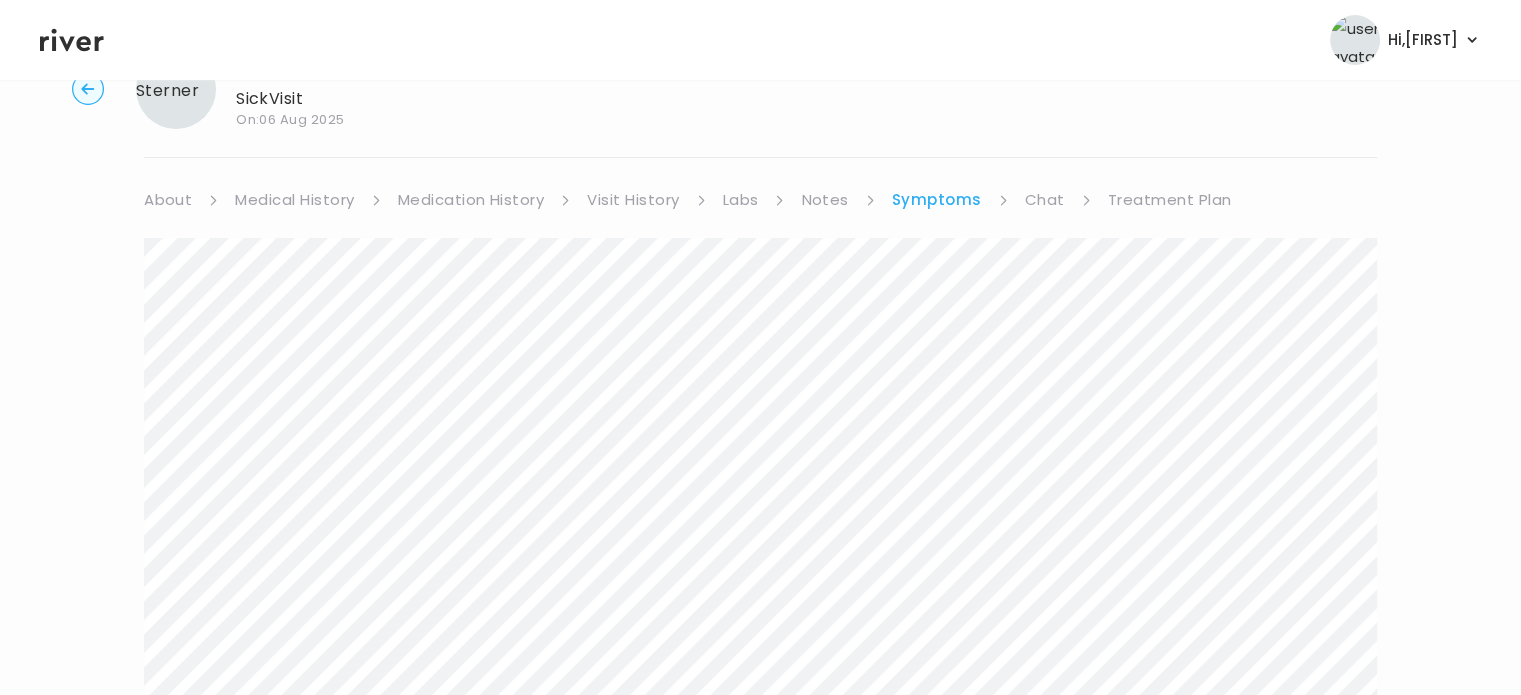 click on "Chat" at bounding box center (1045, 200) 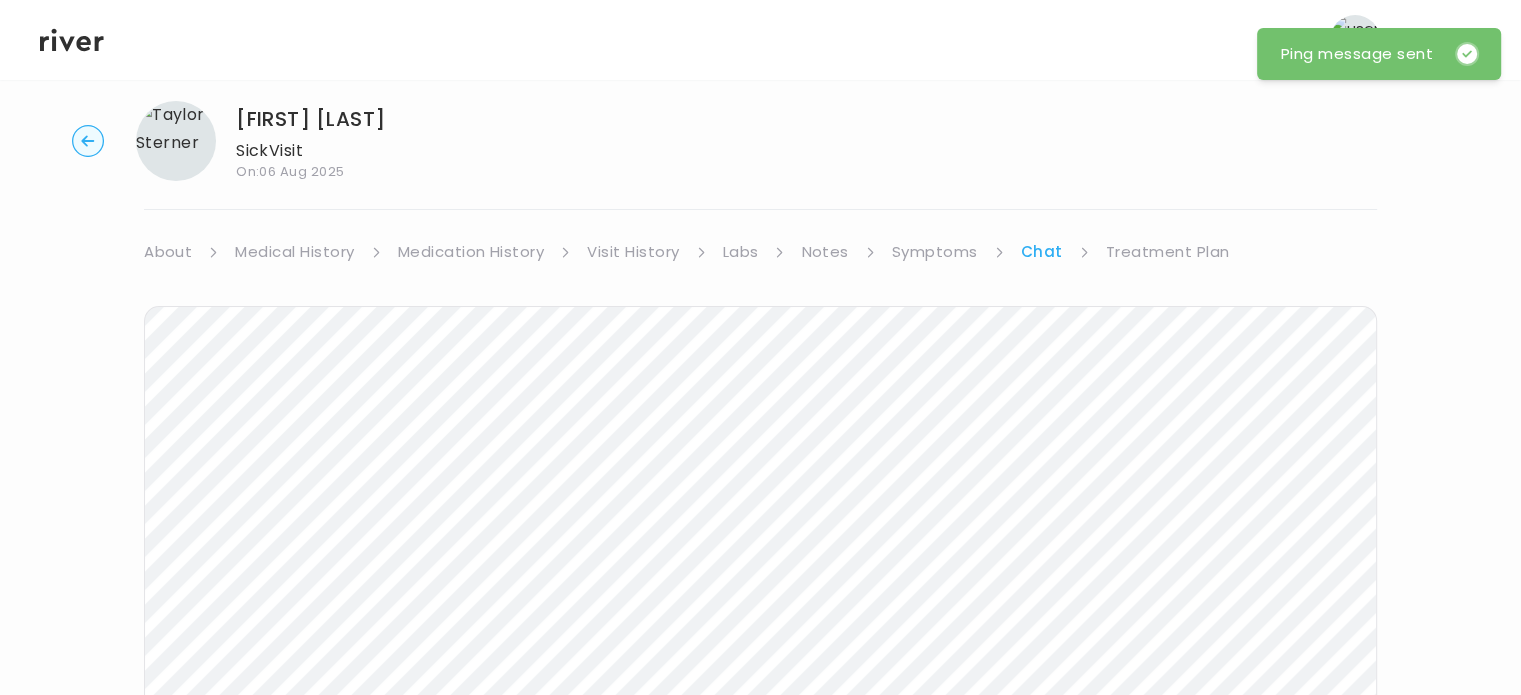 scroll, scrollTop: 0, scrollLeft: 0, axis: both 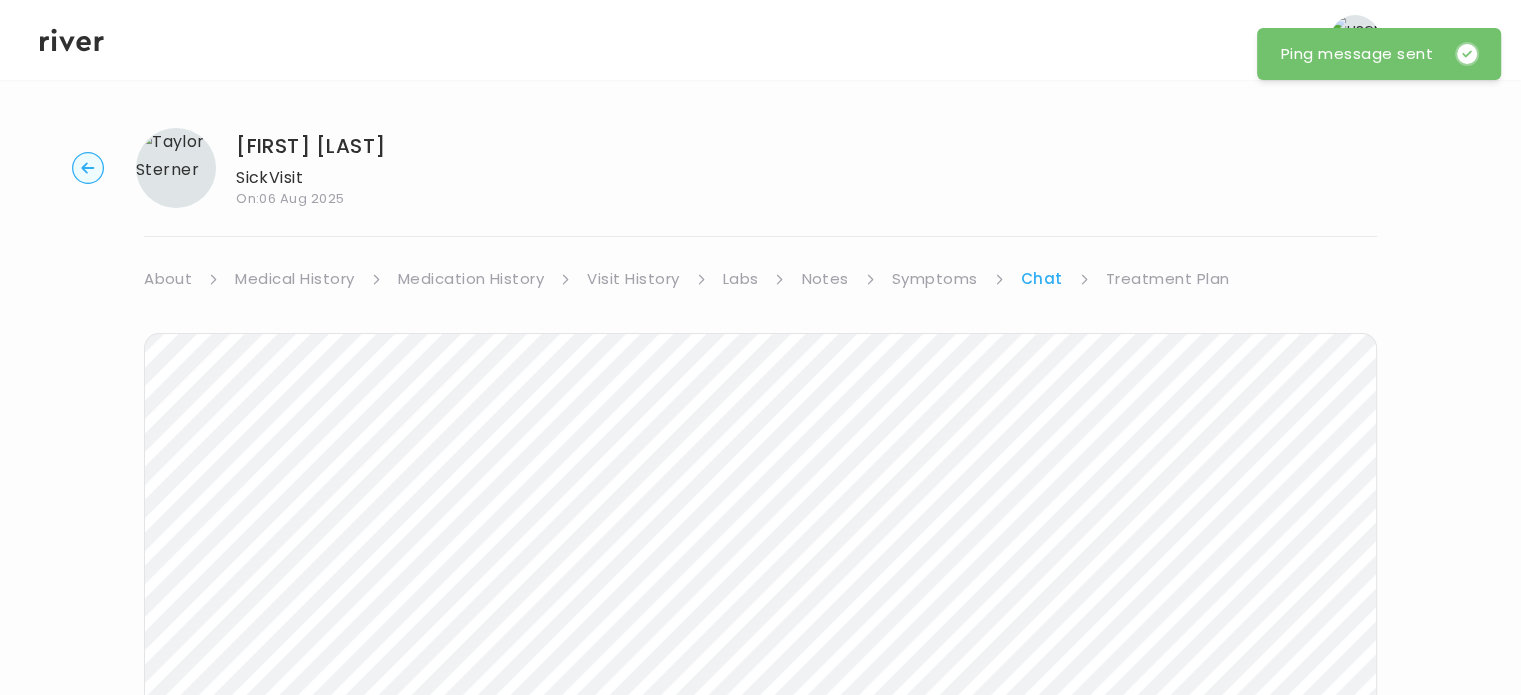 click on "Hi,  Anika Profile Logout" at bounding box center (760, 40) 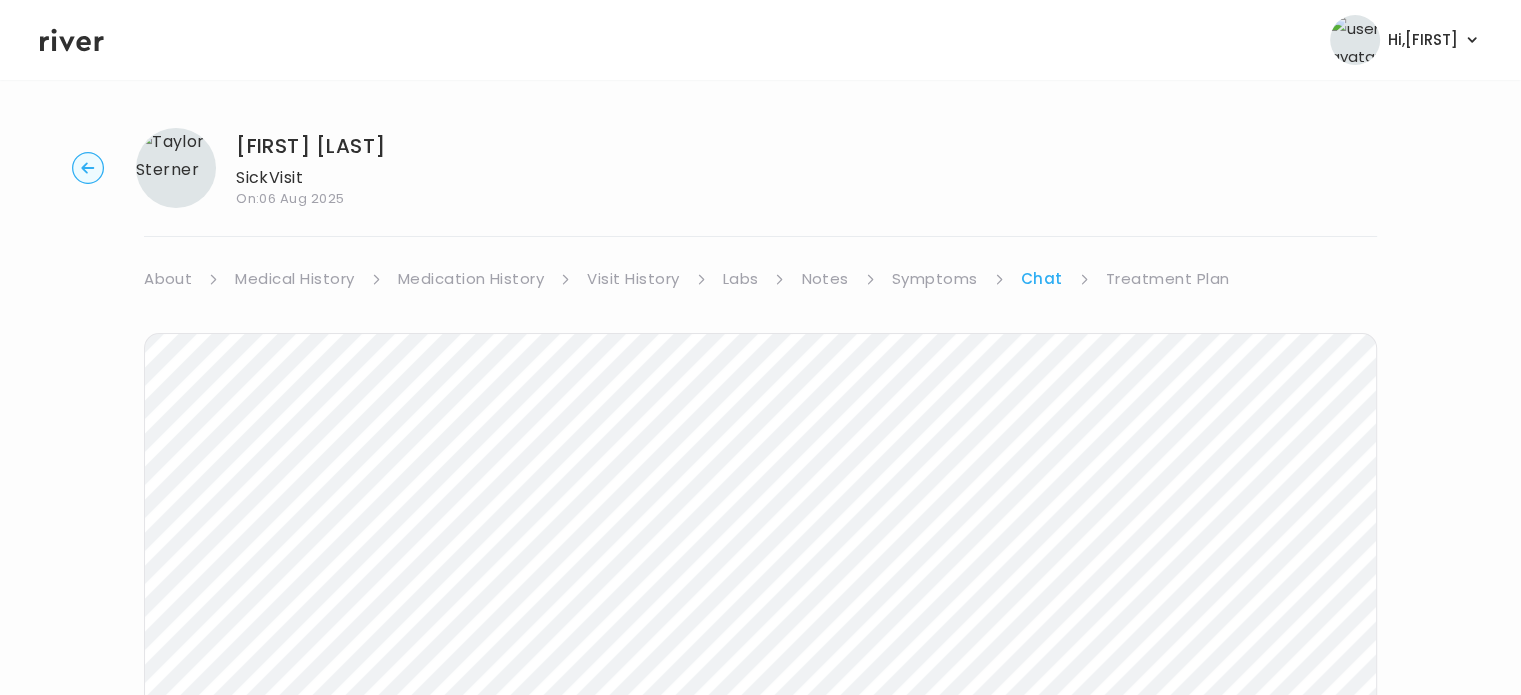 click 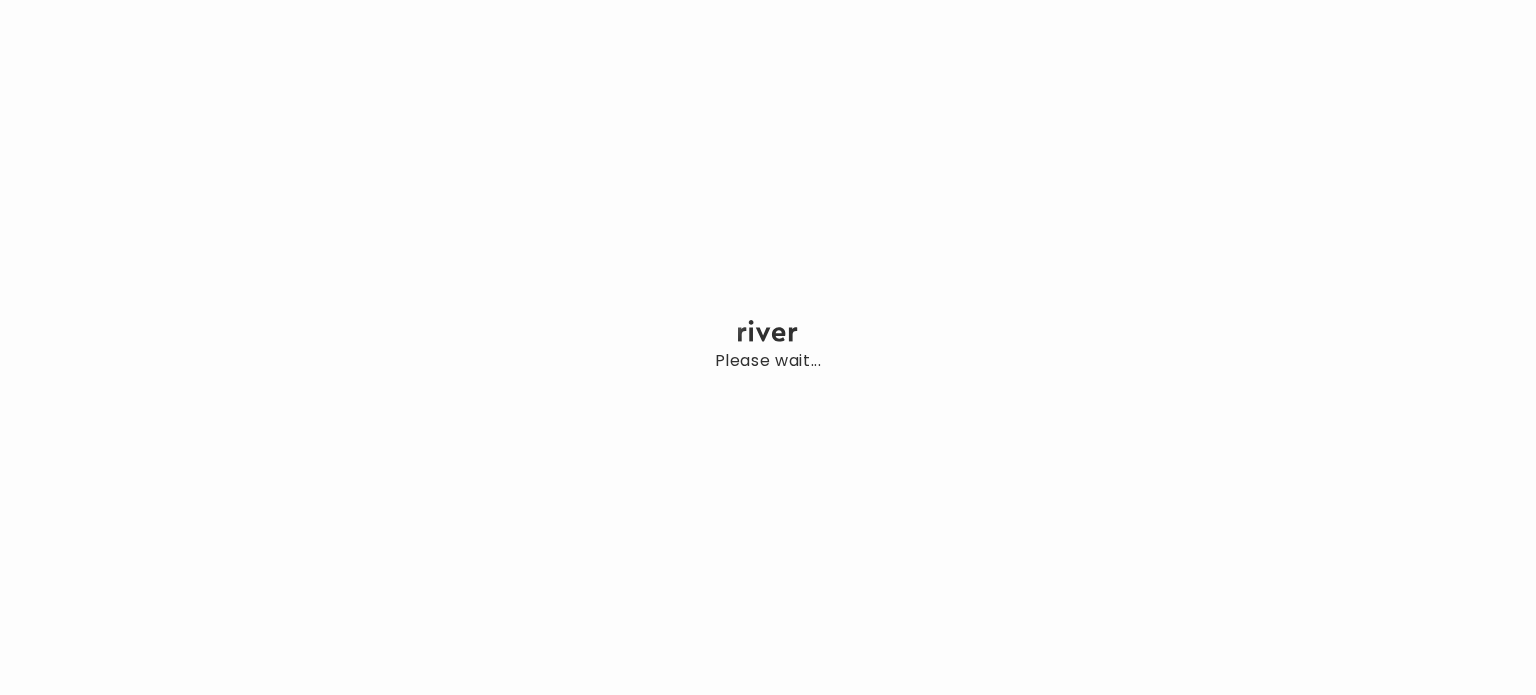 scroll, scrollTop: 0, scrollLeft: 0, axis: both 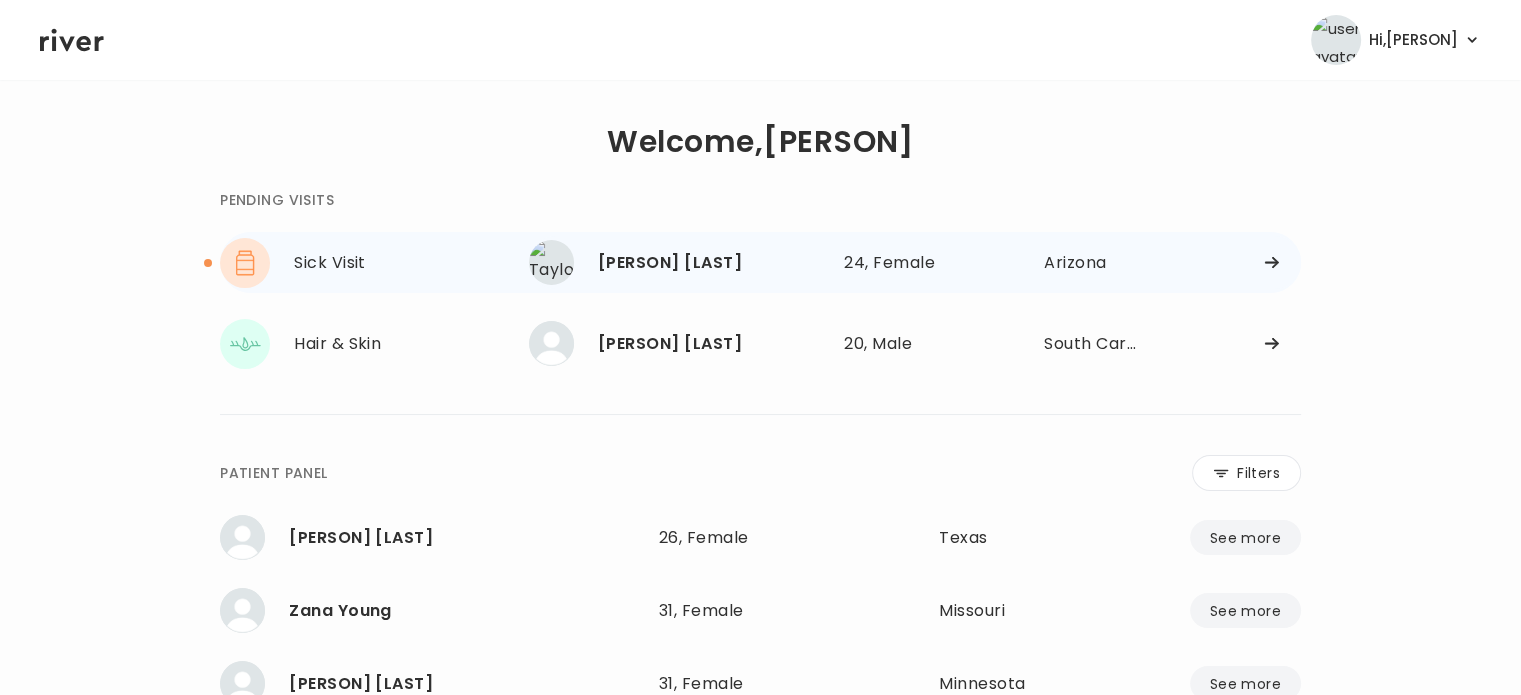 click on "[FIRST] [LAST]" at bounding box center [713, 263] 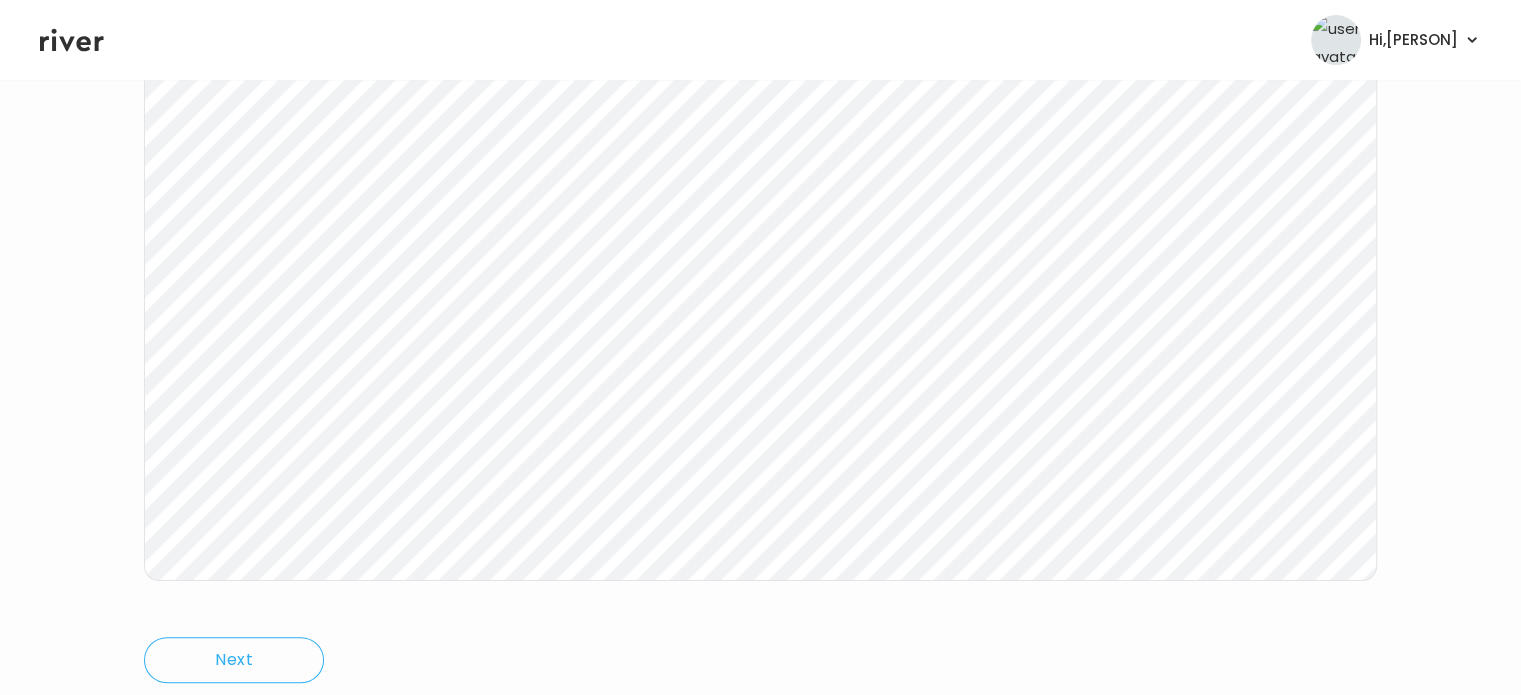 scroll, scrollTop: 353, scrollLeft: 0, axis: vertical 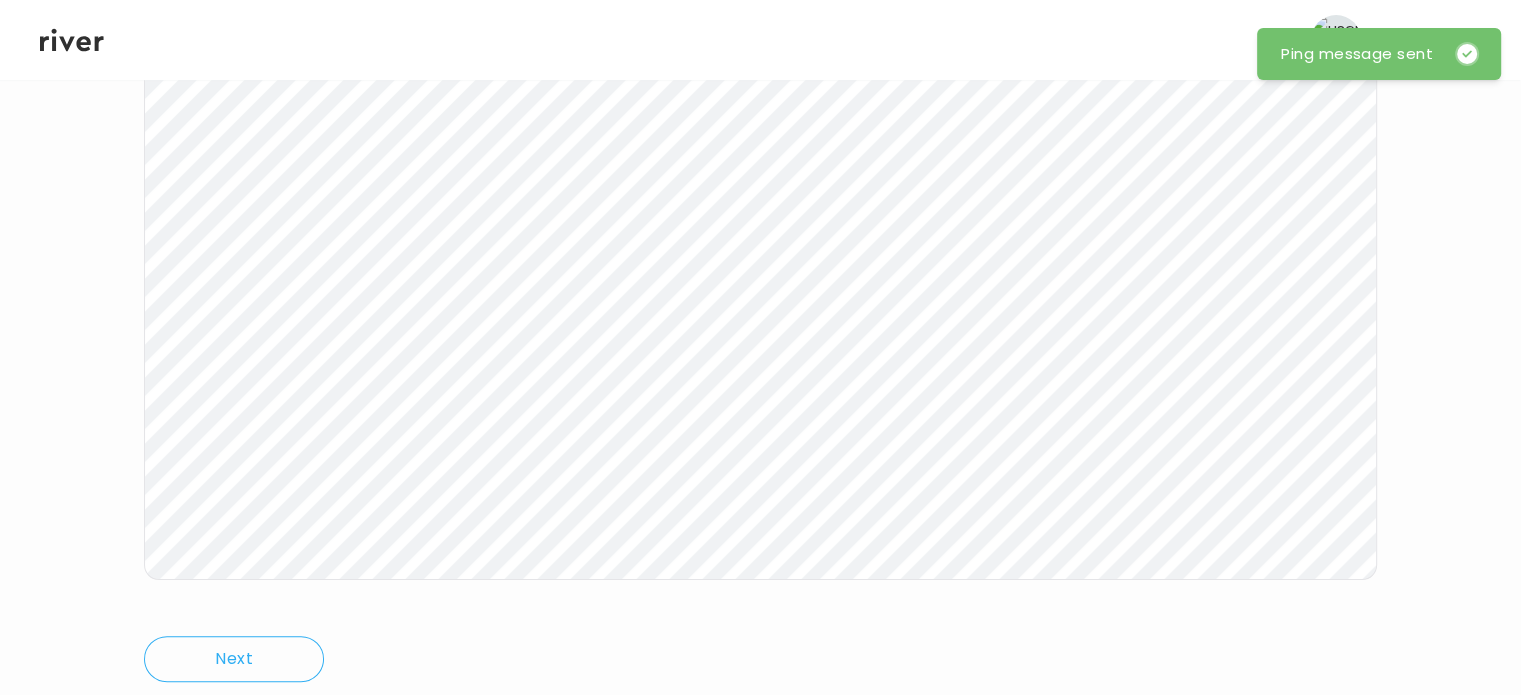 click 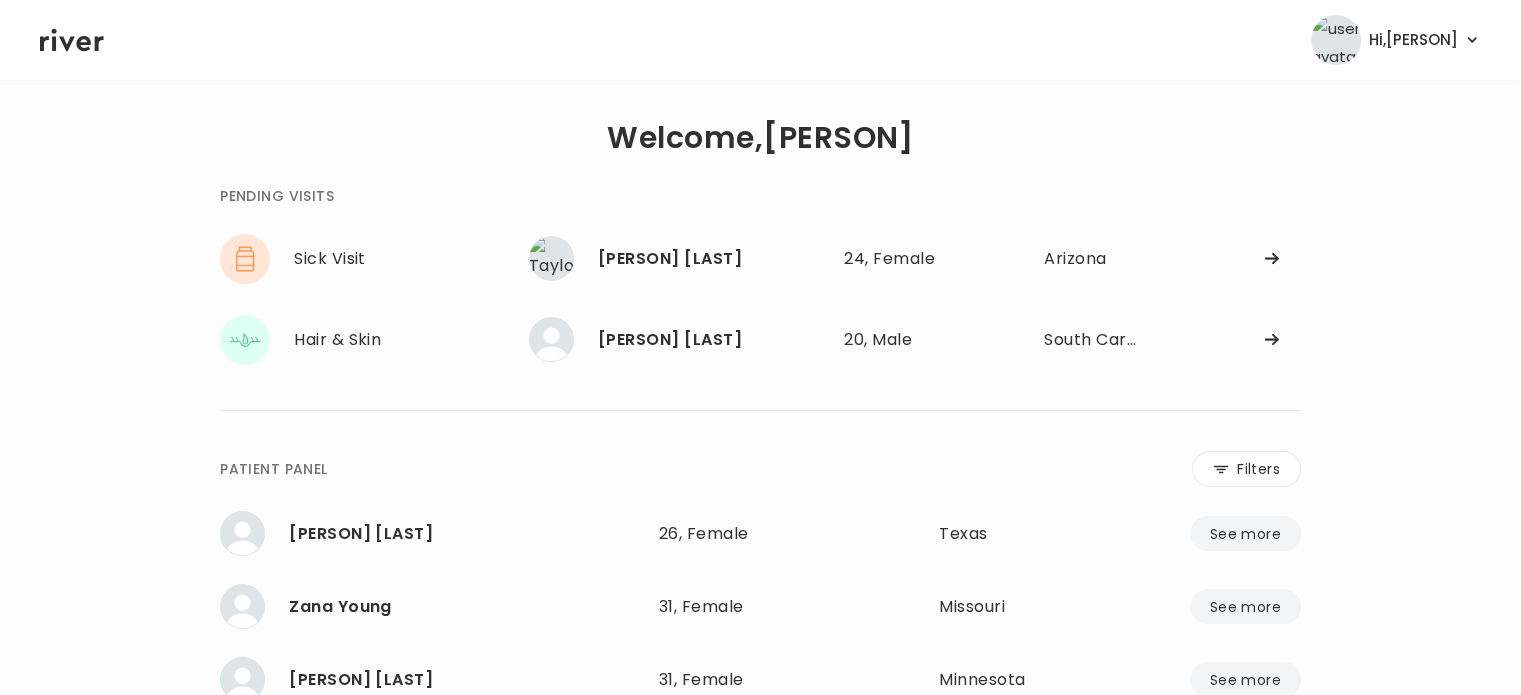 scroll, scrollTop: 0, scrollLeft: 0, axis: both 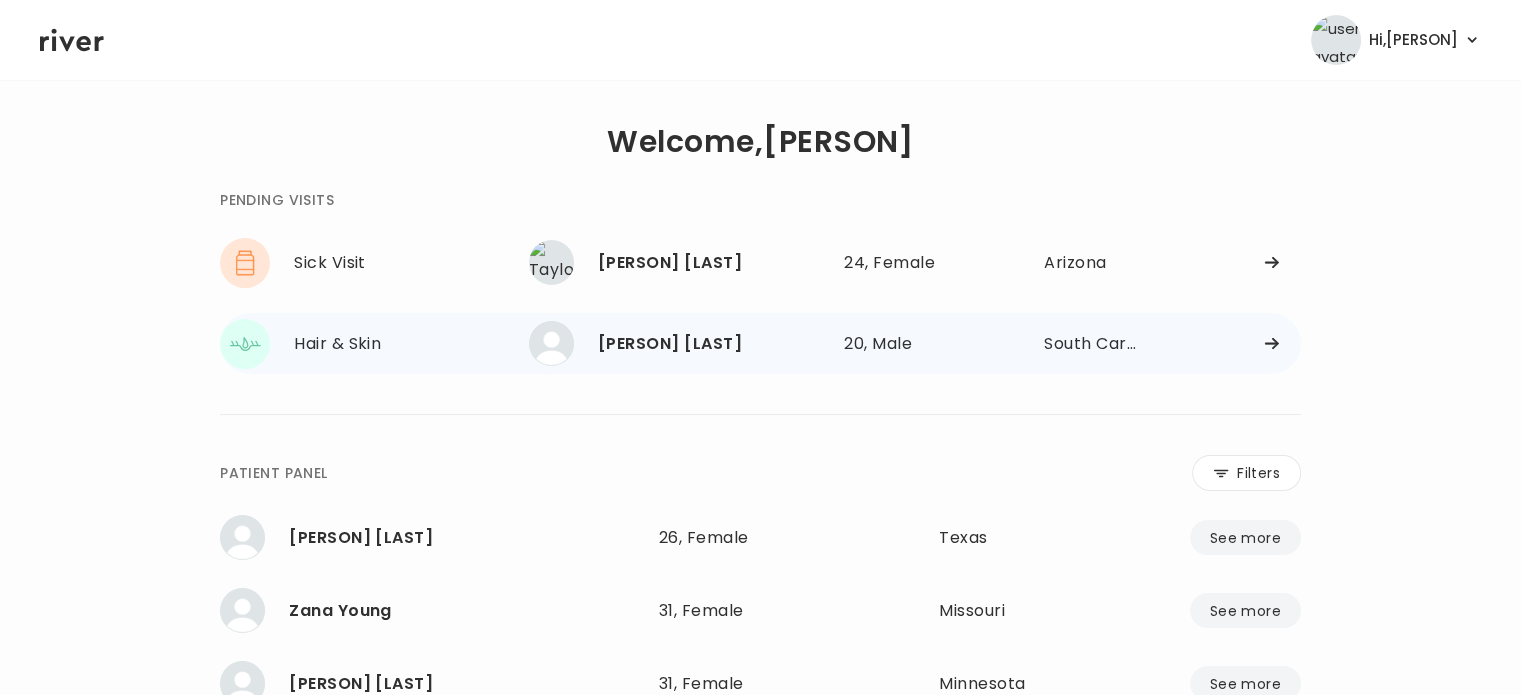 click on "[FIRST] [LAST]" at bounding box center (713, 344) 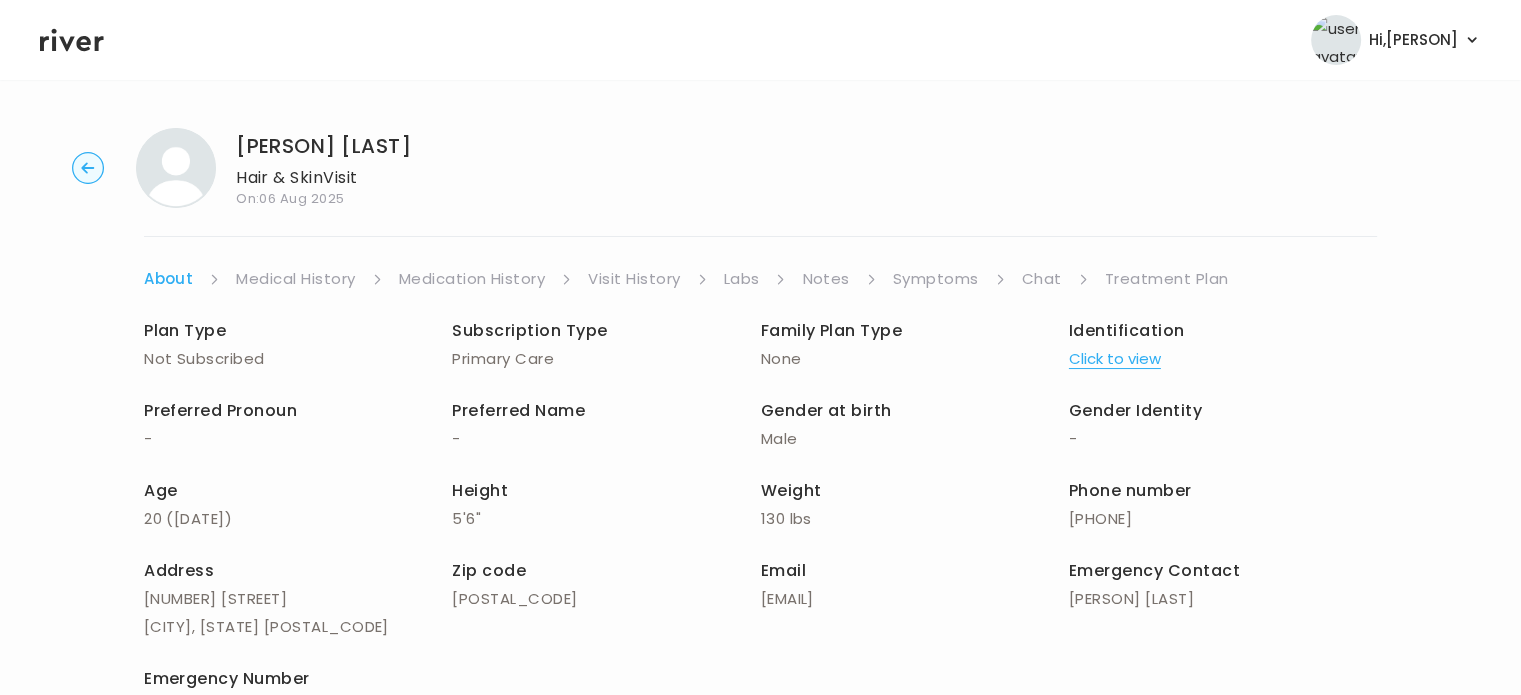 click on "Chat" at bounding box center [1042, 279] 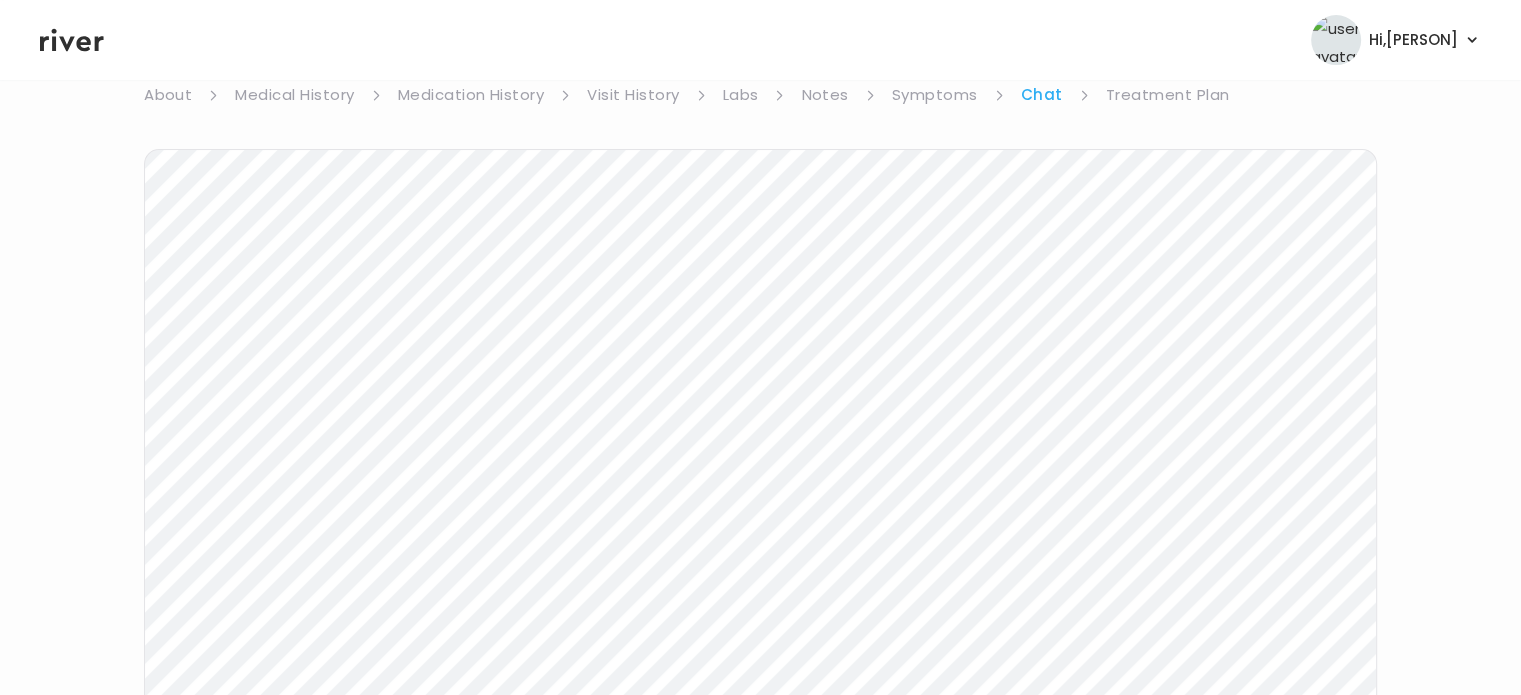 scroll, scrollTop: 152, scrollLeft: 0, axis: vertical 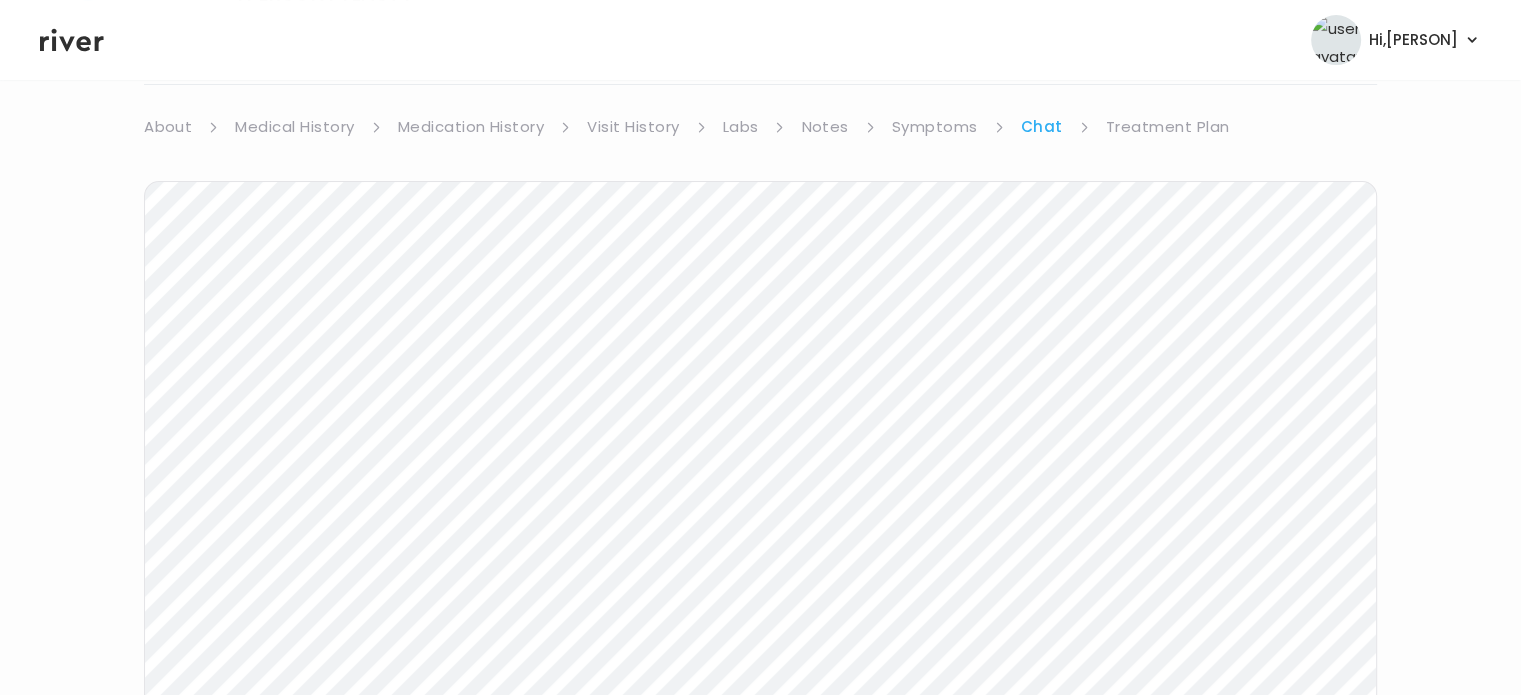 click 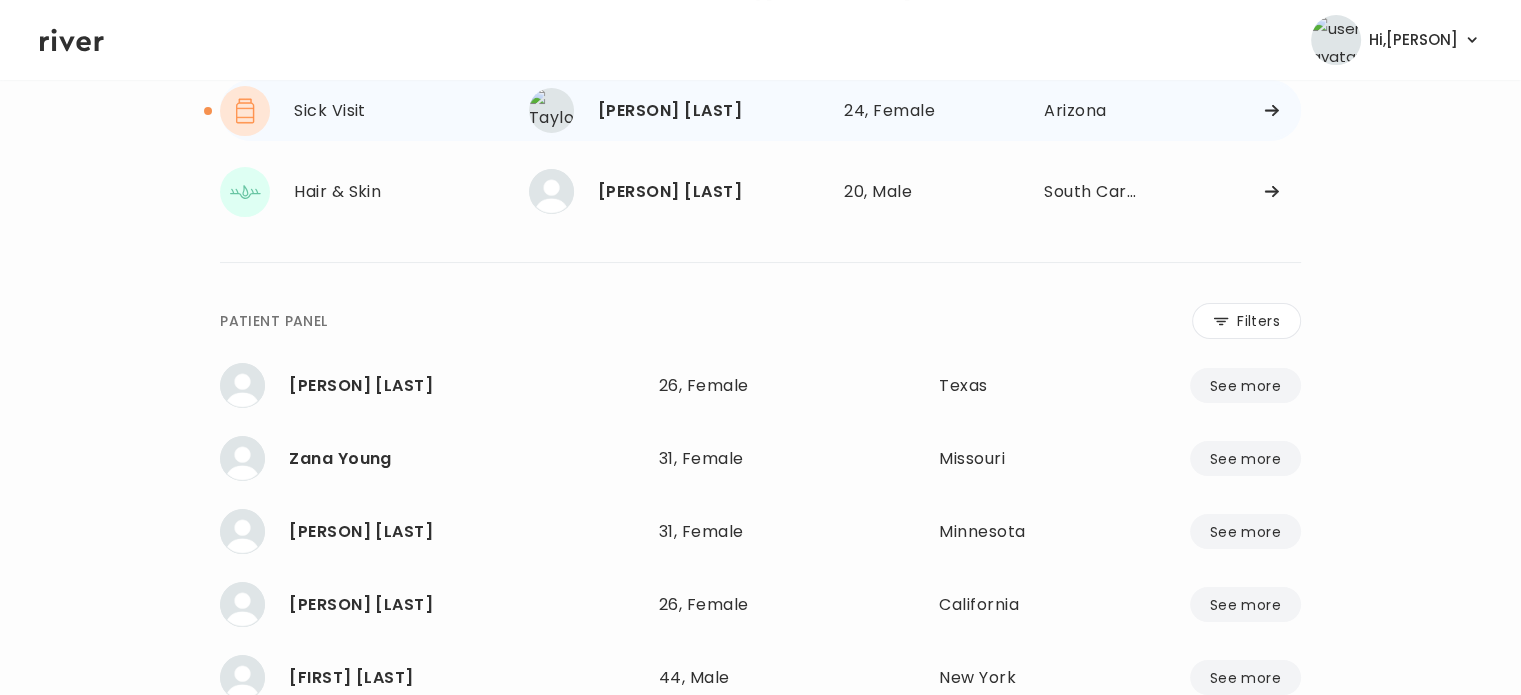 click on "Taylor Sterner   24, Female See more" at bounding box center [678, 110] 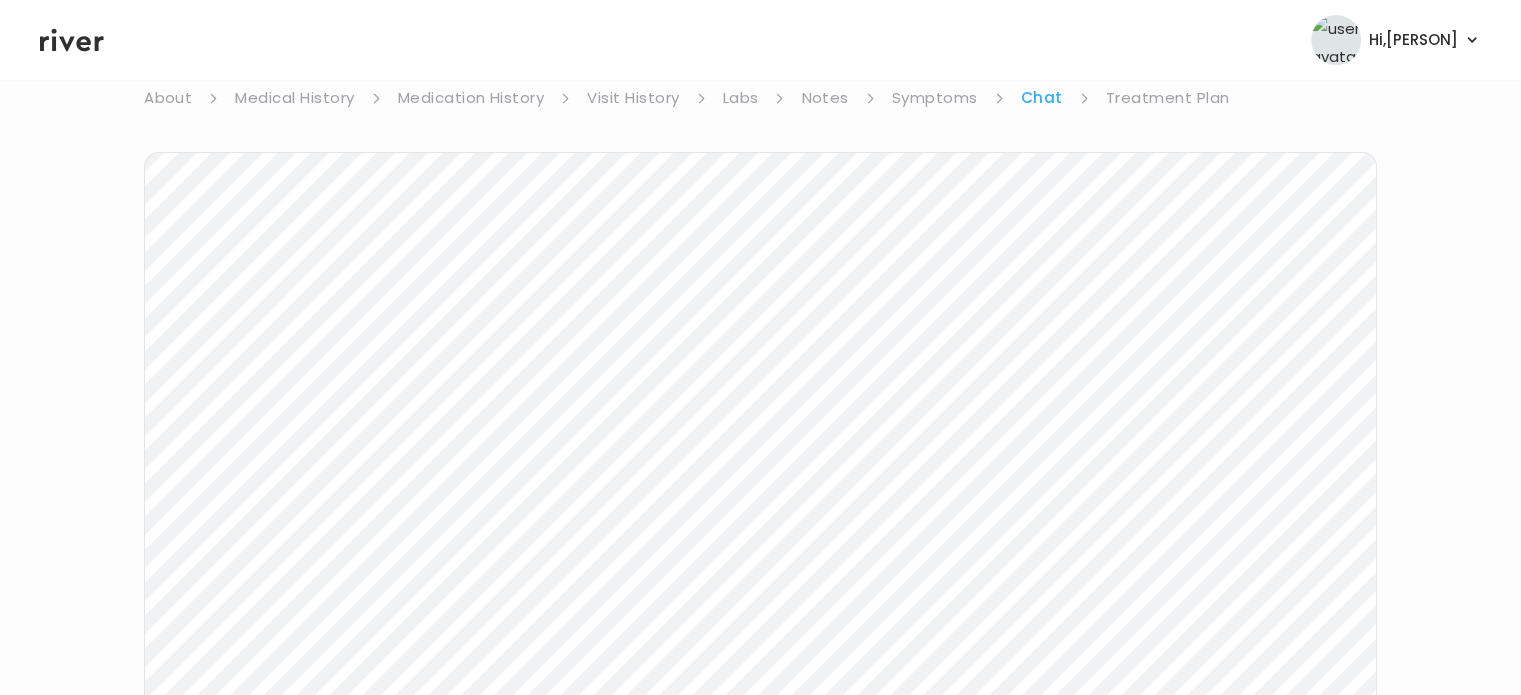 scroll, scrollTop: 0, scrollLeft: 0, axis: both 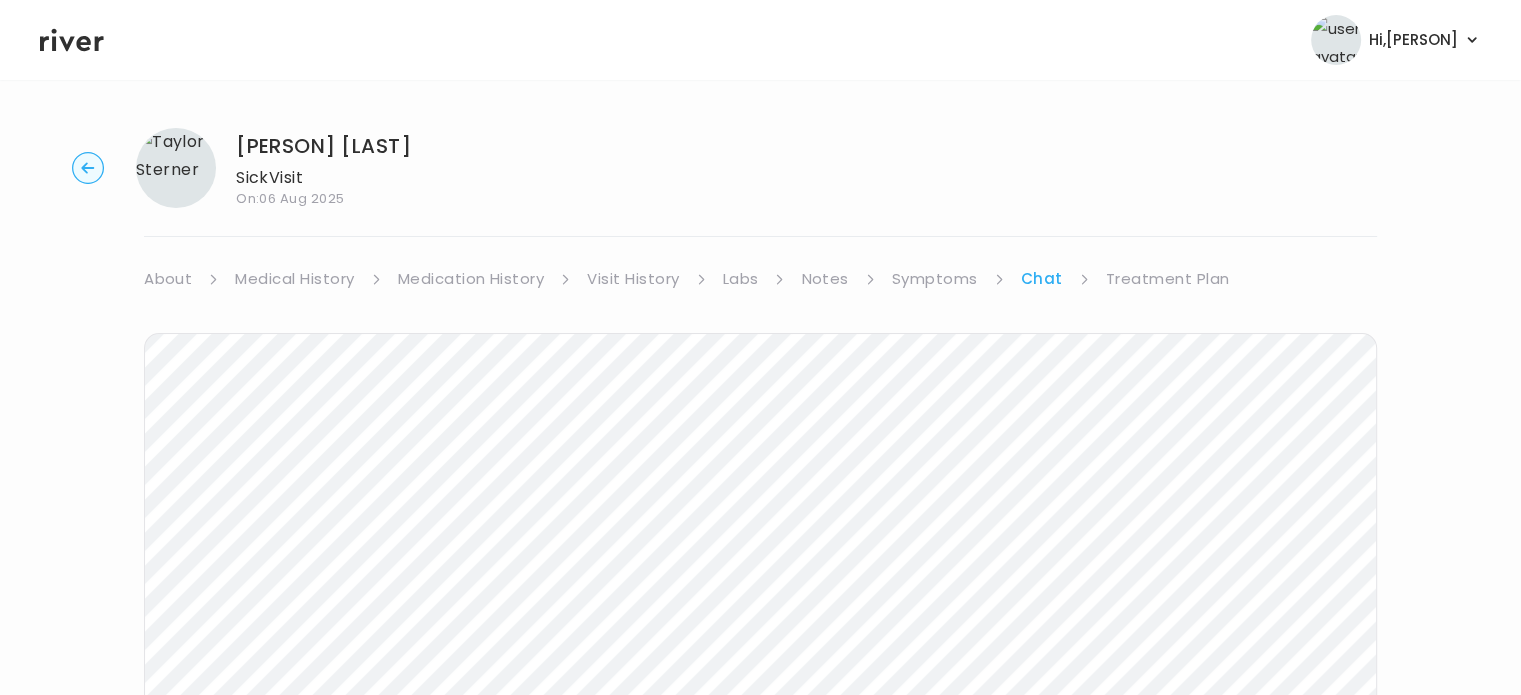 click on "Treatment Plan" at bounding box center [1168, 279] 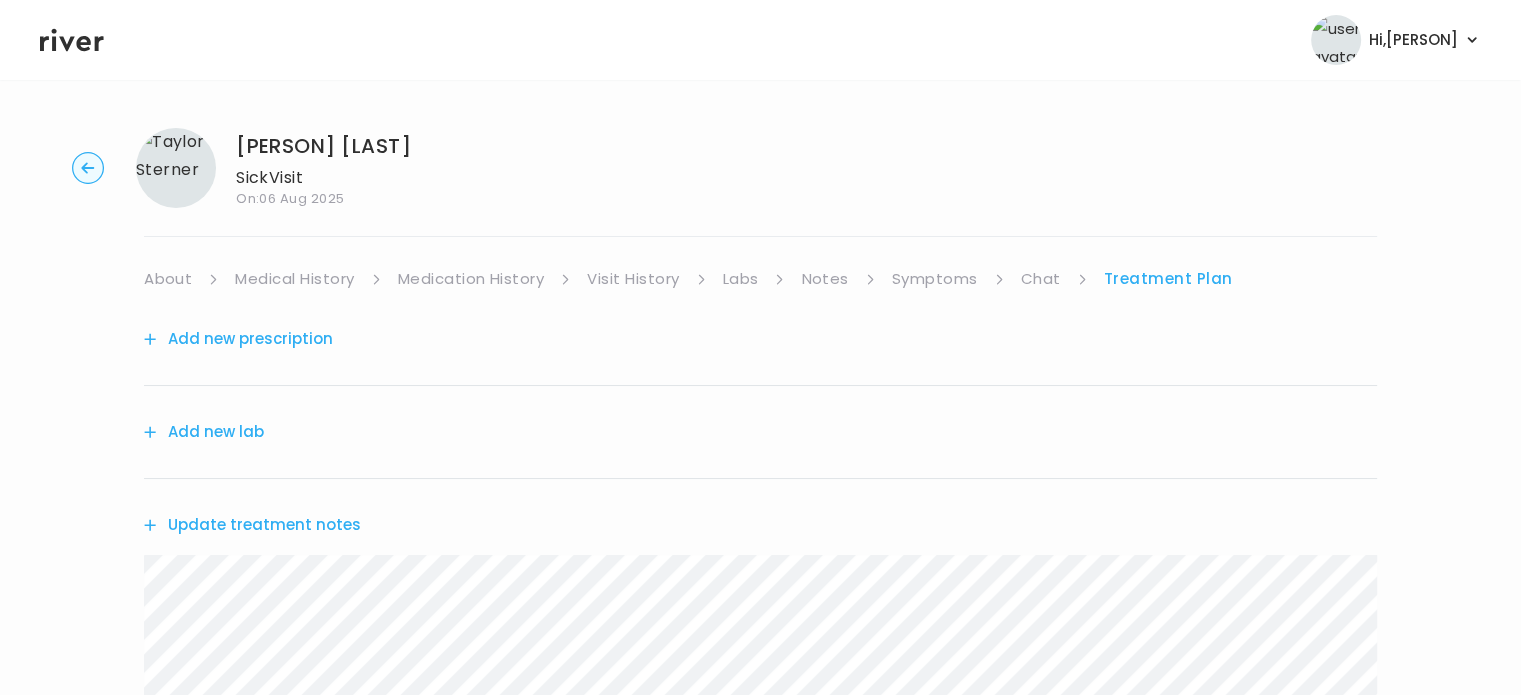 click on "Update treatment notes" at bounding box center (252, 525) 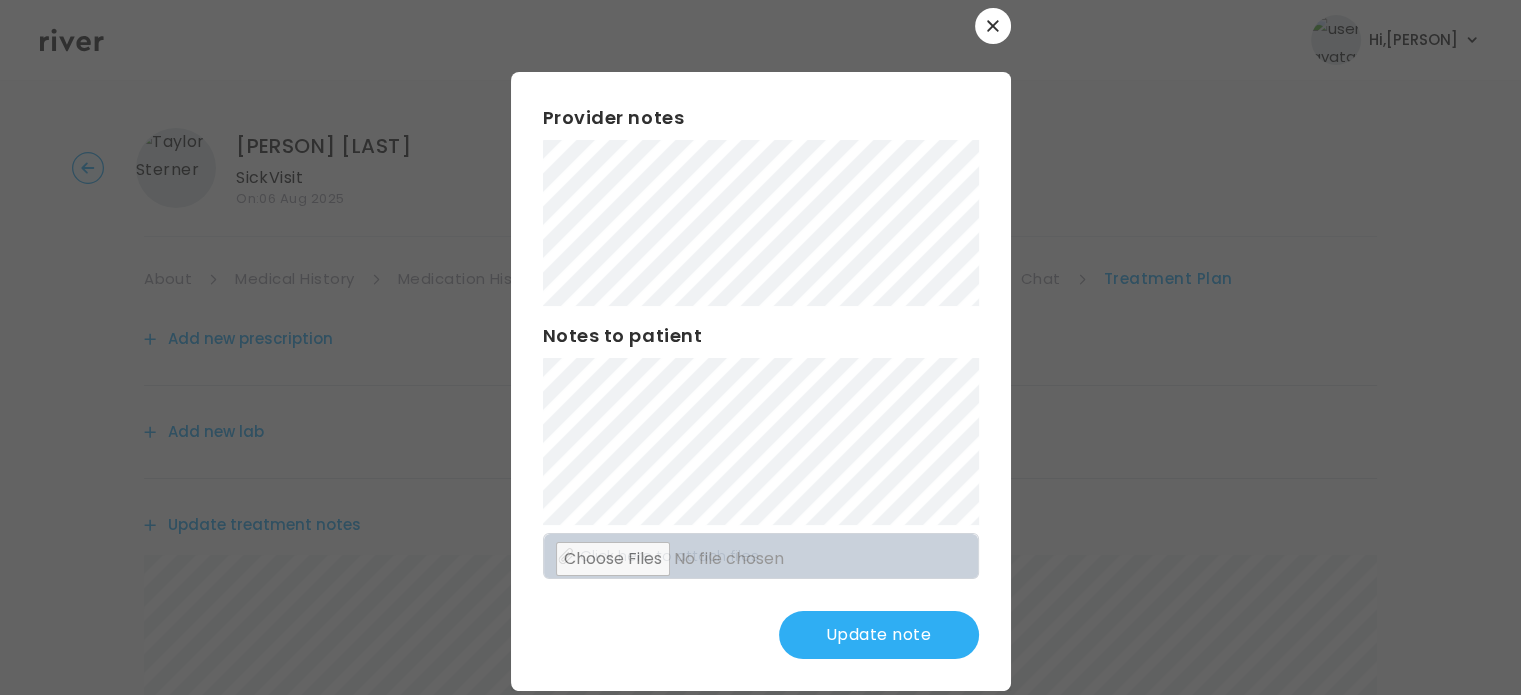 scroll, scrollTop: 24, scrollLeft: 0, axis: vertical 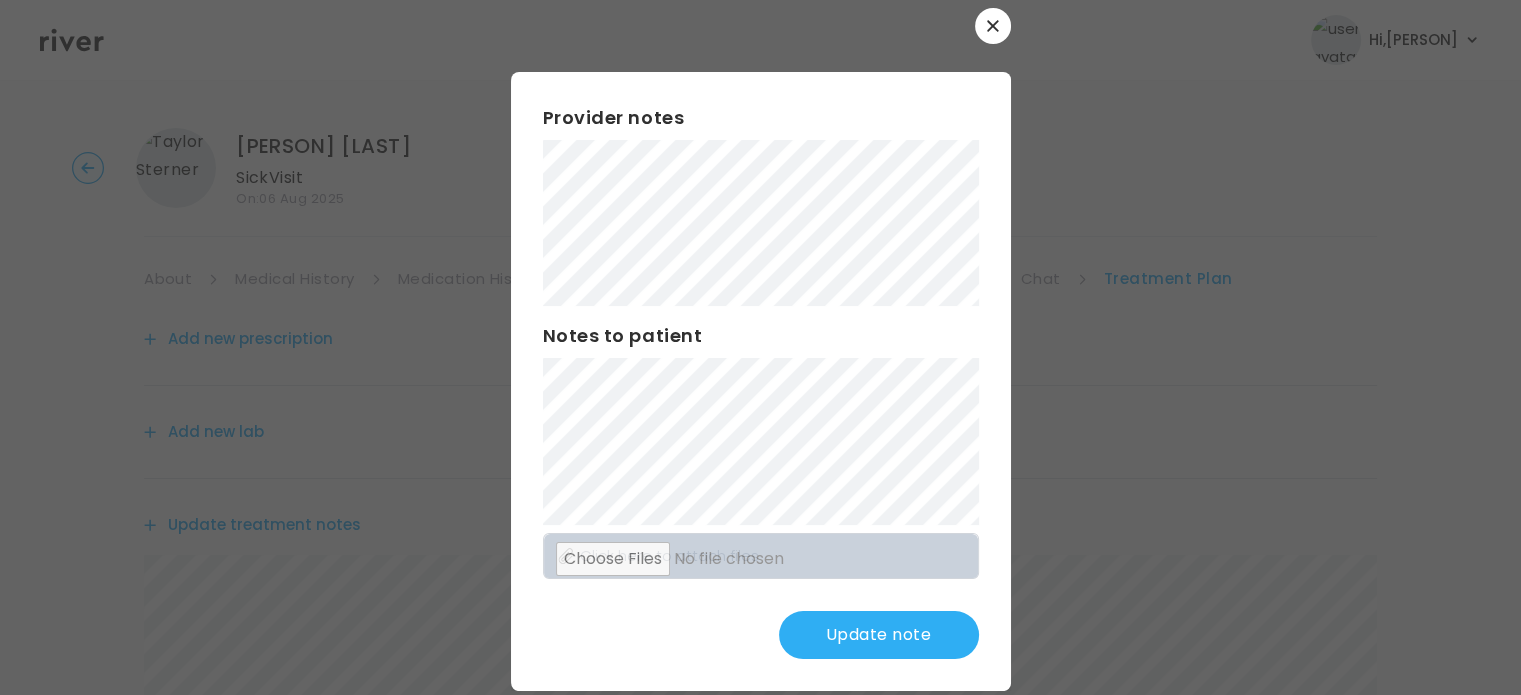 click on "Update note" at bounding box center (879, 635) 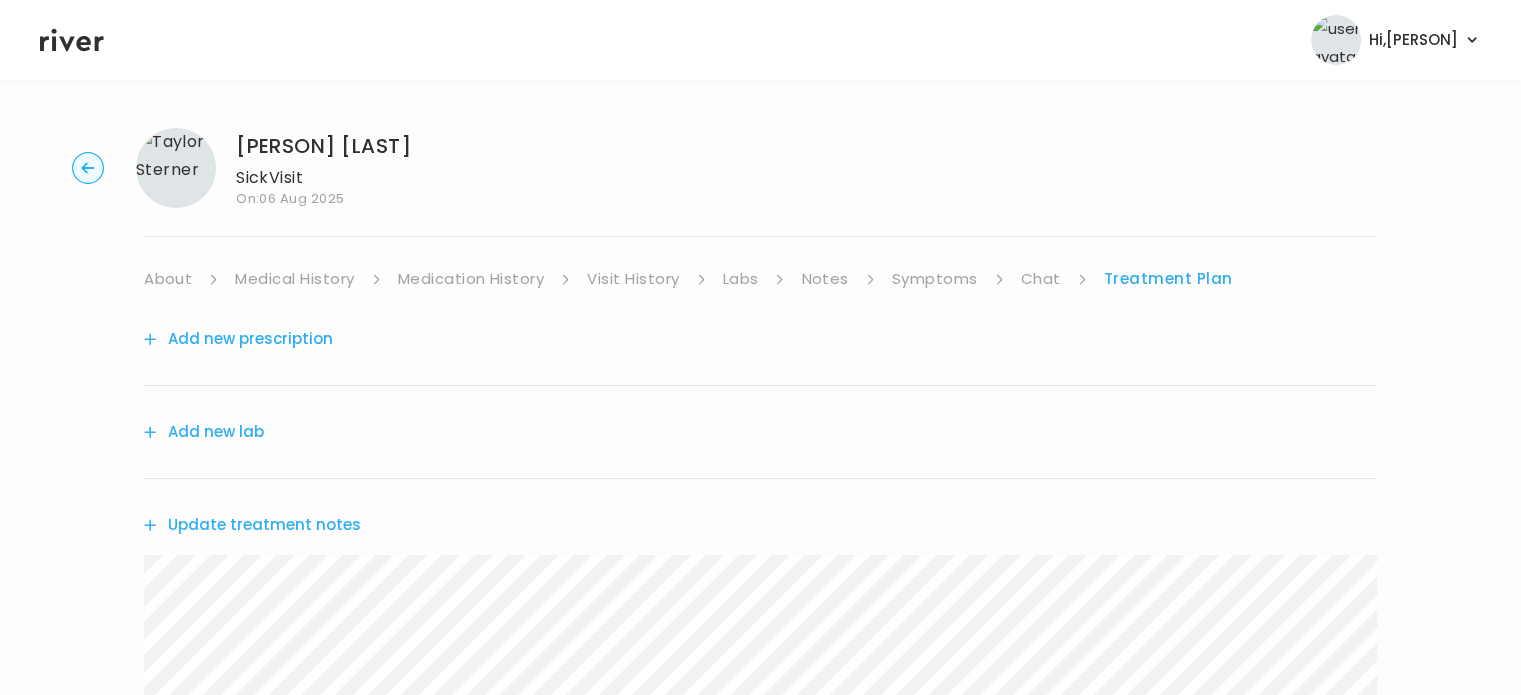 click on "Visit History" at bounding box center (633, 279) 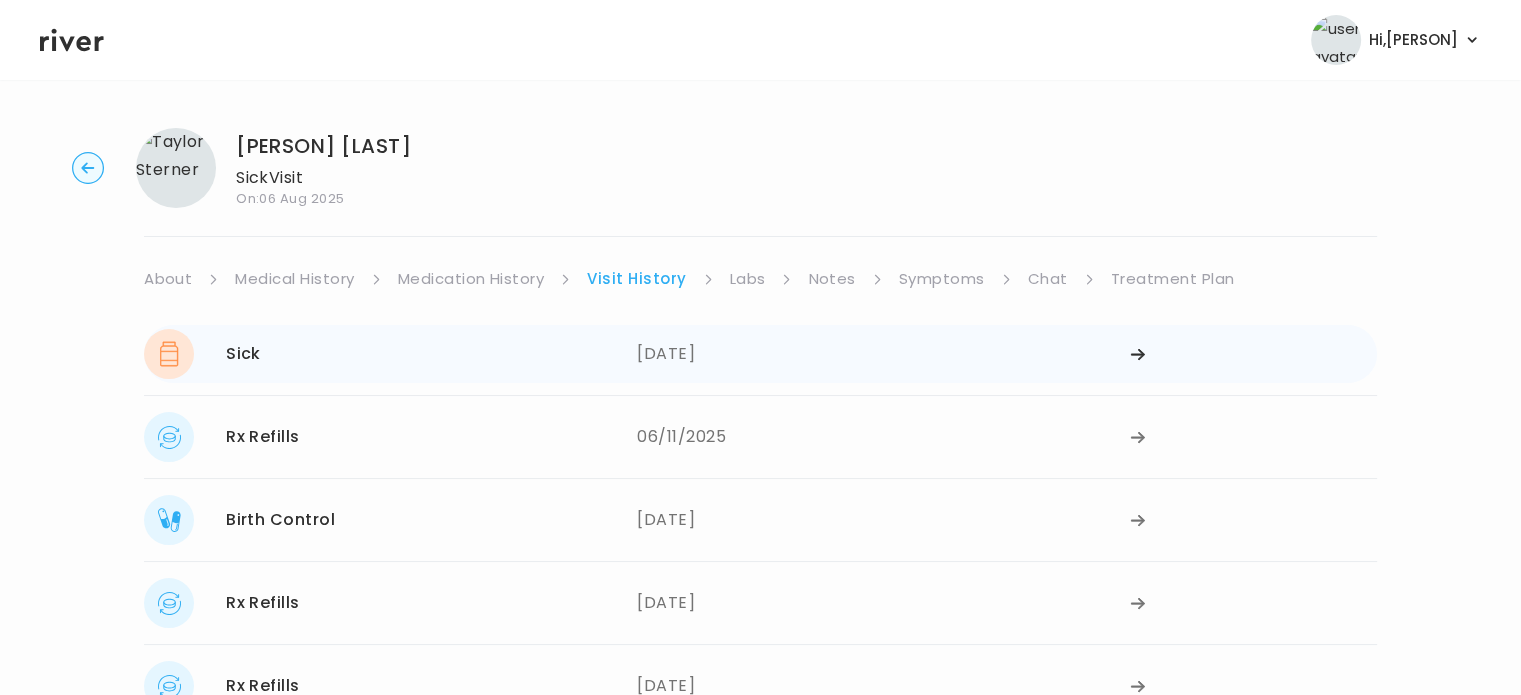 click on "07/03/2025" at bounding box center (883, 354) 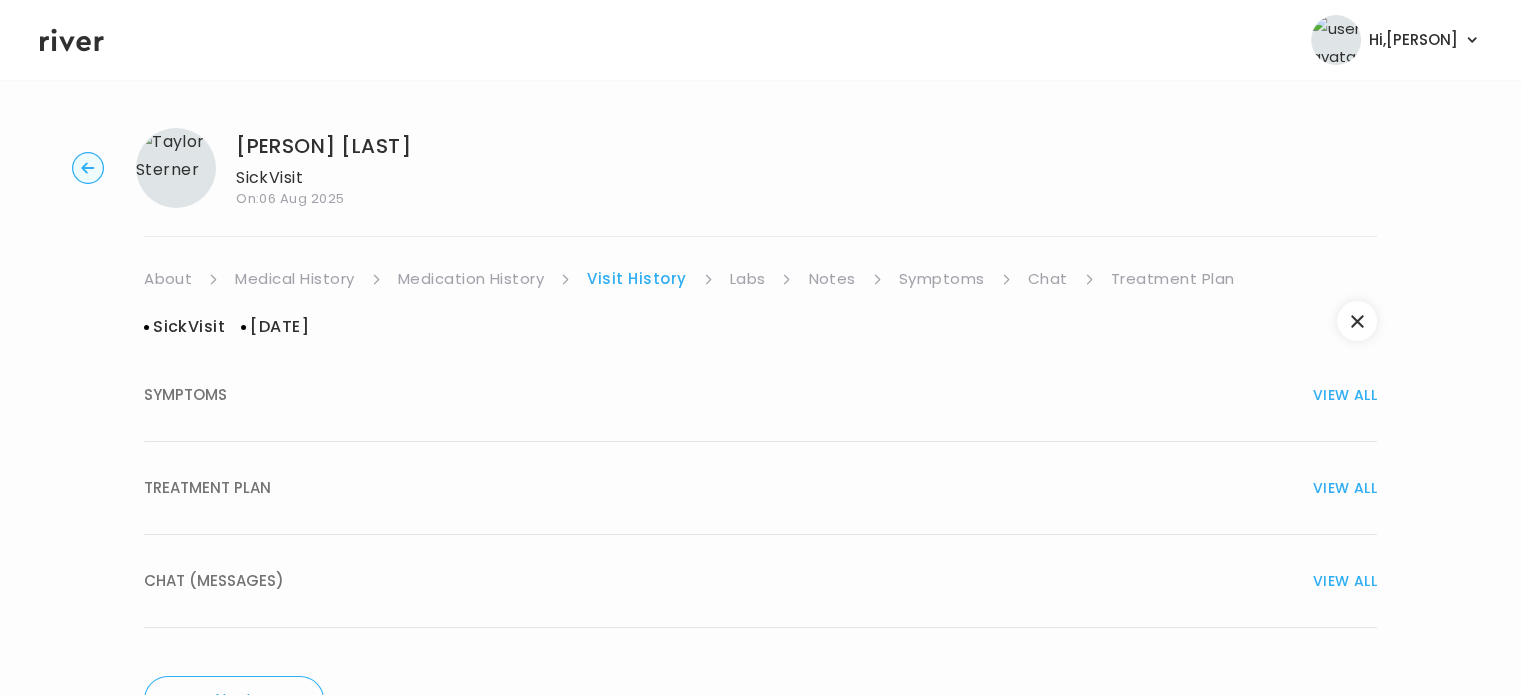 click on "TREATMENT PLAN VIEW ALL" at bounding box center [760, 488] 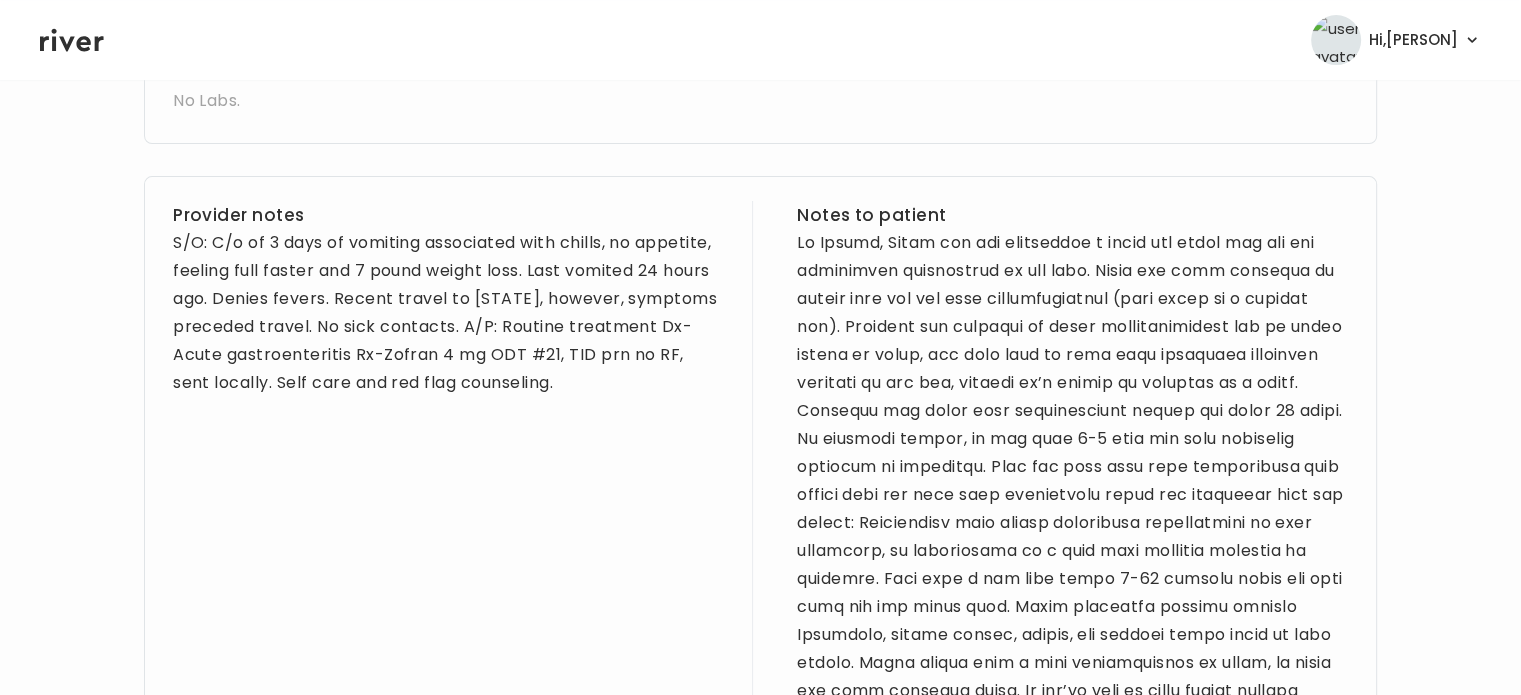scroll, scrollTop: 753, scrollLeft: 0, axis: vertical 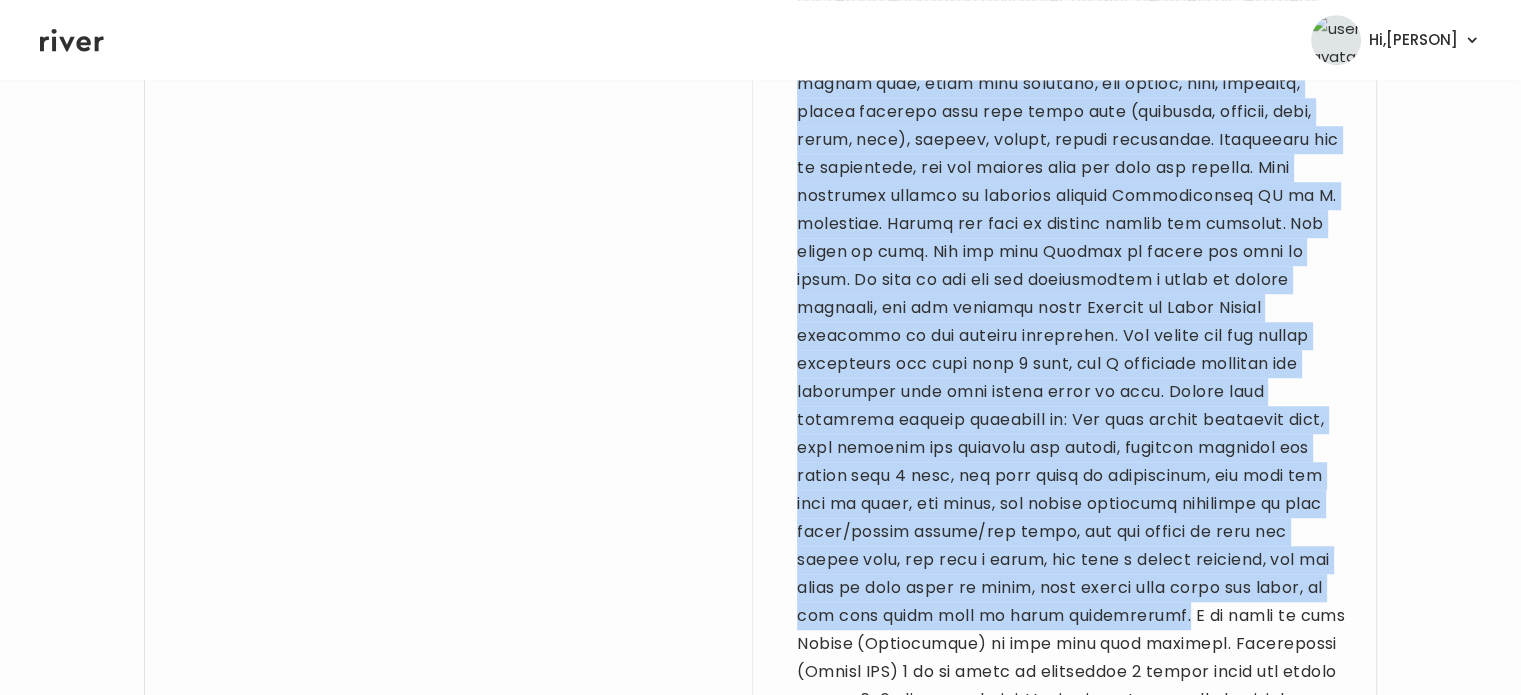 drag, startPoint x: 927, startPoint y: 328, endPoint x: 952, endPoint y: 615, distance: 288.0868 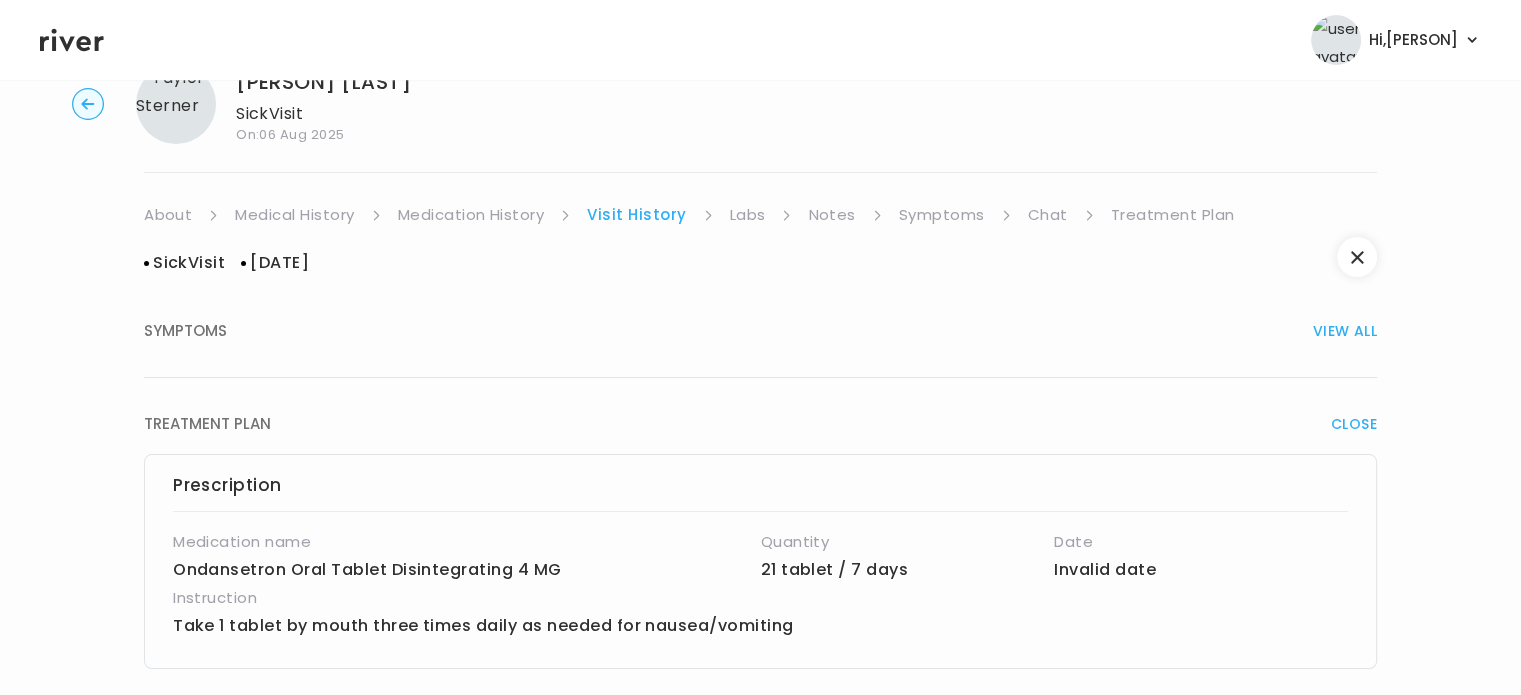 scroll, scrollTop: 39, scrollLeft: 0, axis: vertical 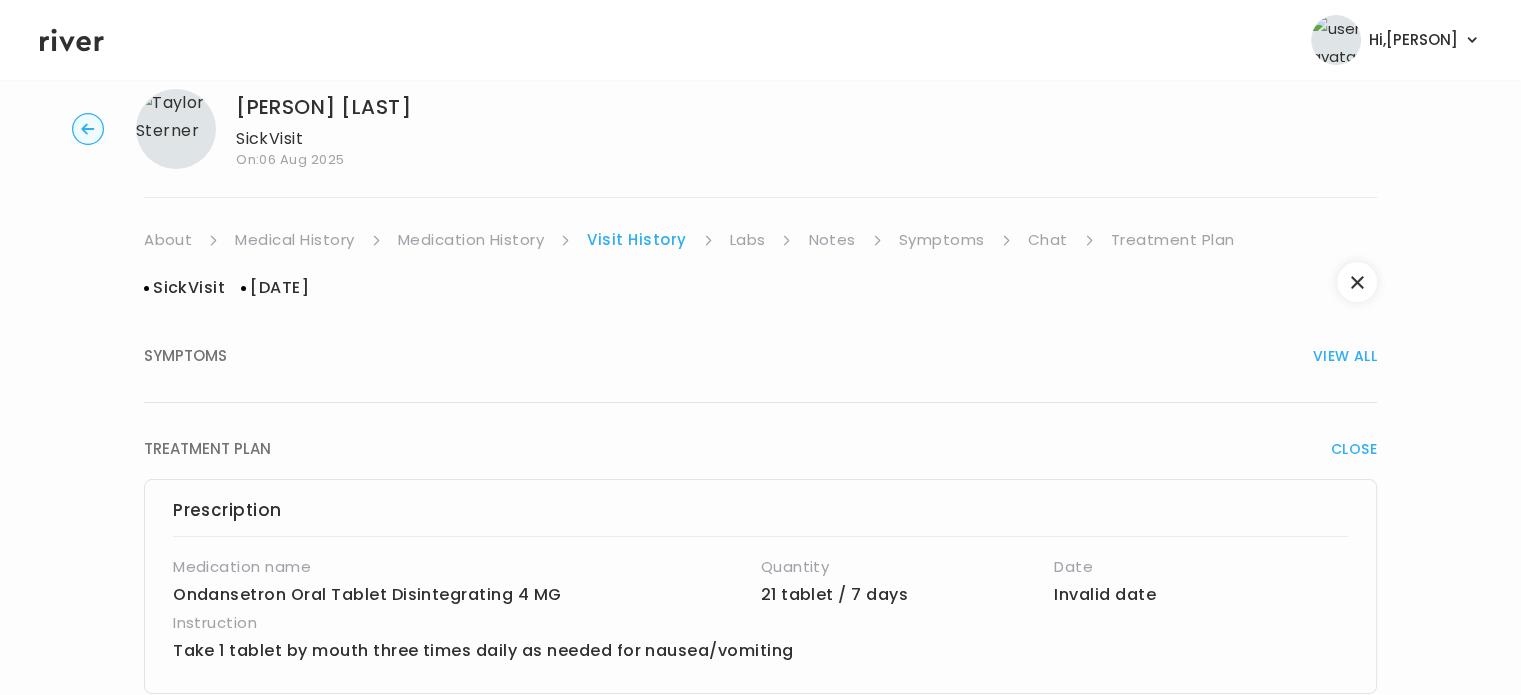 click on "Treatment Plan" at bounding box center [1173, 240] 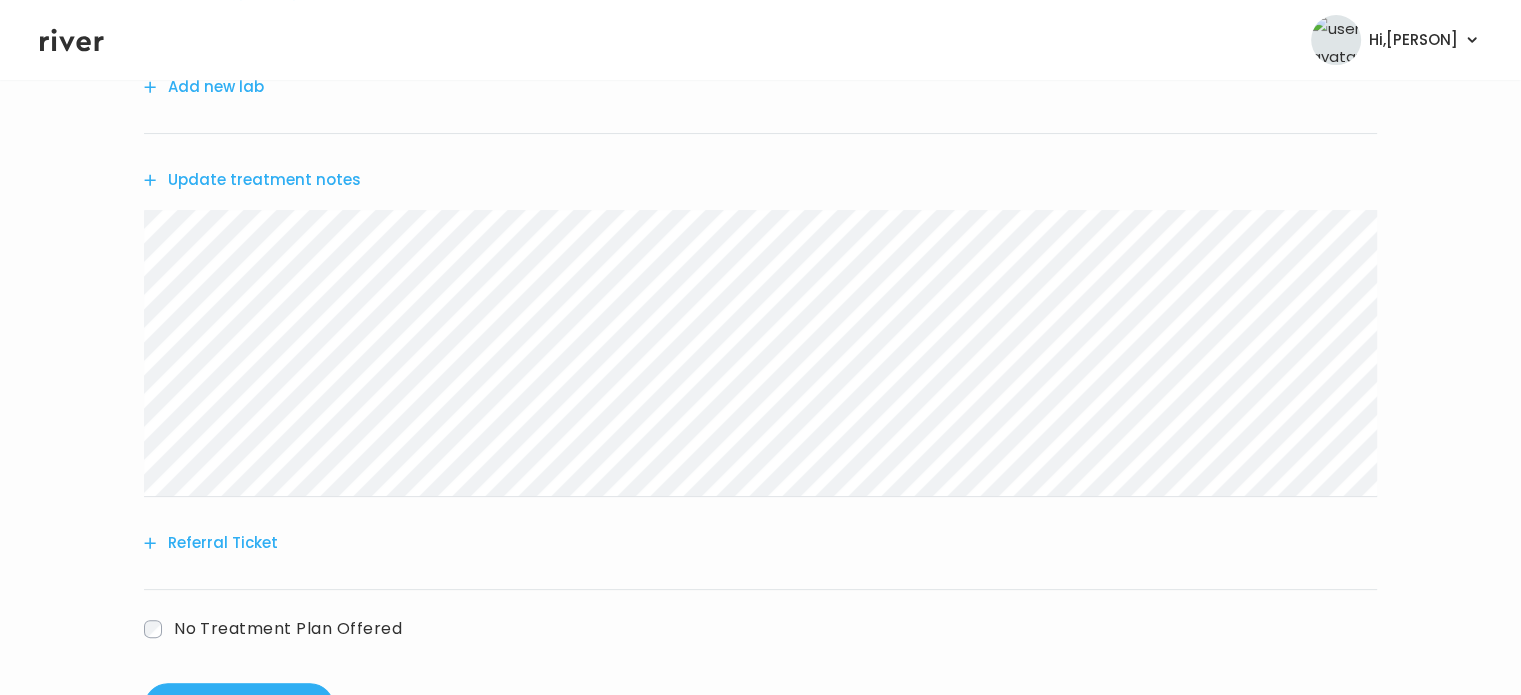 scroll, scrollTop: 346, scrollLeft: 0, axis: vertical 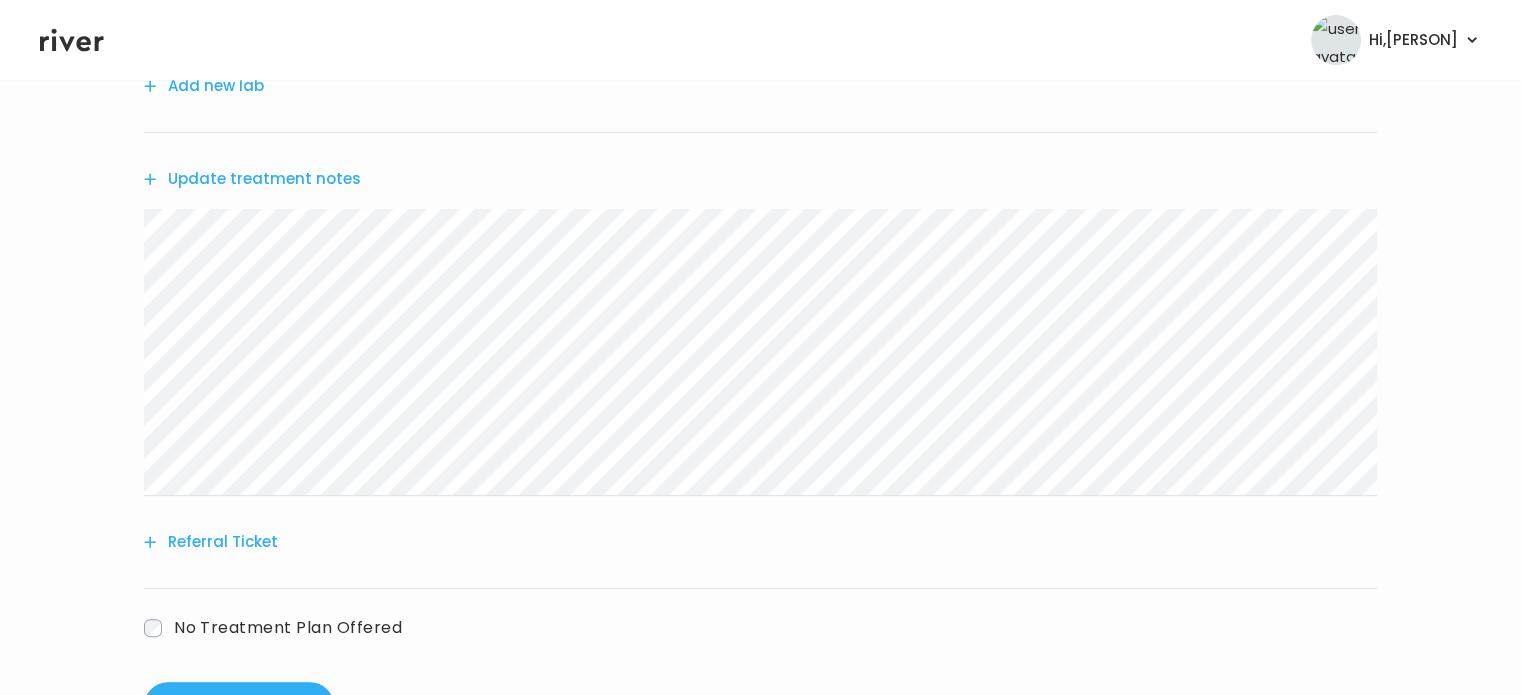 click on "Update treatment notes" at bounding box center (252, 179) 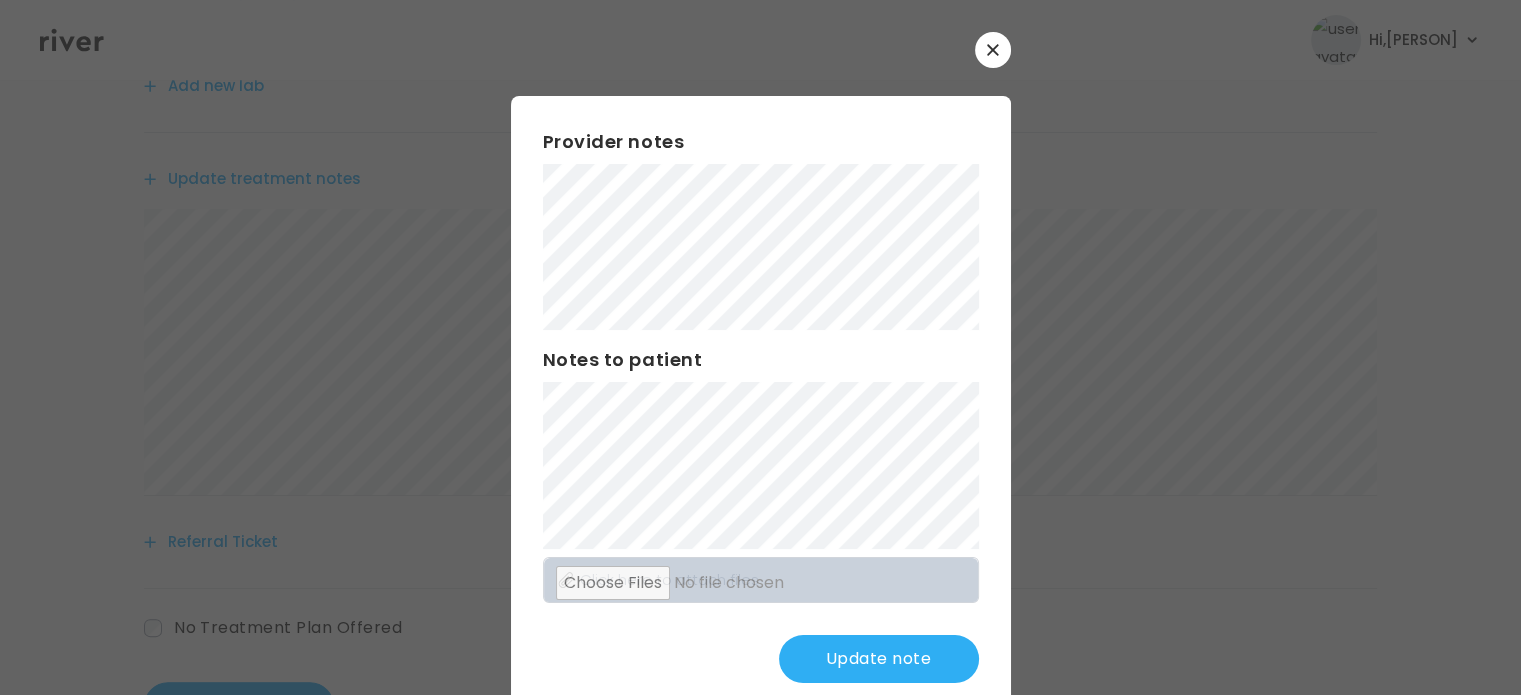 click on "Update note" at bounding box center [879, 659] 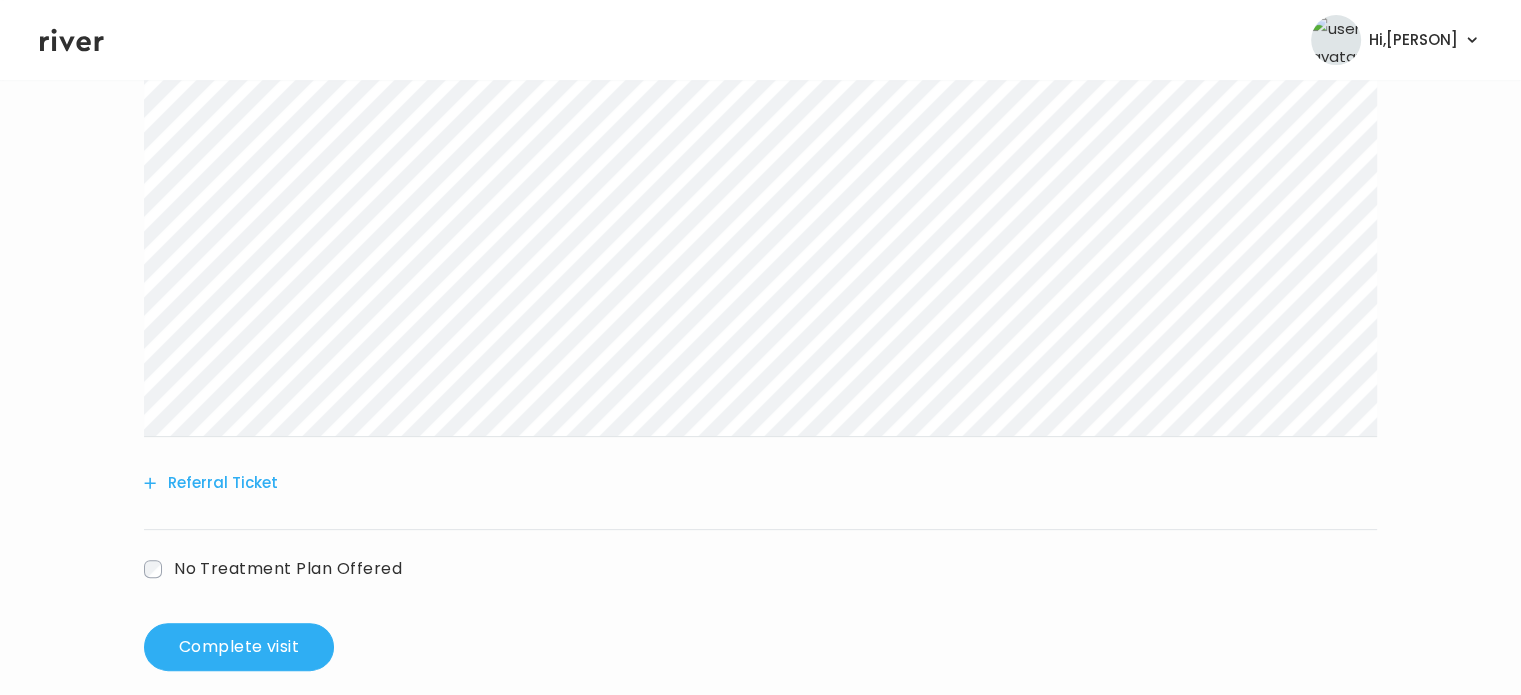 scroll, scrollTop: 504, scrollLeft: 0, axis: vertical 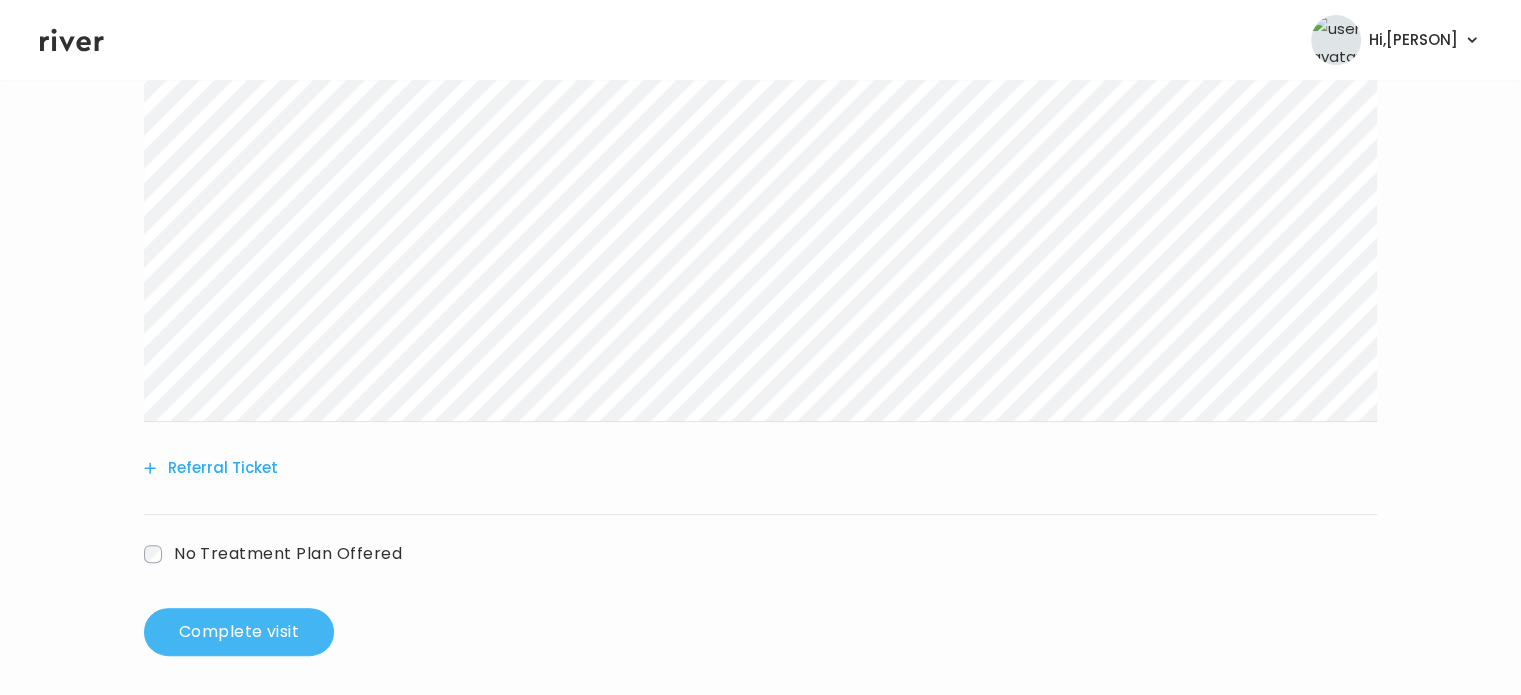 click on "Complete visit" at bounding box center [239, 632] 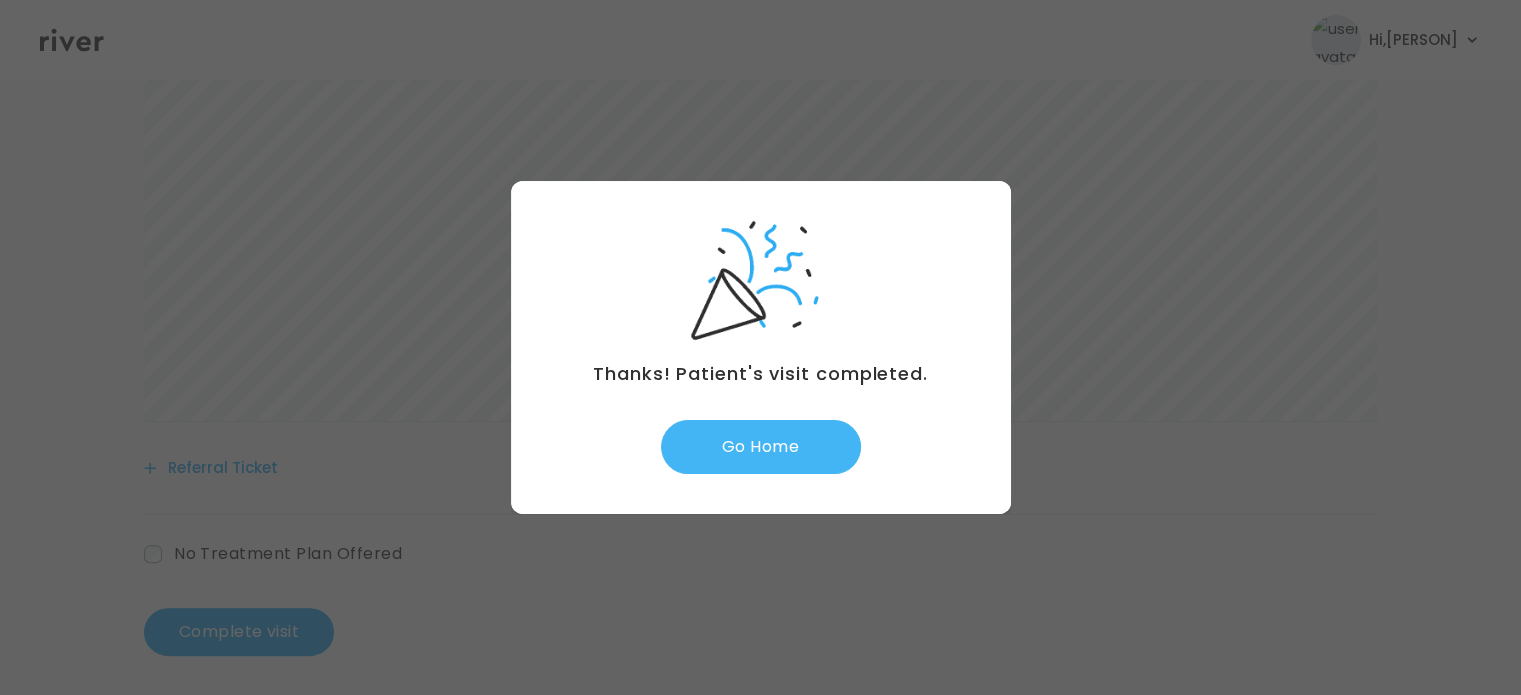 click on "Go Home" at bounding box center (761, 447) 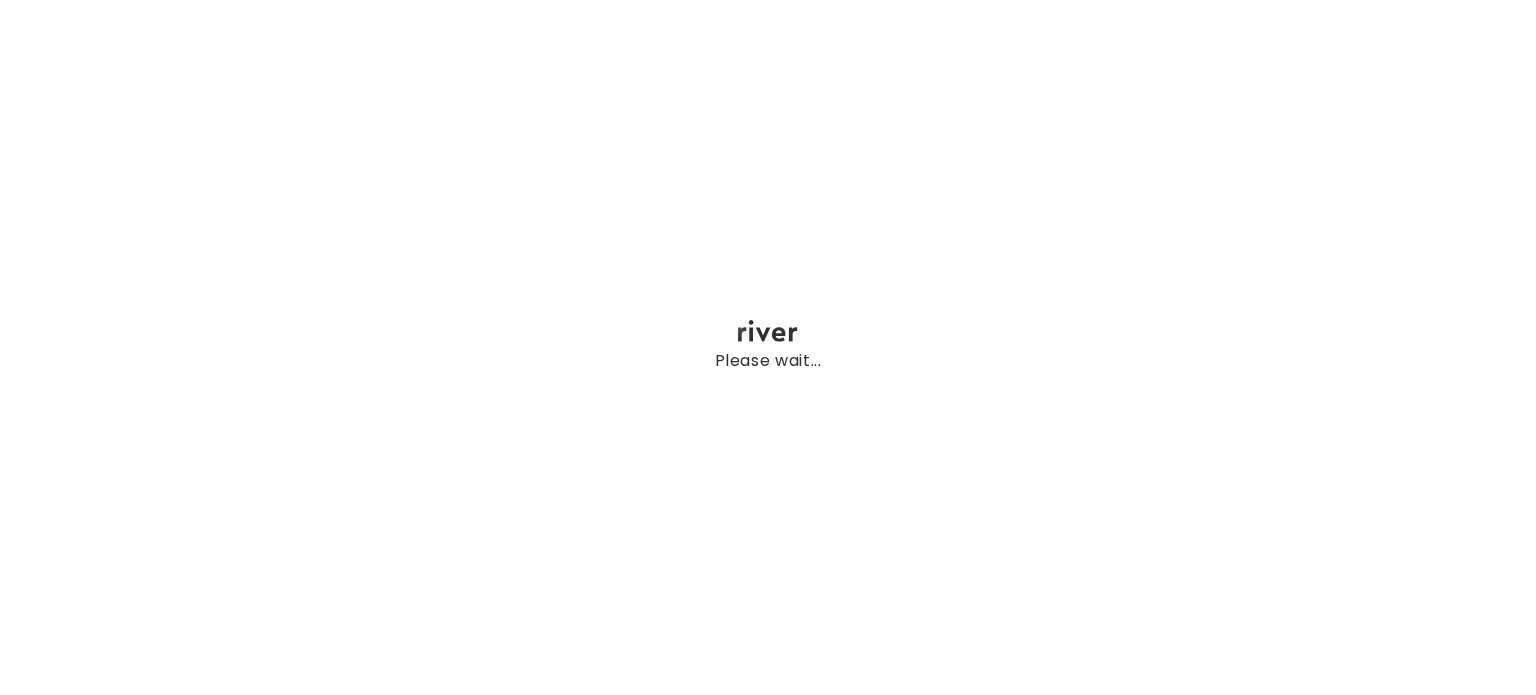 scroll, scrollTop: 0, scrollLeft: 0, axis: both 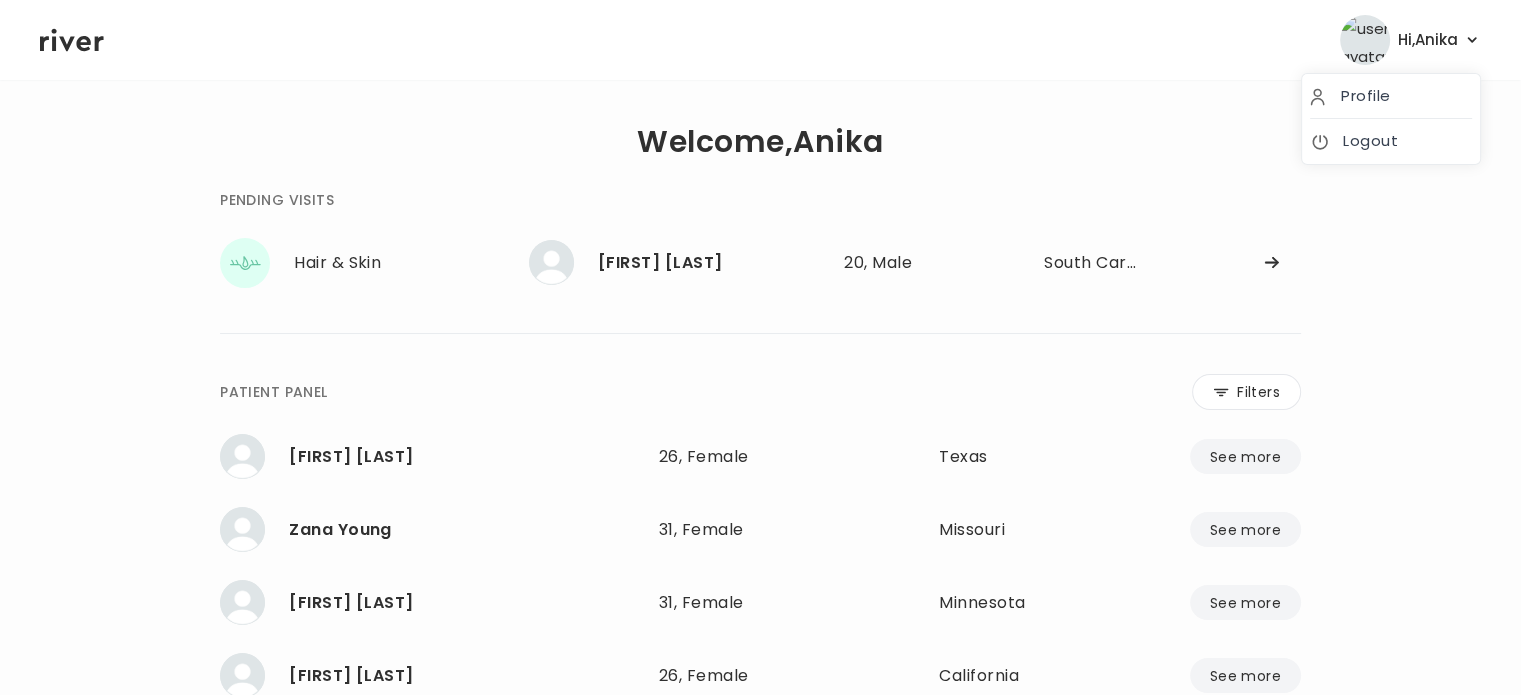 click on "Hi, [FIRST]" at bounding box center [1410, 40] 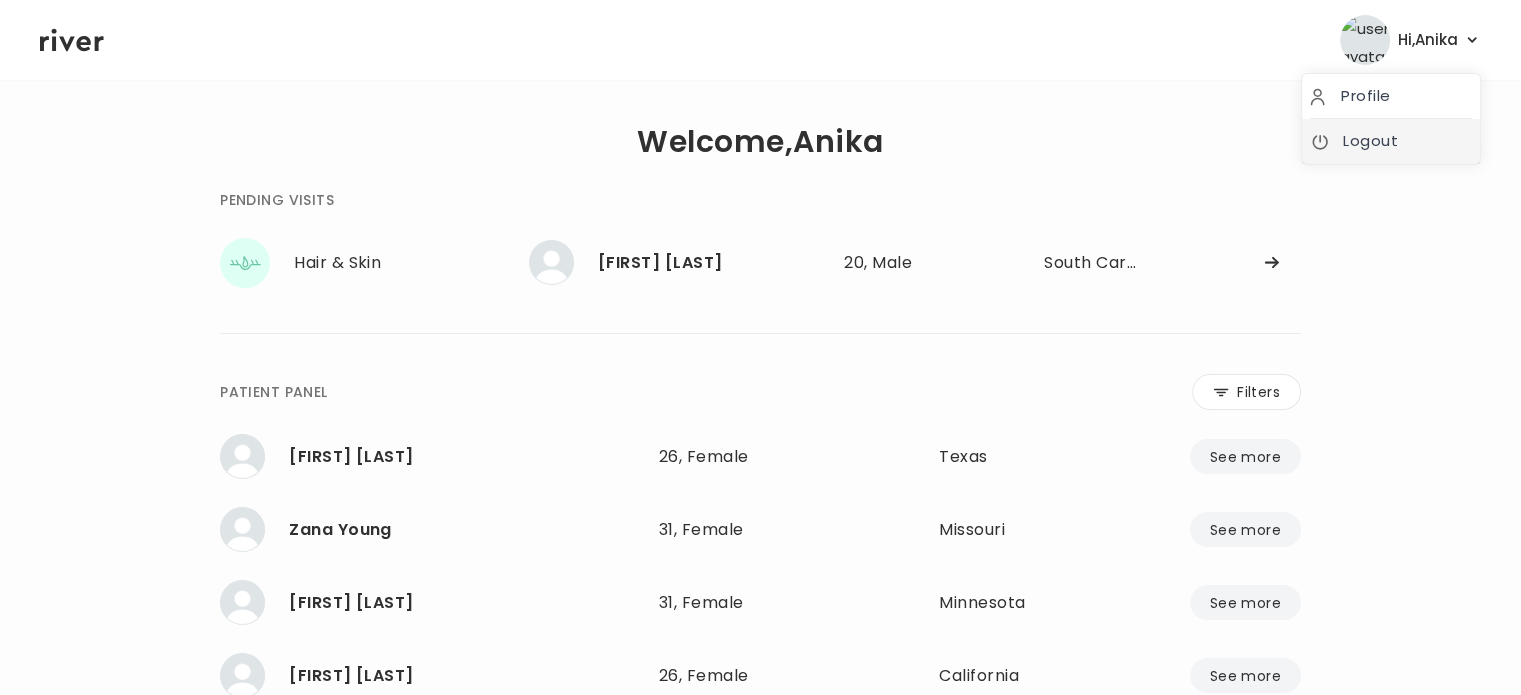click on "Logout" at bounding box center (1391, 141) 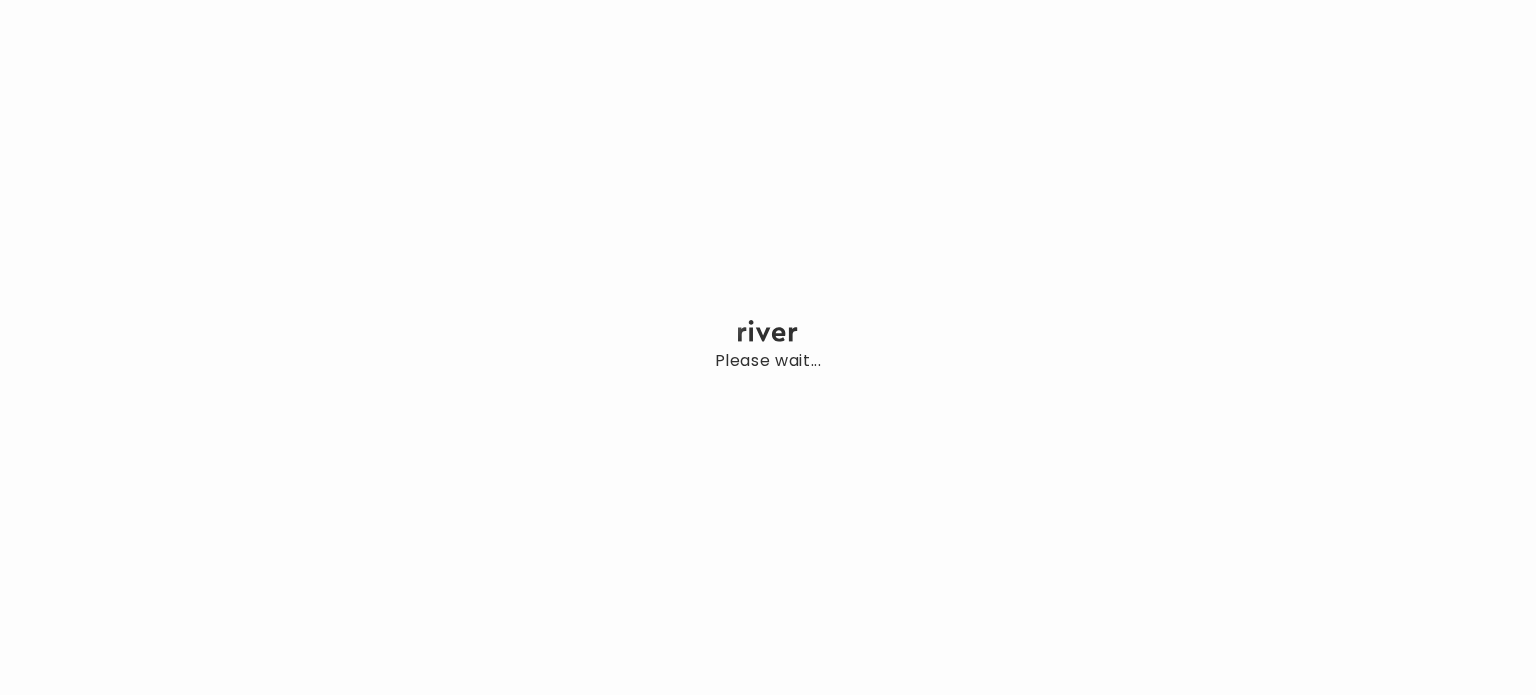scroll, scrollTop: 0, scrollLeft: 0, axis: both 